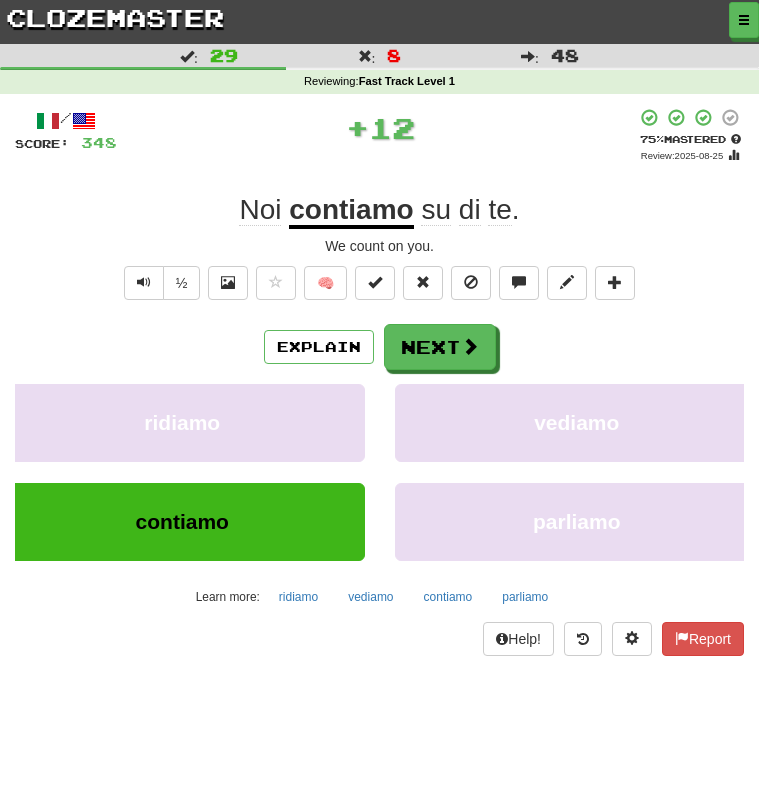 scroll, scrollTop: 0, scrollLeft: 0, axis: both 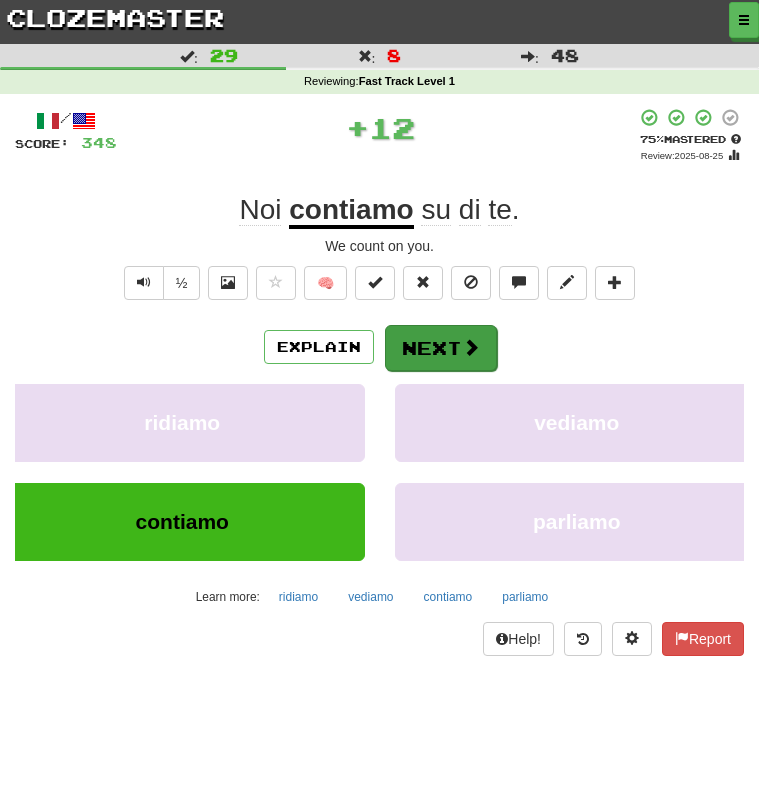 click on "Next" at bounding box center (441, 348) 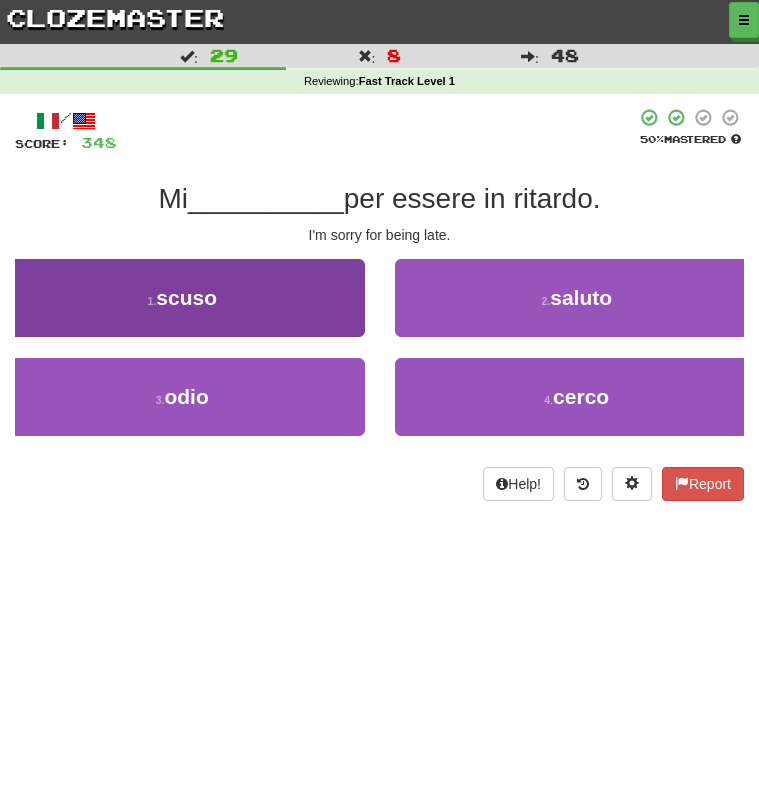 click on "1 .  scuso" at bounding box center (182, 298) 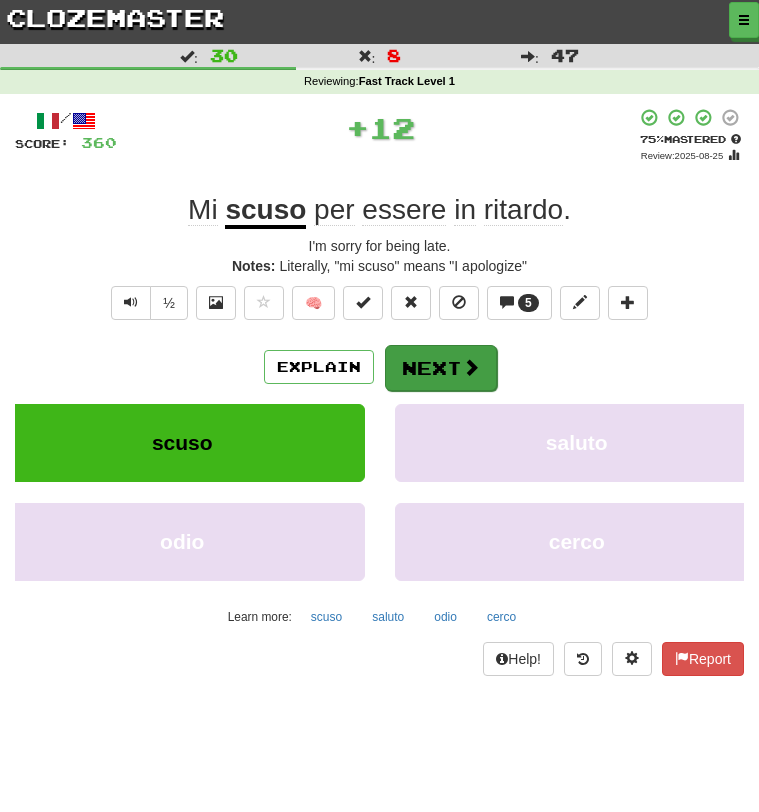 click on "Next" at bounding box center [441, 368] 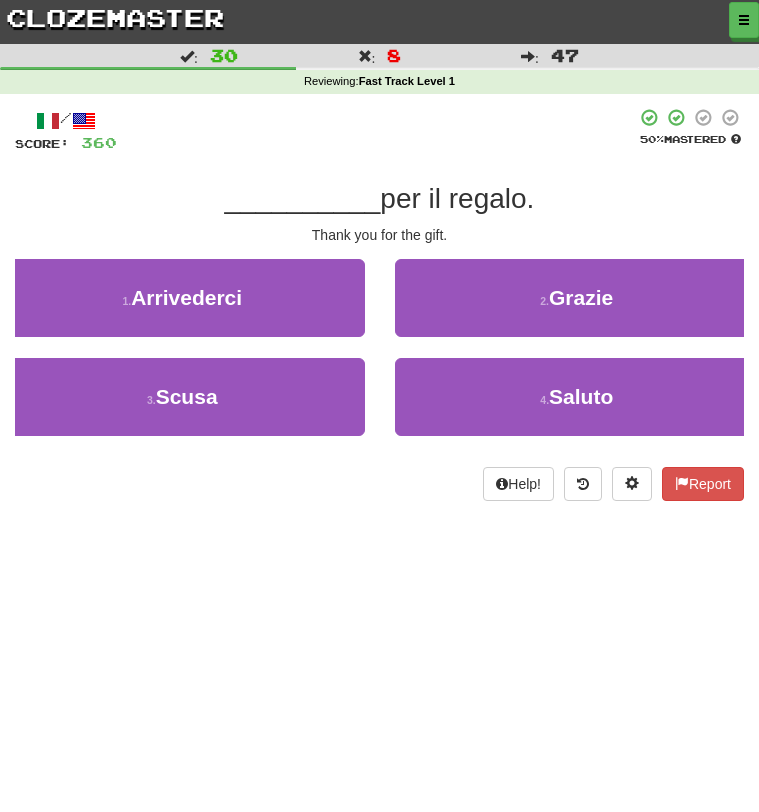 click on "2 .  Grazie" at bounding box center [577, 308] 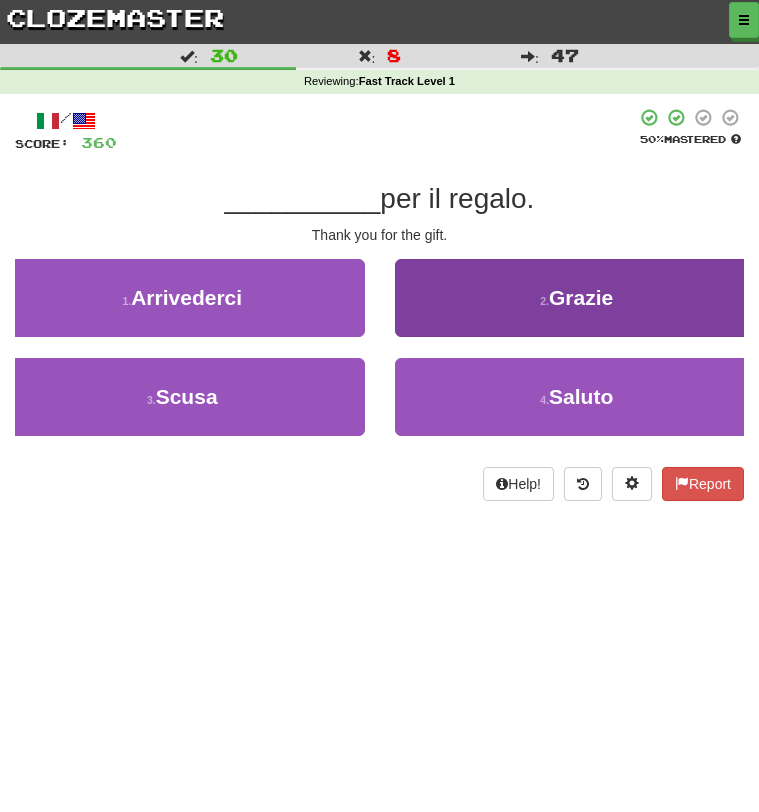 click on "2 .  Grazie" at bounding box center (577, 298) 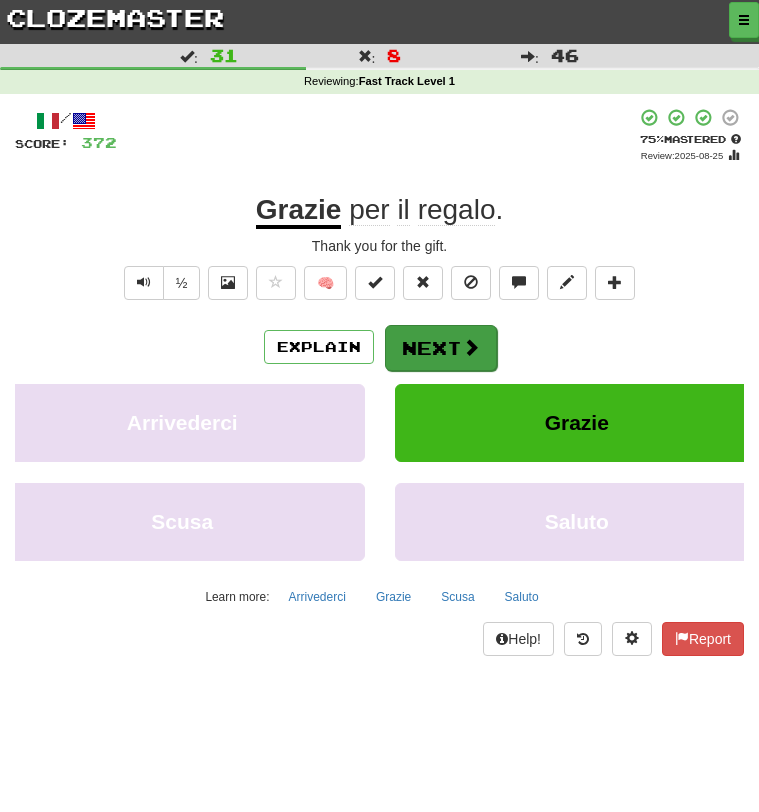 click on "Next" at bounding box center [441, 348] 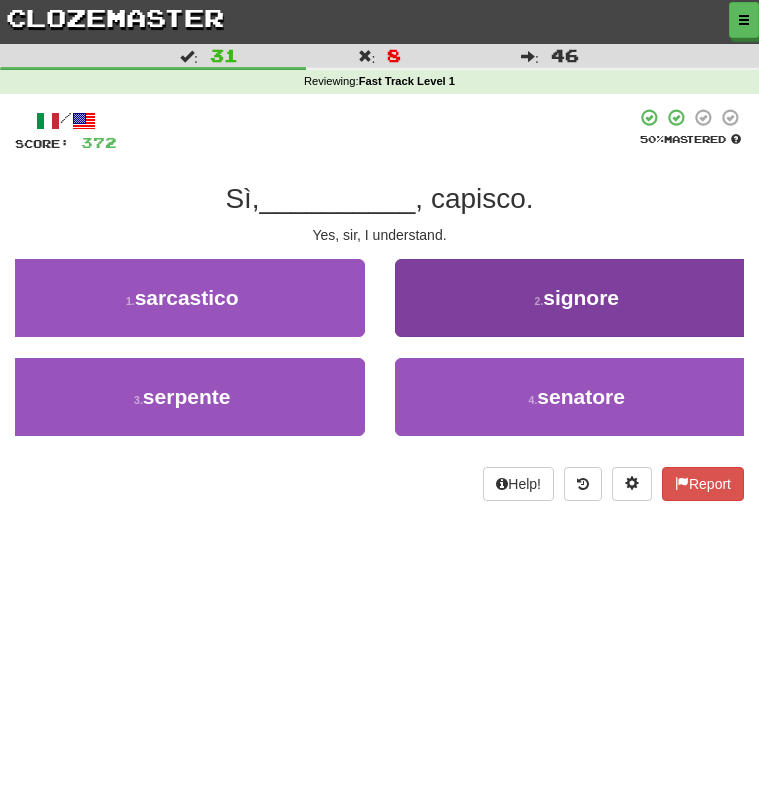 click on "2 .  signore" at bounding box center (577, 298) 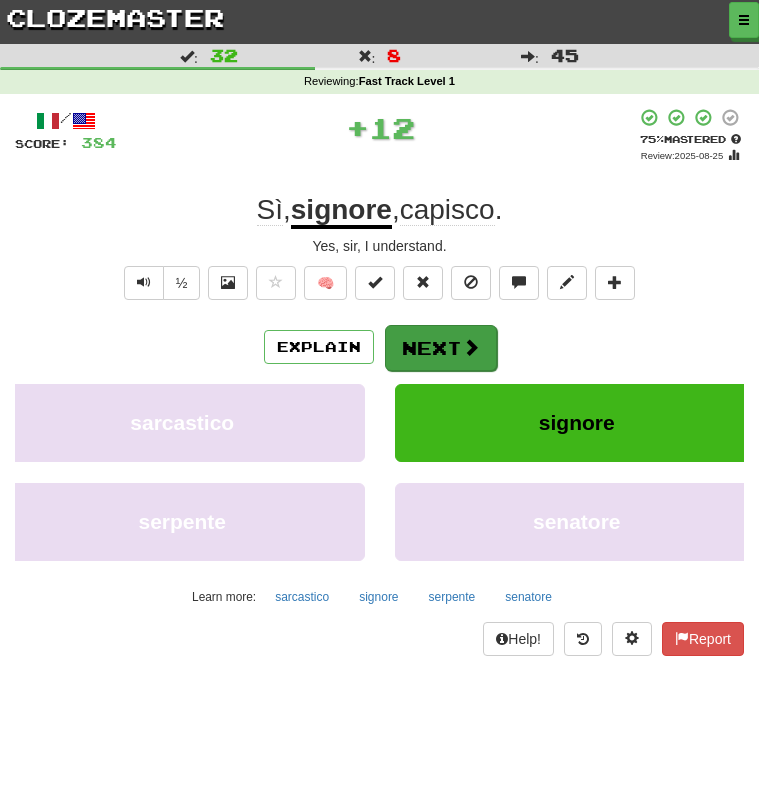 click on "Next" at bounding box center (441, 348) 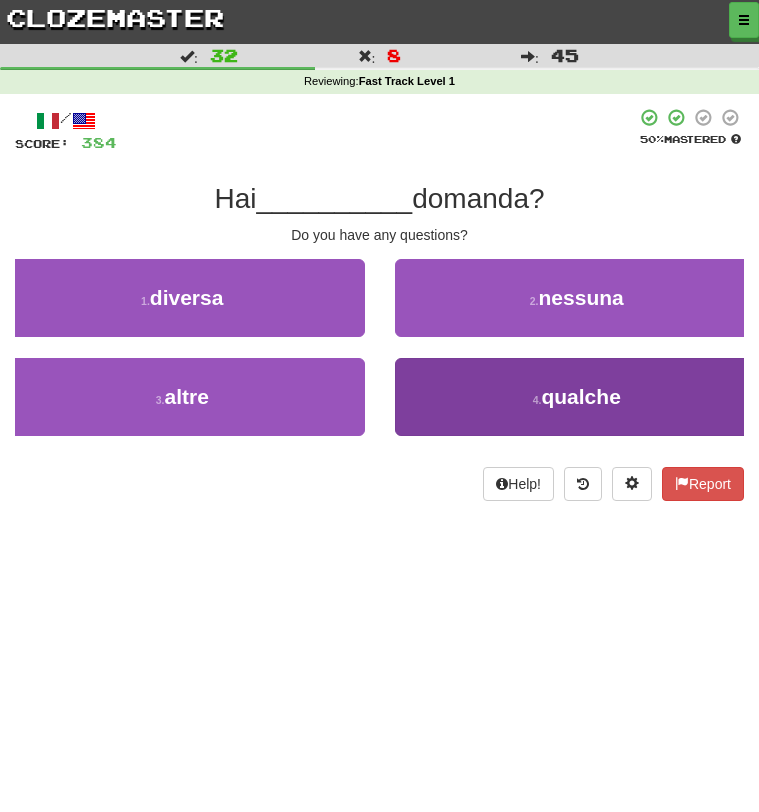 click on "4 .  qualche" at bounding box center [577, 397] 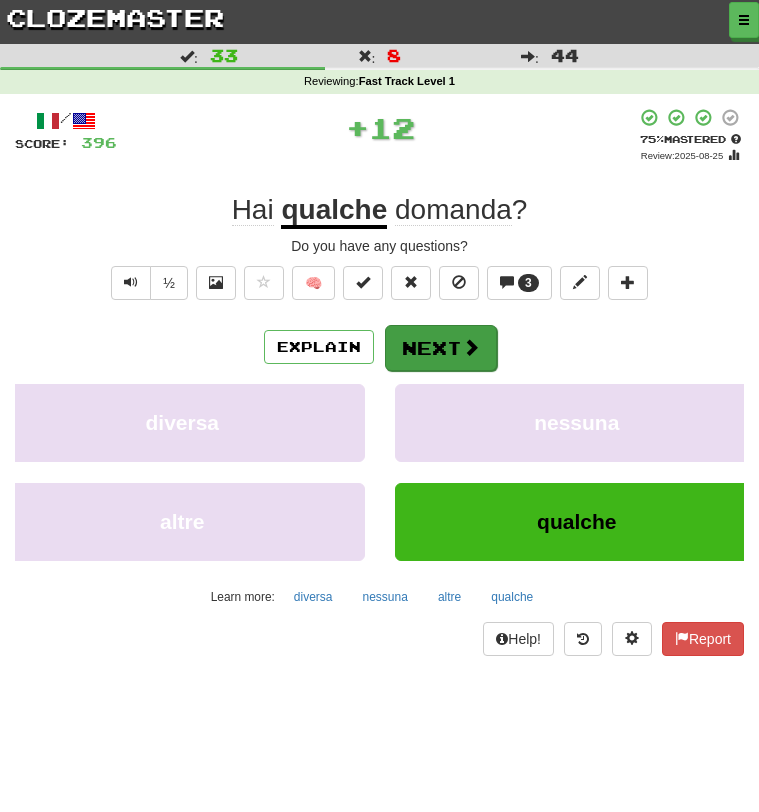 click on "Next" at bounding box center [441, 348] 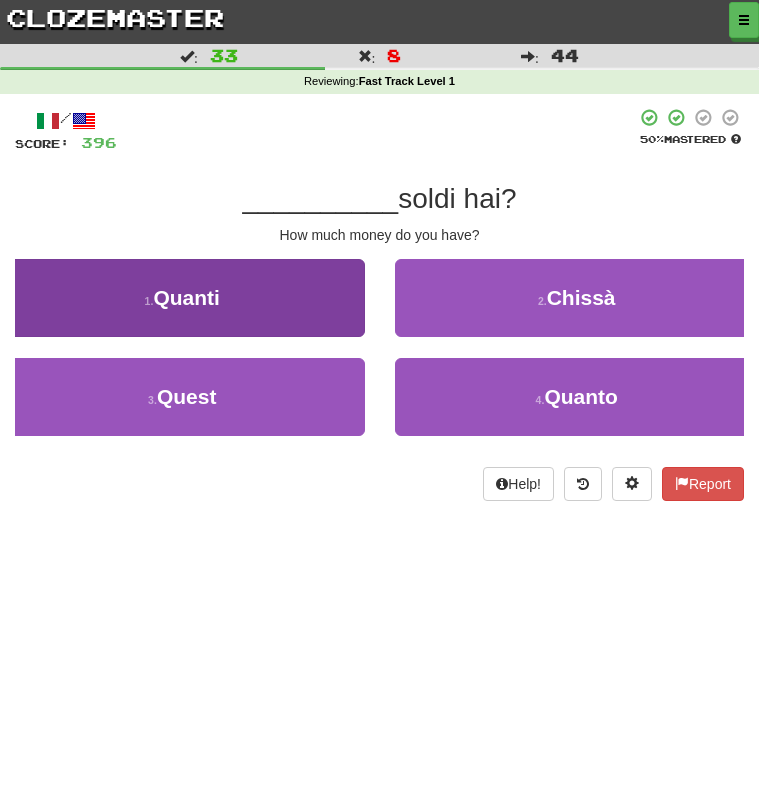 click on "1 .  Quanti" at bounding box center (182, 298) 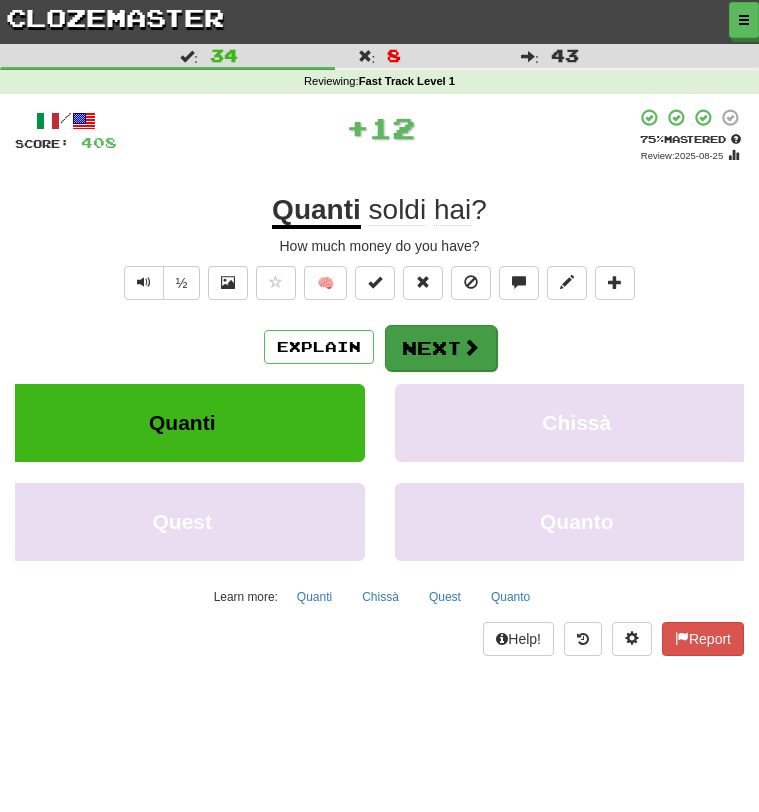 click on "Next" at bounding box center [441, 348] 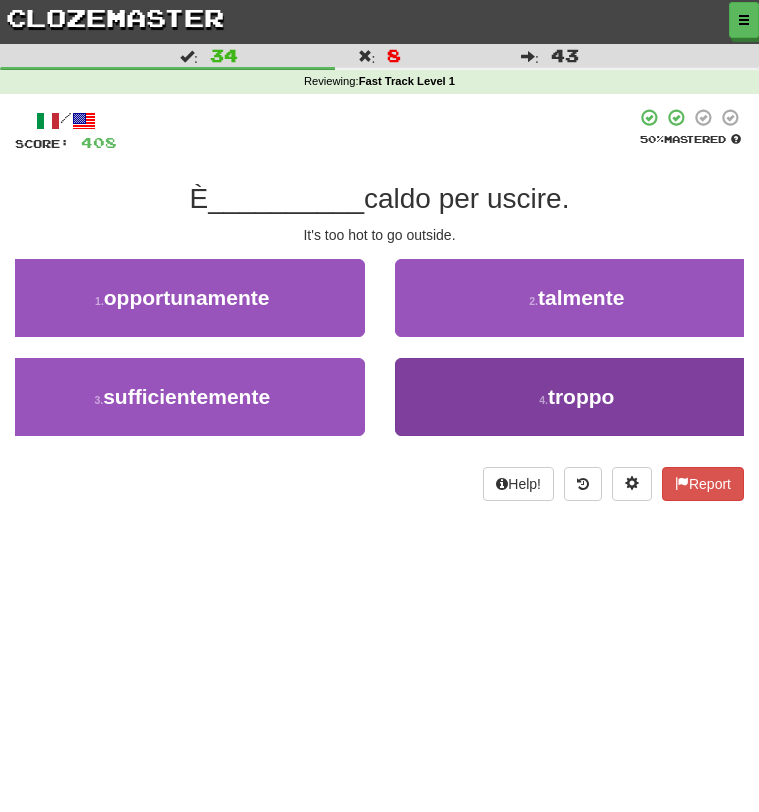 click on "4 .  troppo" at bounding box center [577, 397] 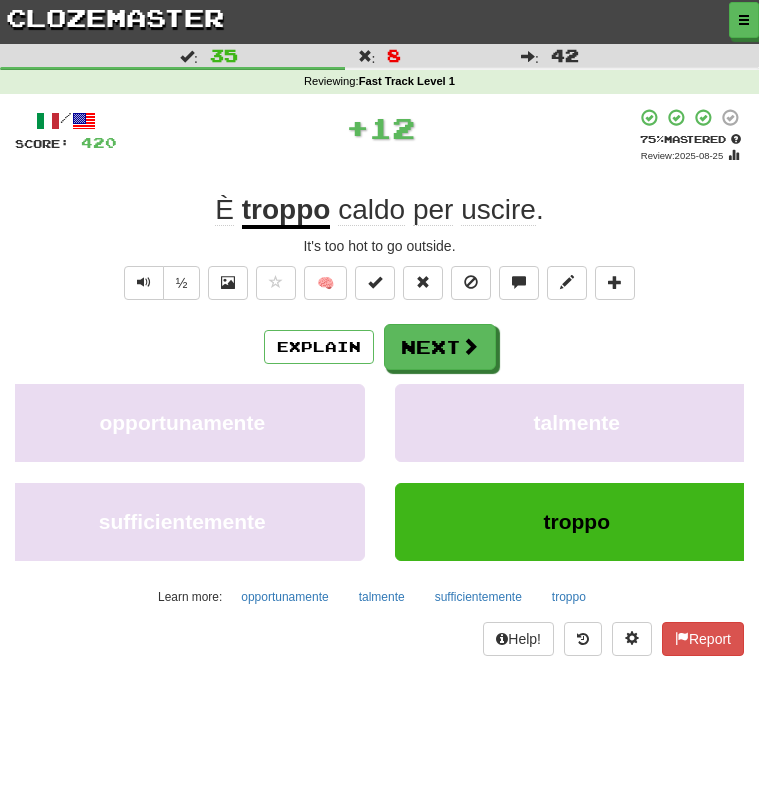 click on "Next" at bounding box center [440, 347] 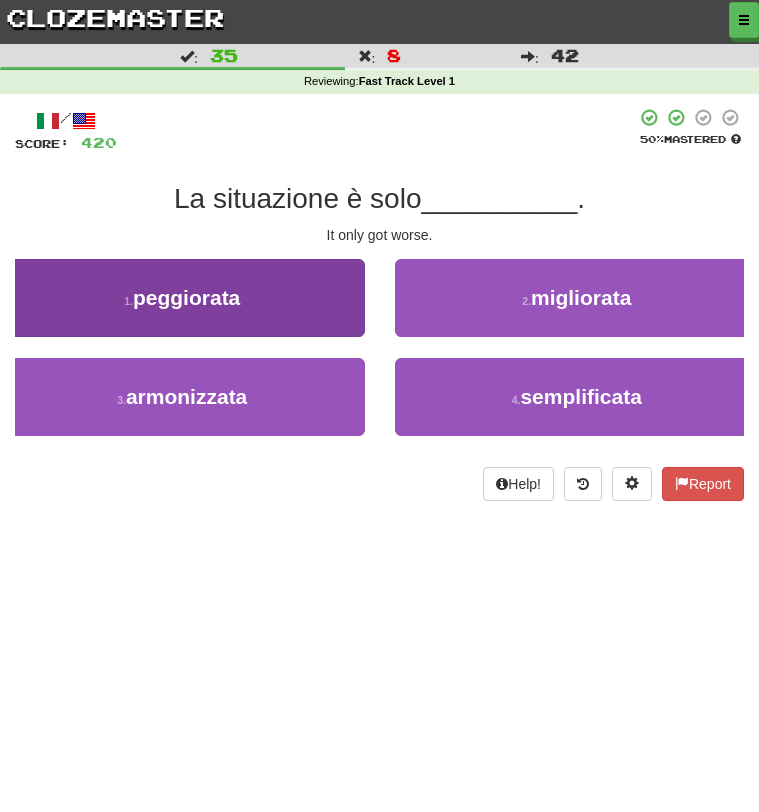 click on "1 .  peggiorata" at bounding box center (182, 298) 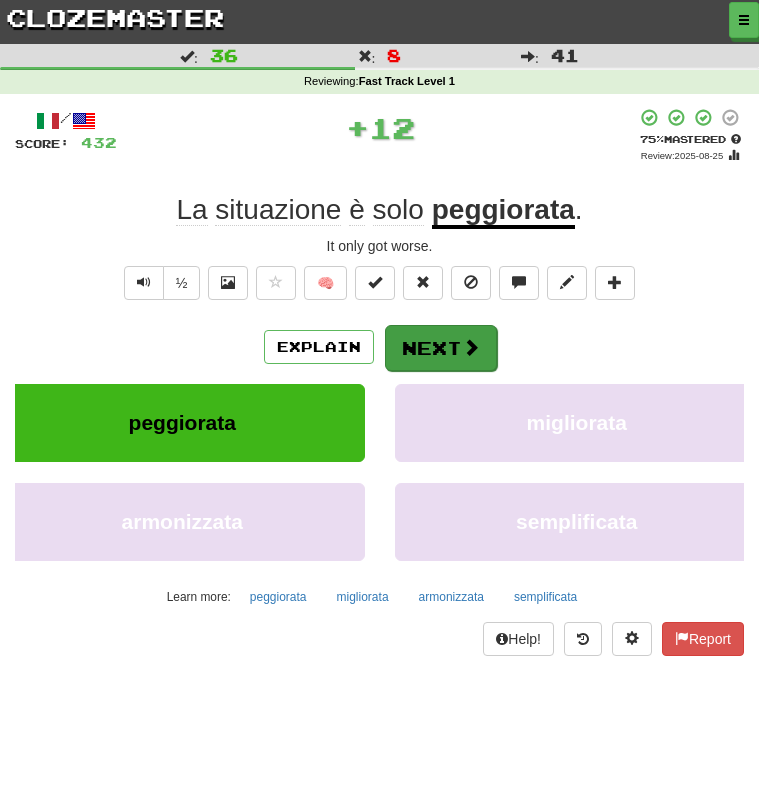click on "Next" at bounding box center [441, 348] 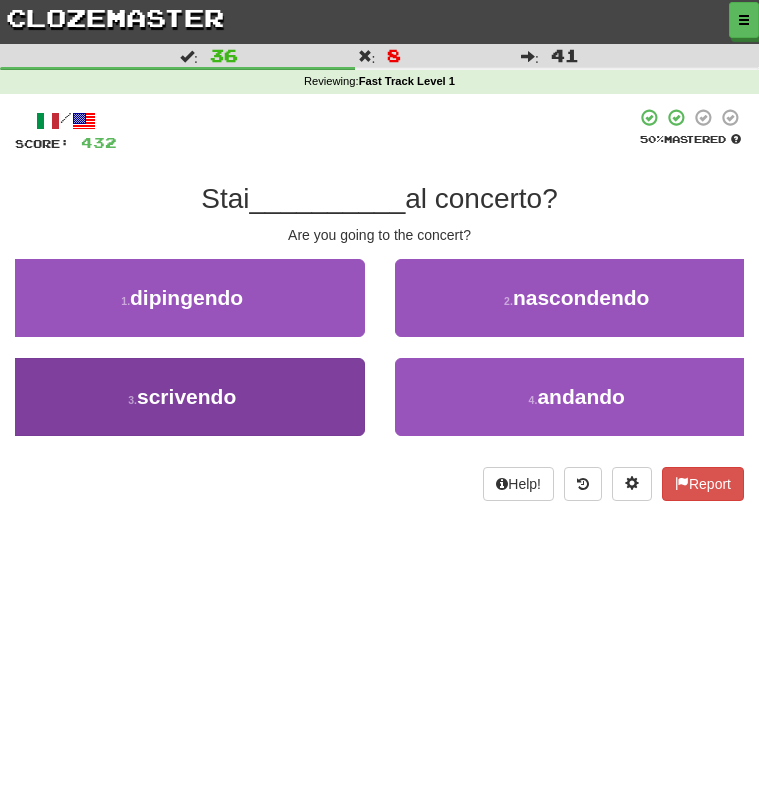 click on "3 .  scrivendo" at bounding box center [182, 397] 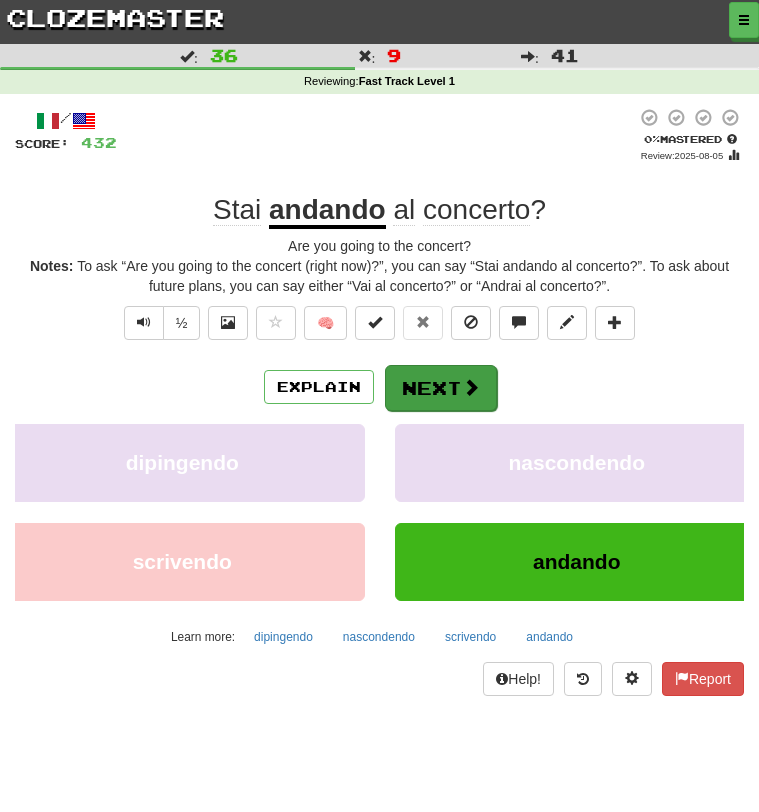 click on "Next" at bounding box center [441, 388] 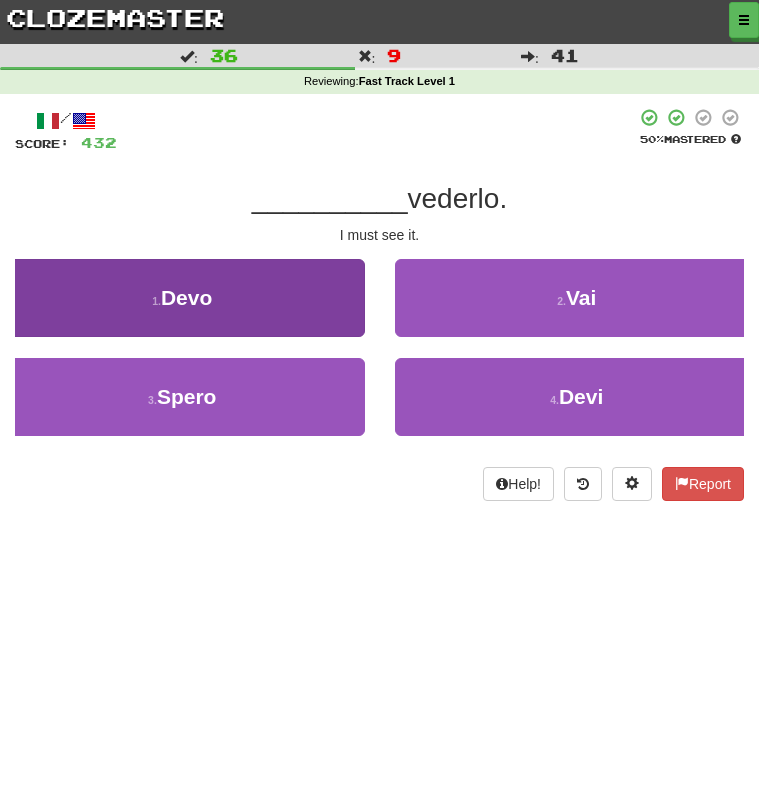 click on "1 .  Devo" at bounding box center [182, 298] 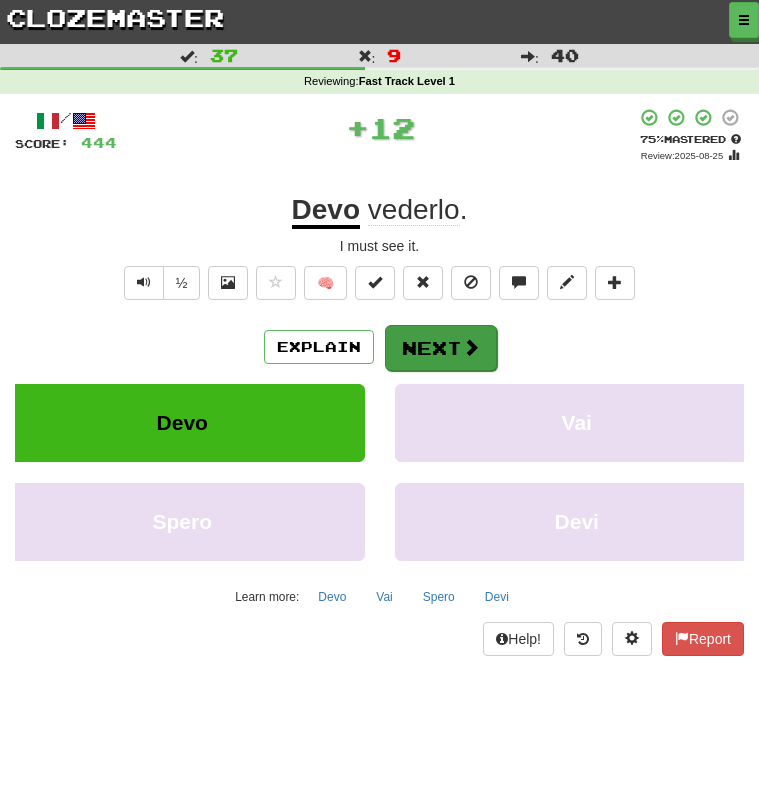 click on "Next" at bounding box center [441, 348] 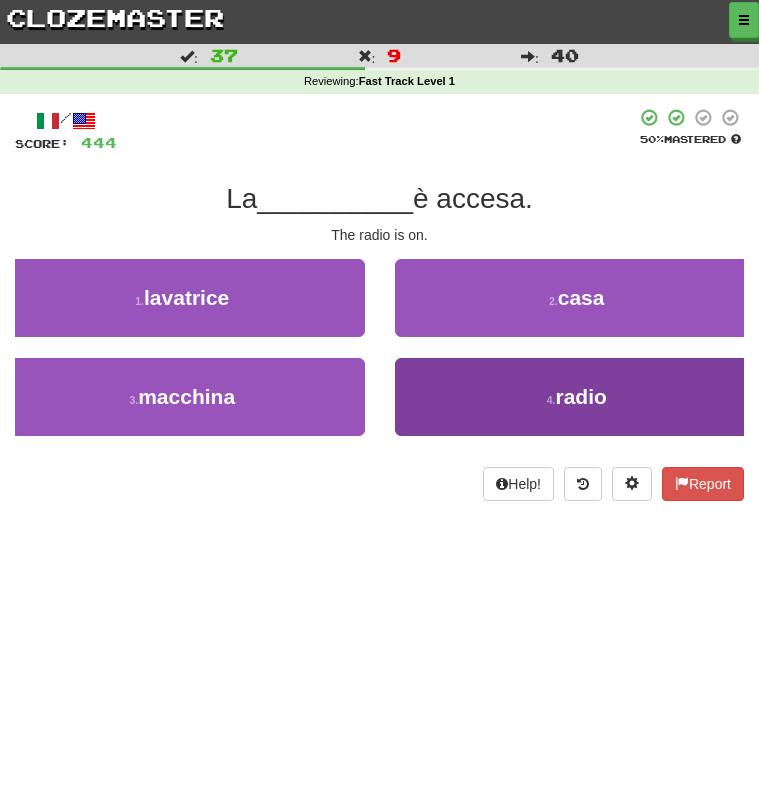 click on "4 .  radio" at bounding box center [577, 397] 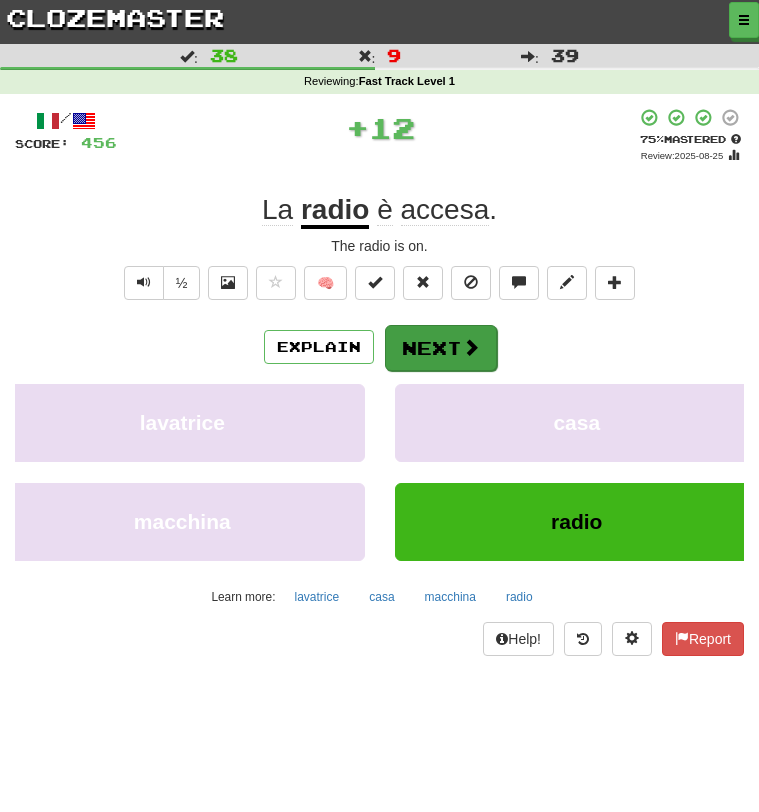 click on "Next" at bounding box center [441, 348] 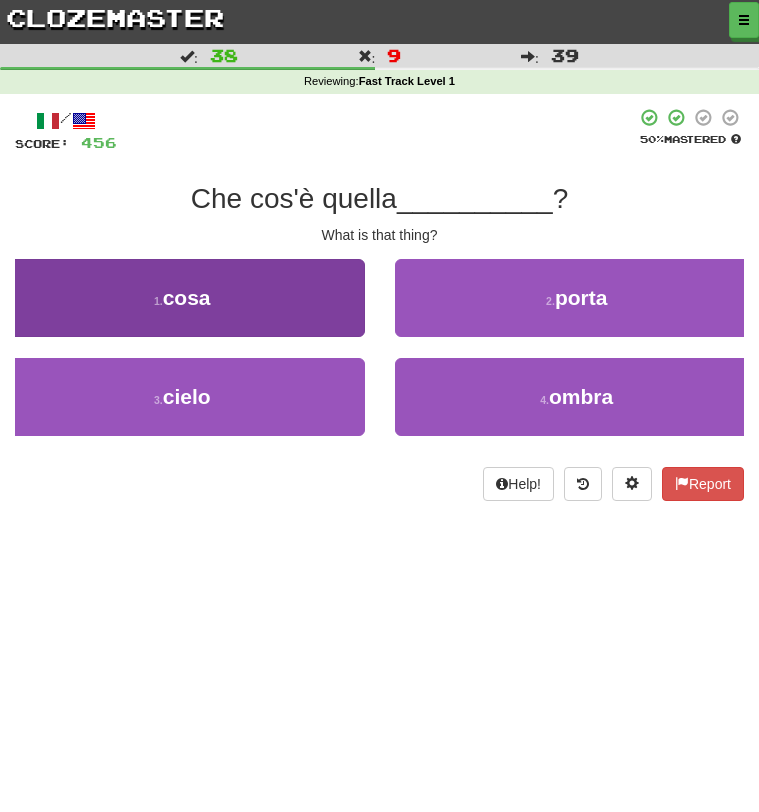 click on "1 .  cosa" at bounding box center (182, 298) 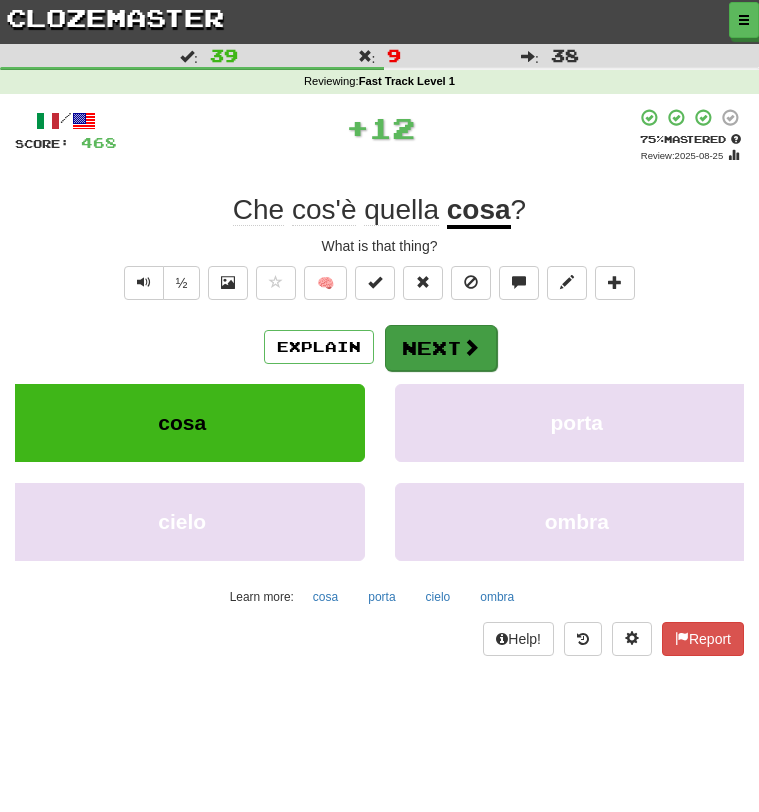 click on "Next" at bounding box center [441, 348] 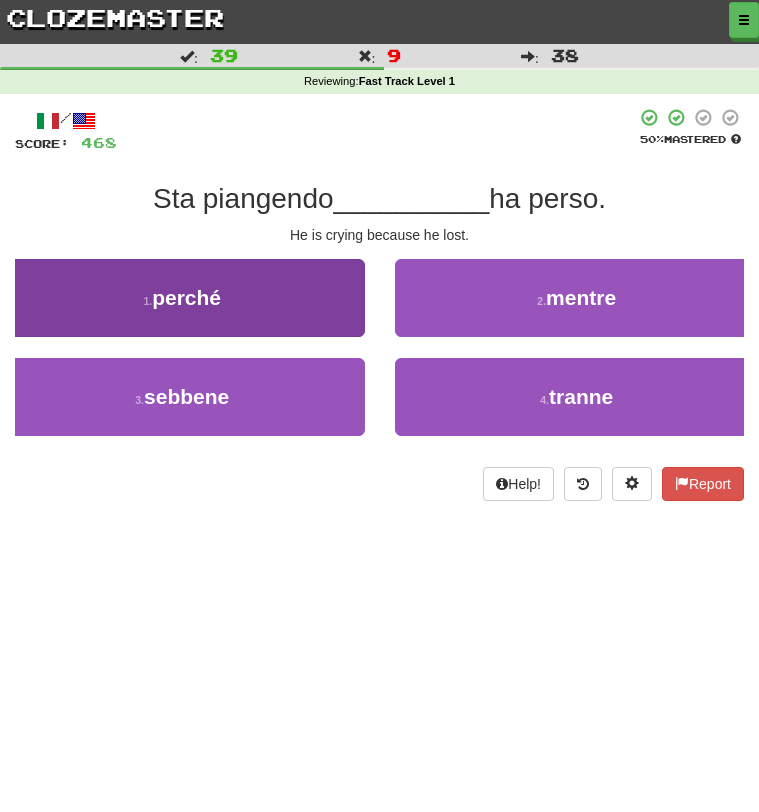 click on "1 .  perché" at bounding box center [182, 298] 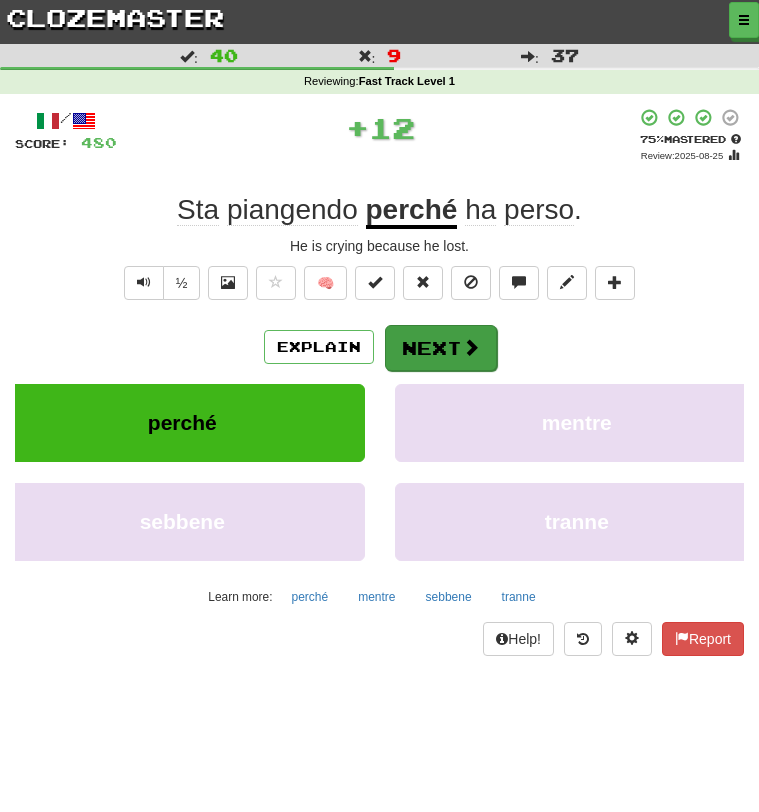 click on "Next" at bounding box center [441, 348] 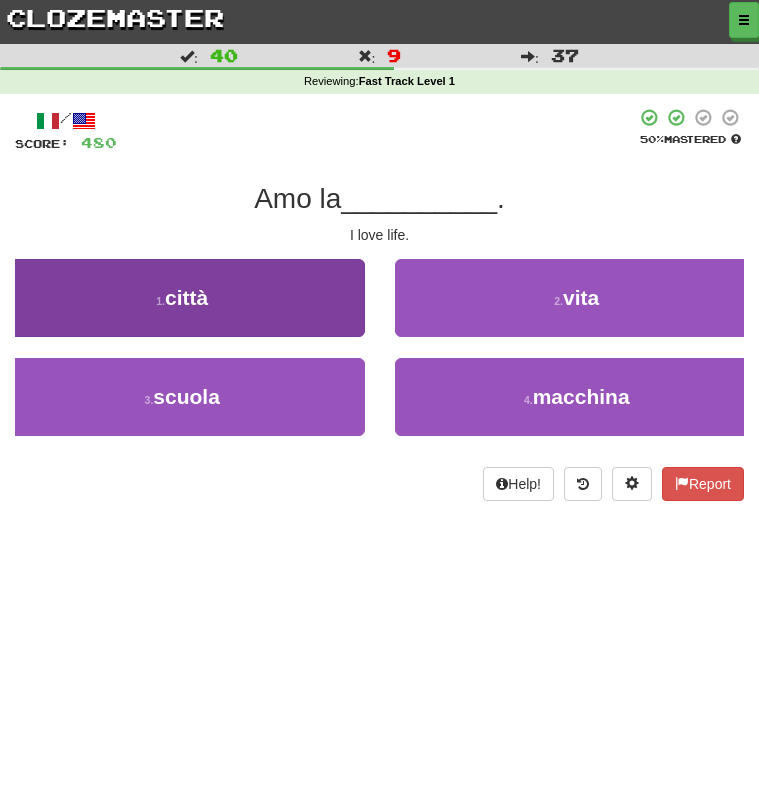 click on "1 .  città" at bounding box center (182, 298) 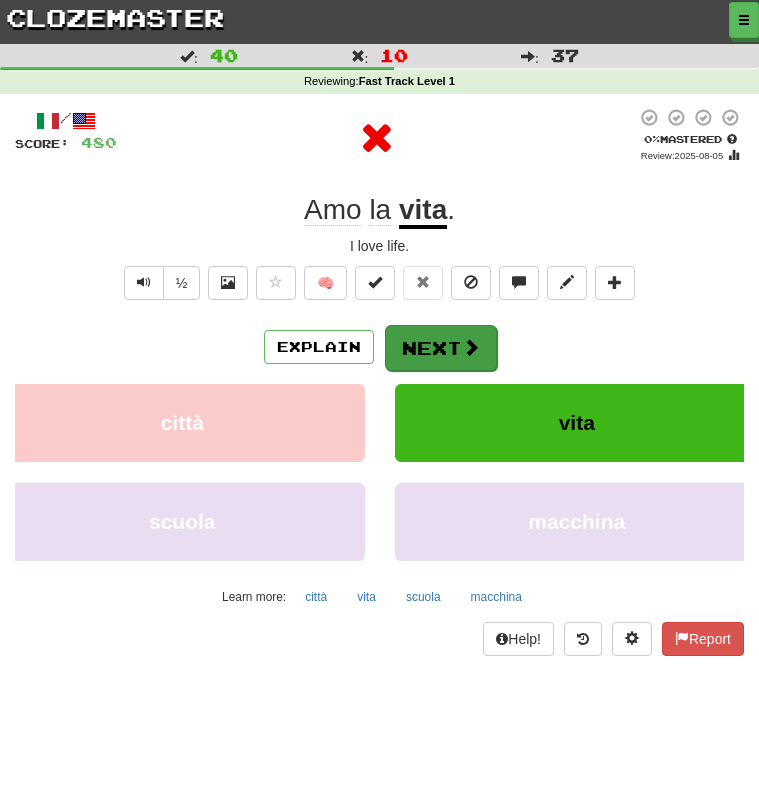 click on "Next" at bounding box center [441, 348] 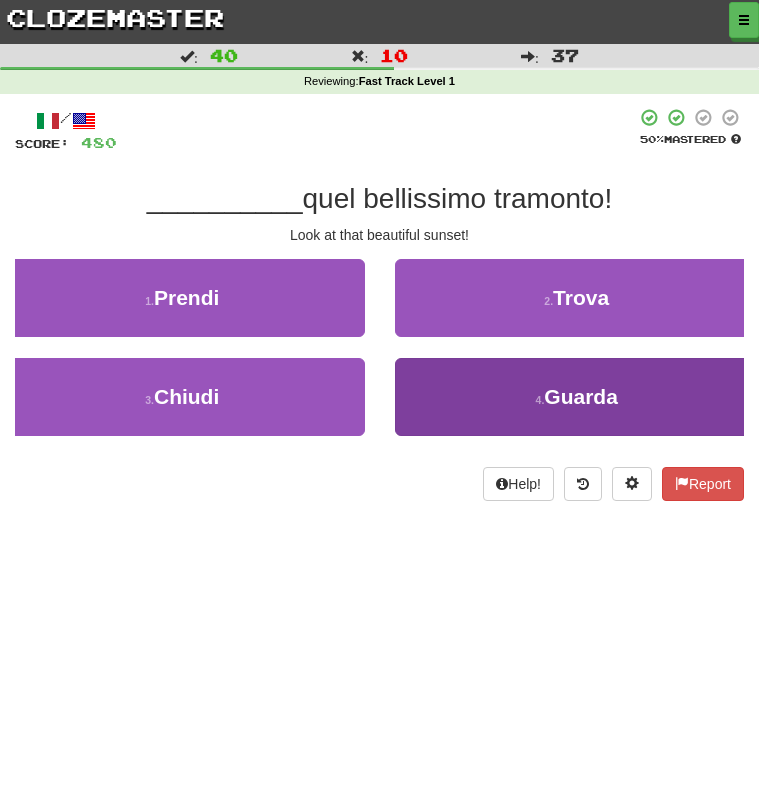 click on "4 .  Guarda" at bounding box center [577, 397] 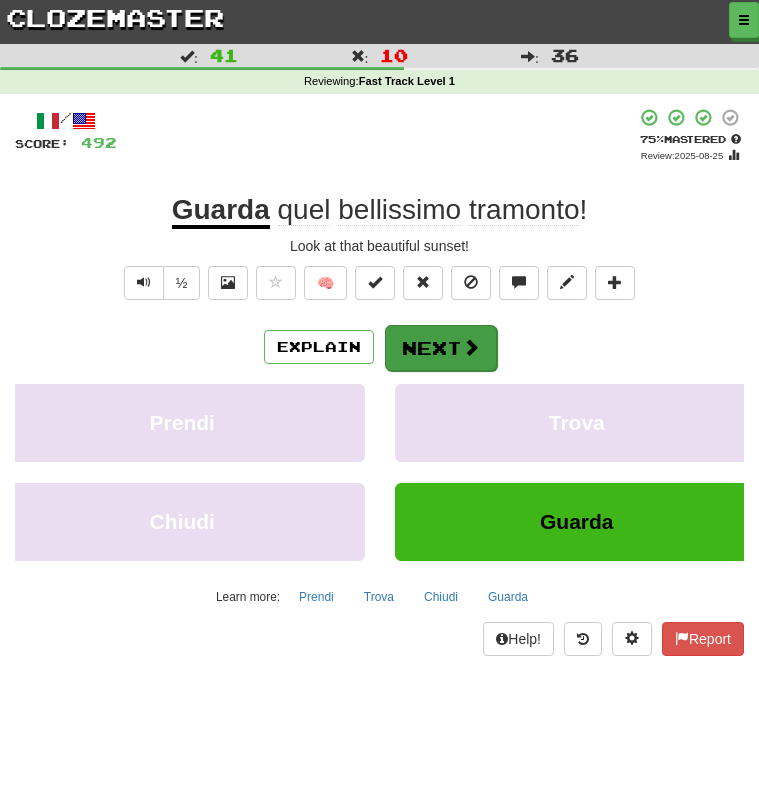 click on "Next" at bounding box center (441, 348) 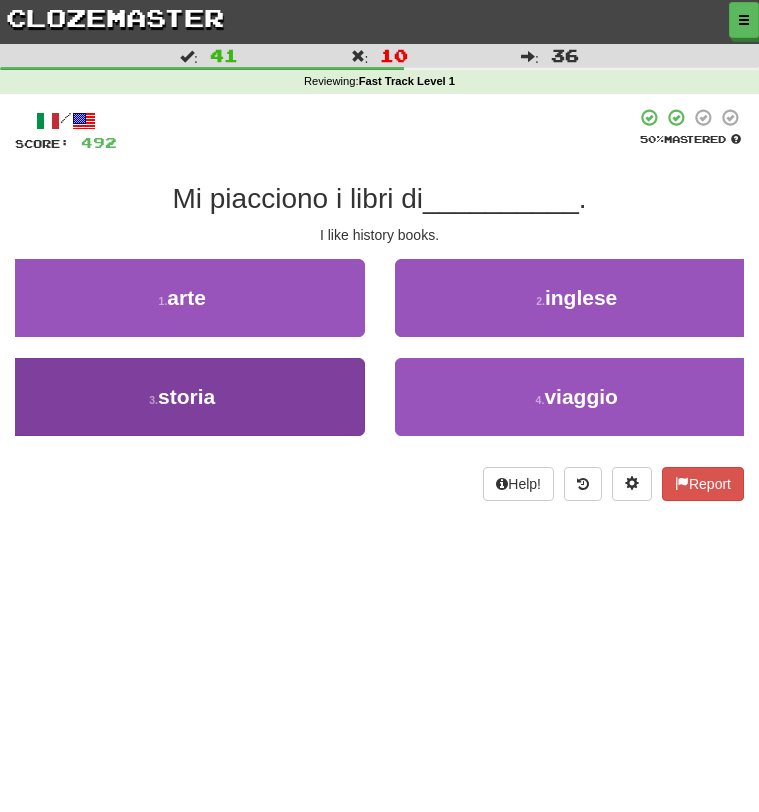 click on "3 .  storia" at bounding box center (182, 397) 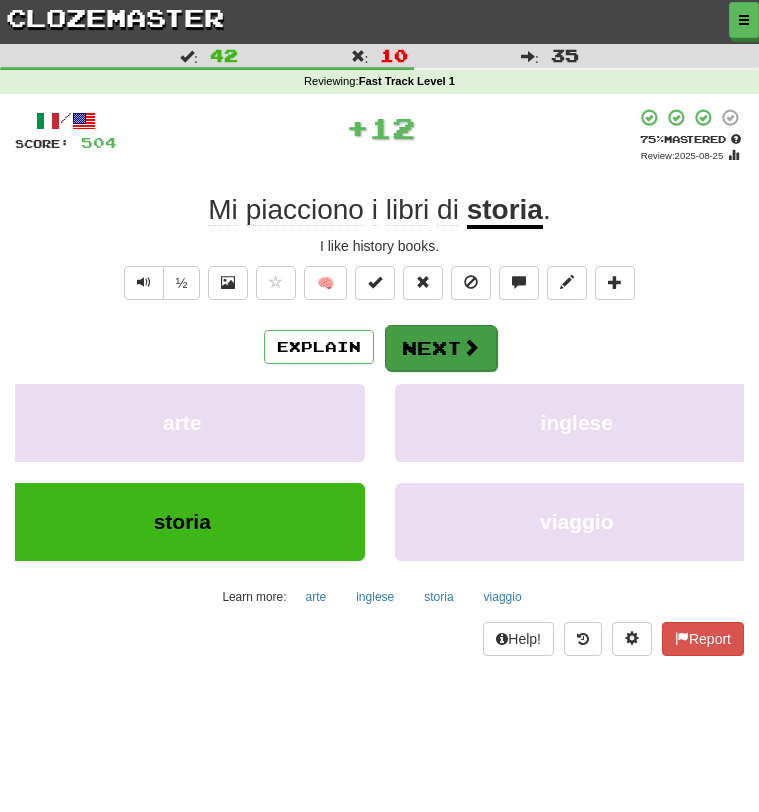 click at bounding box center [471, 347] 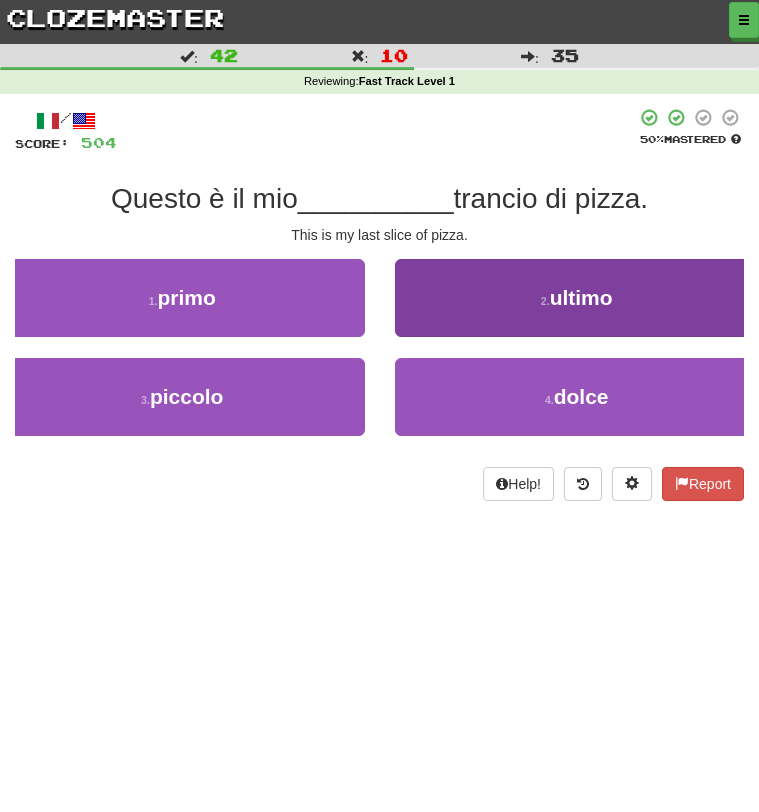 click on "2 .  ultimo" at bounding box center (577, 298) 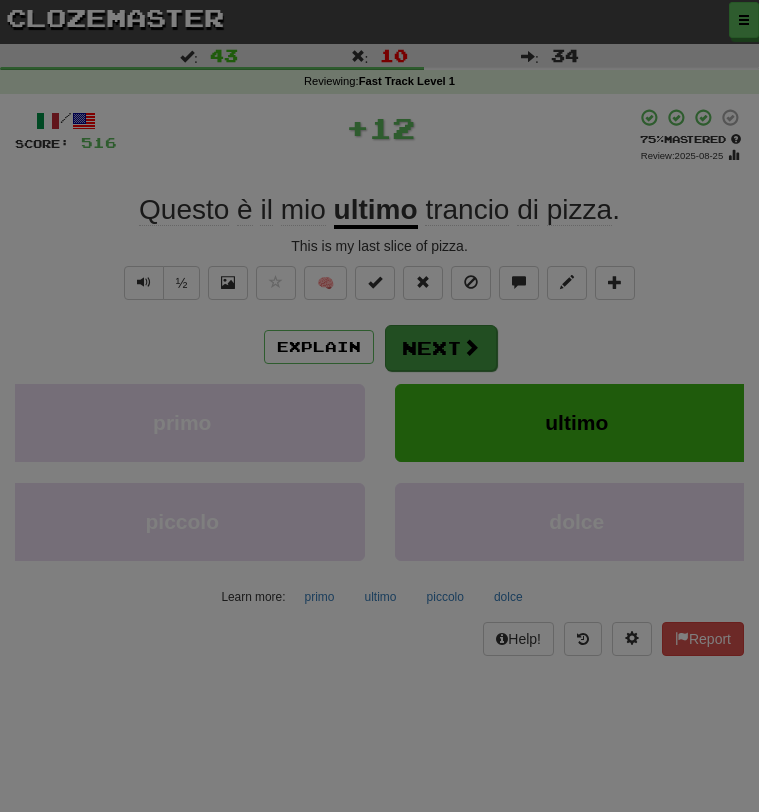 click on "Dashboard
Clozemaster
AgedFire4986
/
Toggle Dropdown
Dashboard
Leaderboard
Activity Feed
Notifications
Profile
Discussions
Italiano
/
English
Streak:
15
Review:
194
Points Today: 292
Languages
Account
Logout
AgedFire4986
/
Toggle Dropdown
Dashboard
Leaderboard
Activity Feed
Notifications
Profile
Discussions
Italiano
/
English
Streak:
15
Review:
194
Points Today: 292
Languages
Account
Logout
clozemaster
Correct   :   43 Incorrect   :   10 To go   :   34 Reviewing :  Fast Track Level 1  /  Score:   516 + 12 75 %  Mastered Review:  2025-08-25 Questo   è   il   mio   ultimo   trancio   di   pizza . ½ 🧠 Explain Next primo" at bounding box center (379, 1131) 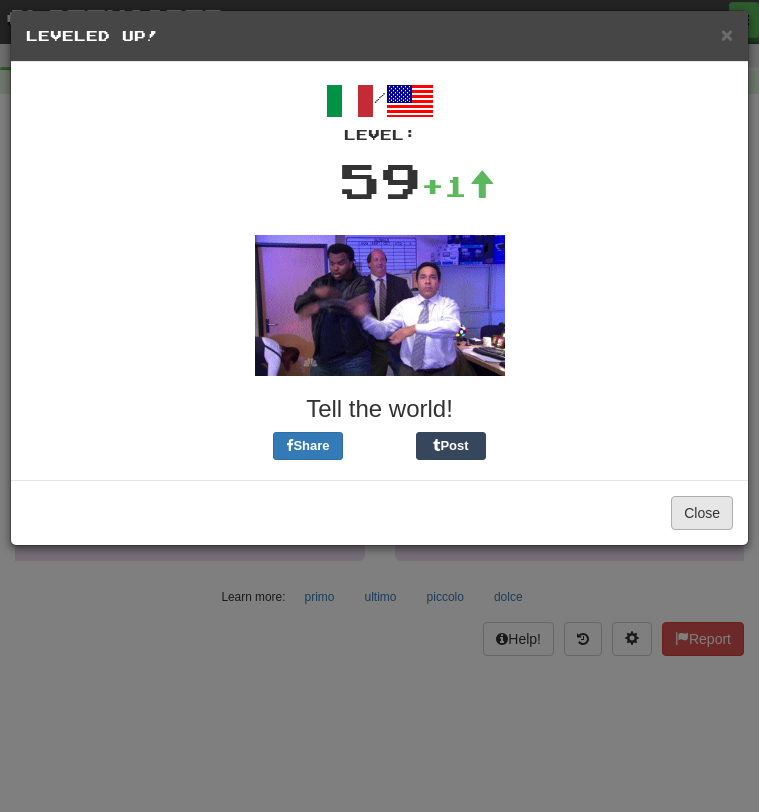 click on "Close" at bounding box center (702, 513) 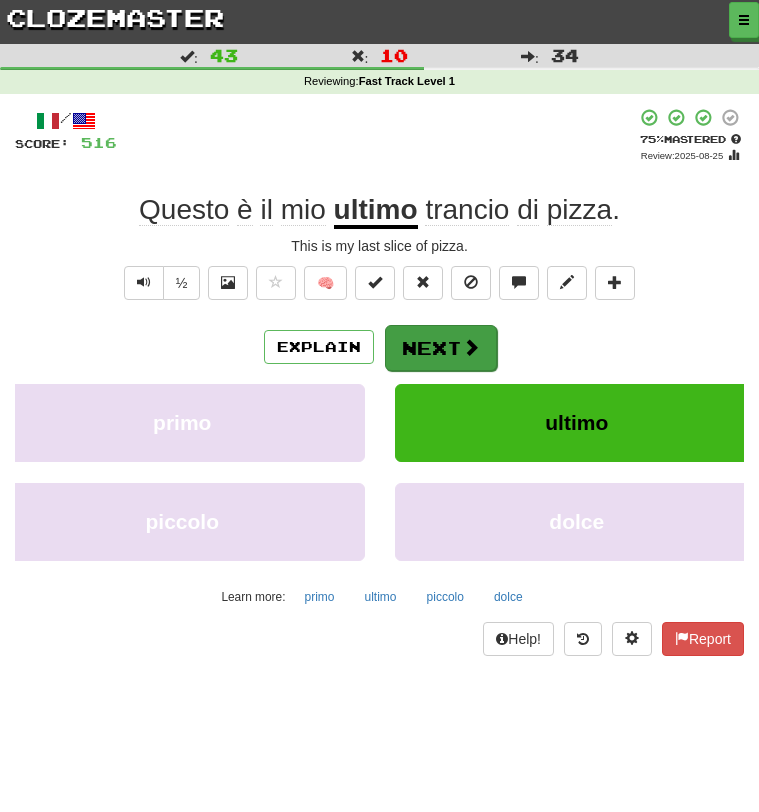 click at bounding box center (471, 347) 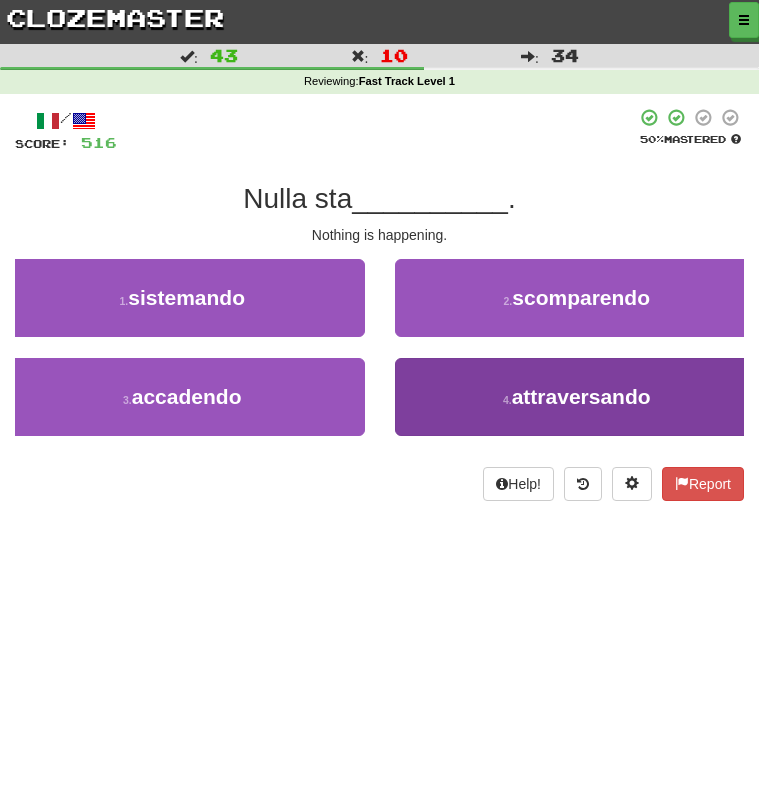 drag, startPoint x: 304, startPoint y: 384, endPoint x: 546, endPoint y: 378, distance: 242.07437 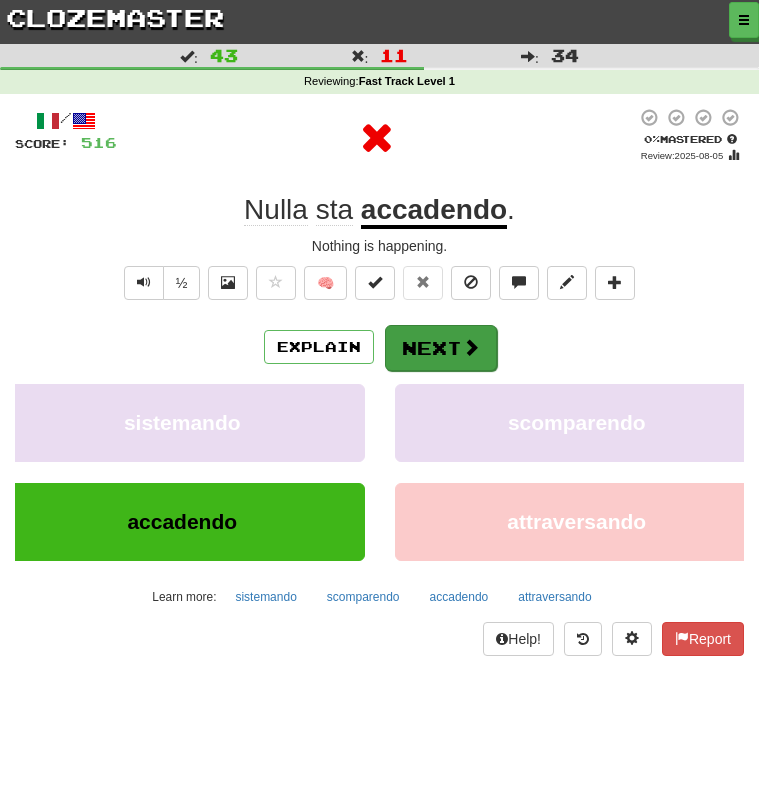 click on "Next" at bounding box center (441, 348) 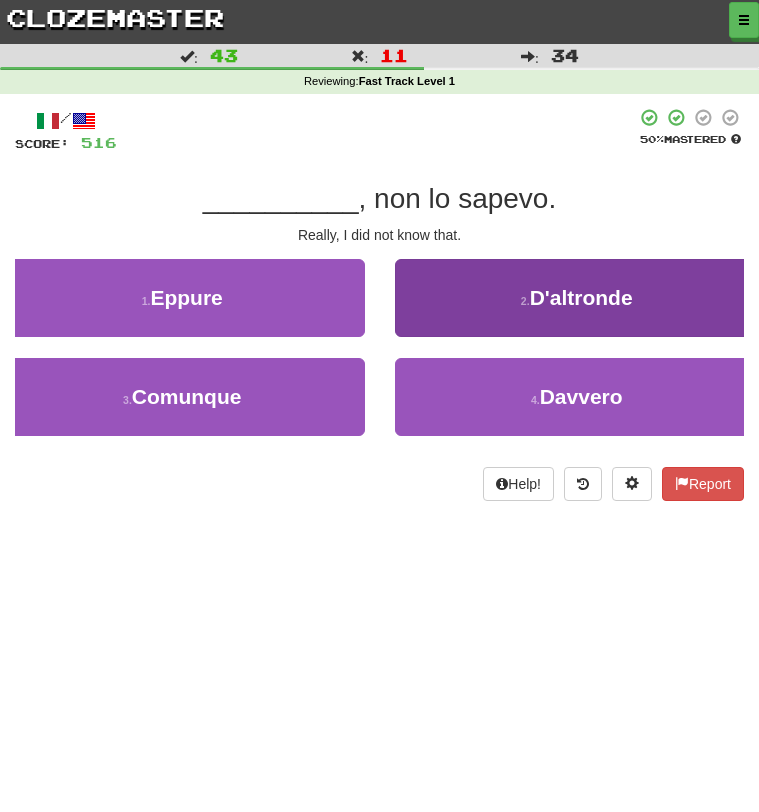 click on "D'altronde" at bounding box center (581, 297) 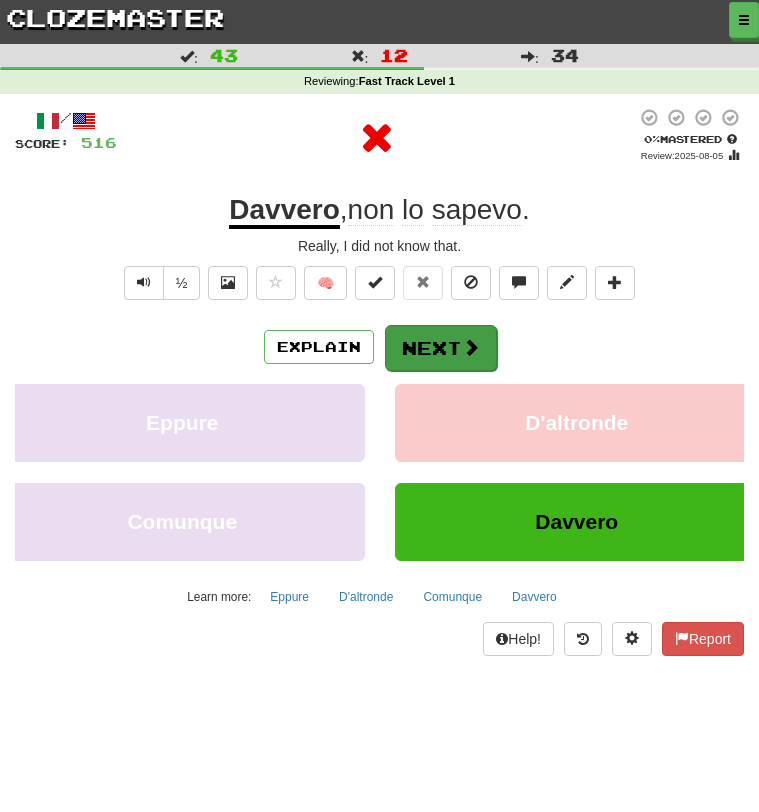 click on "Next" at bounding box center (441, 348) 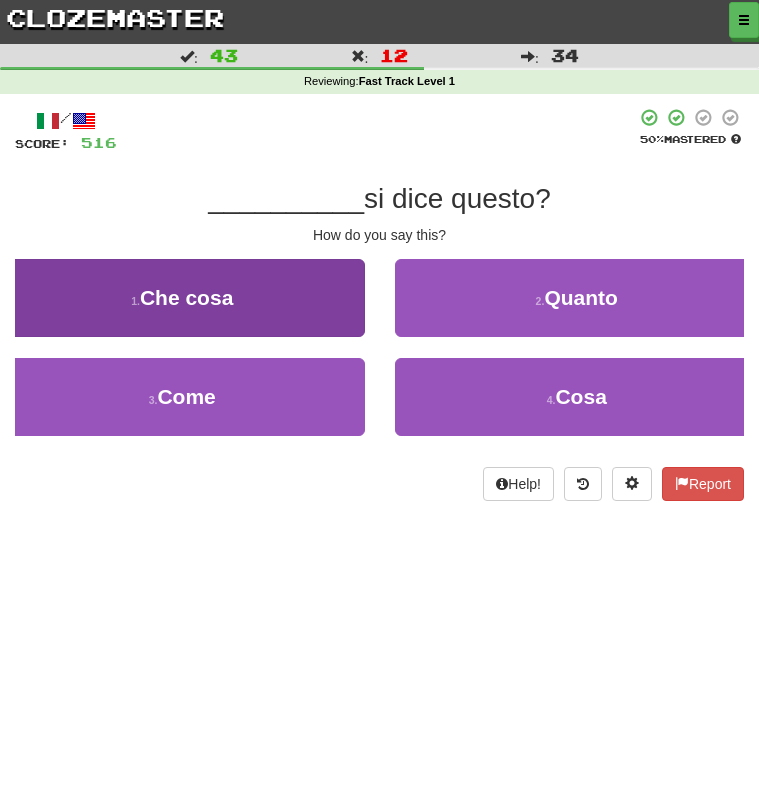 click on "1 .  Che cosa" at bounding box center [182, 298] 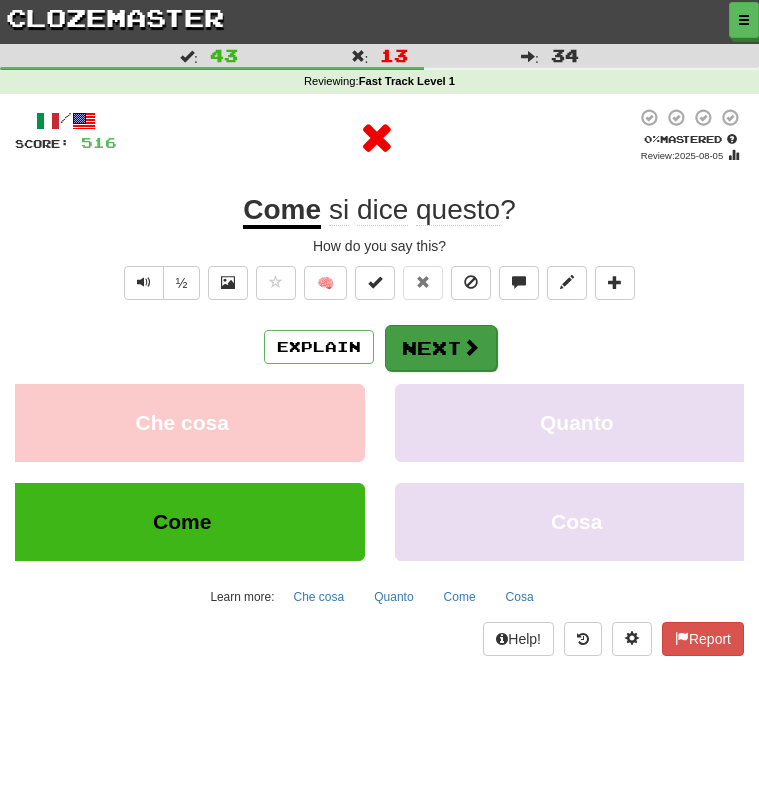 click on "Next" at bounding box center (441, 348) 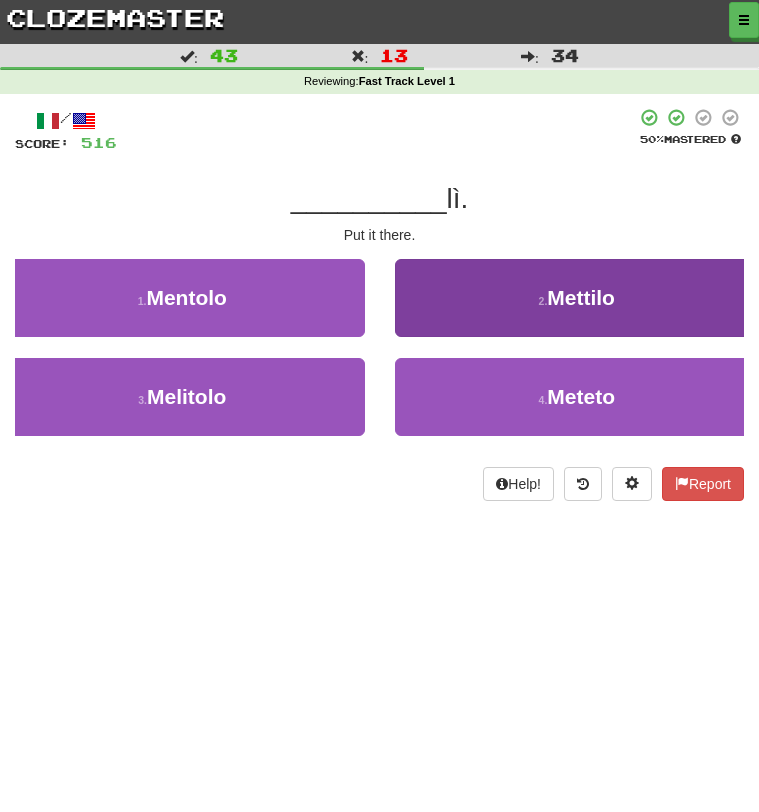 click on "2 .  Mettilo" at bounding box center [577, 298] 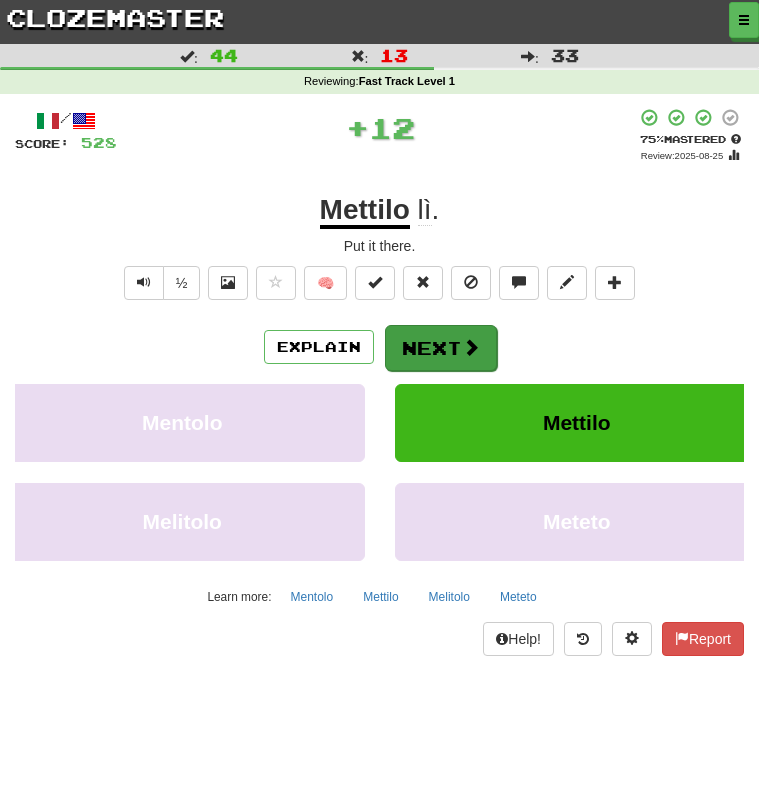click on "Next" at bounding box center [441, 348] 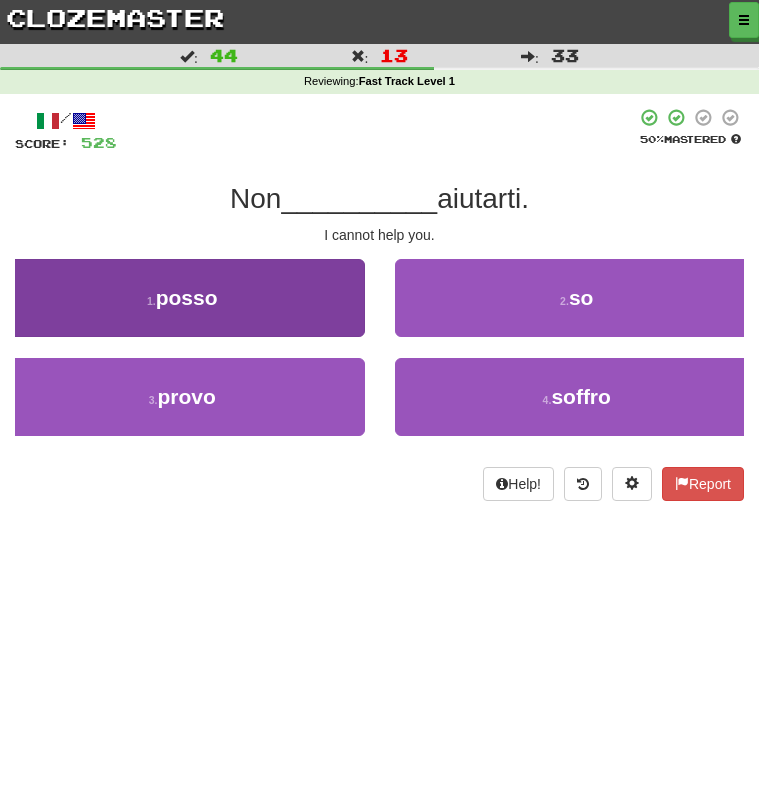 click on "1 .  posso" at bounding box center [182, 298] 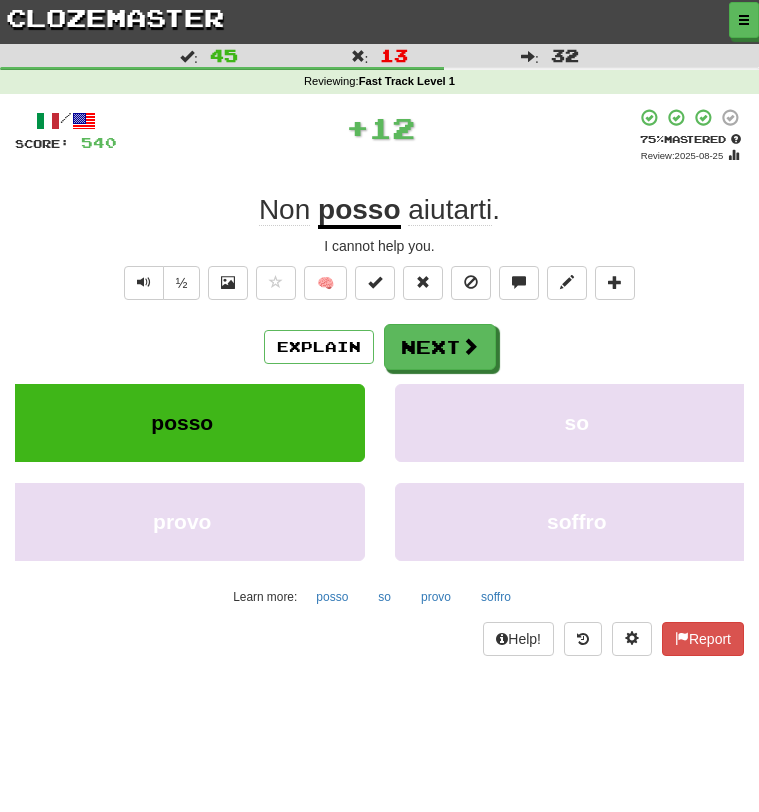 click on "/  Score:   540 + 12 75 %  Mastered Review:  2025-08-25 Non   posso   aiutarti . I cannot help you. ½ 🧠 Explain Next posso so provo soffro Learn more: posso so provo soffro  Help!  Report" at bounding box center [379, 382] 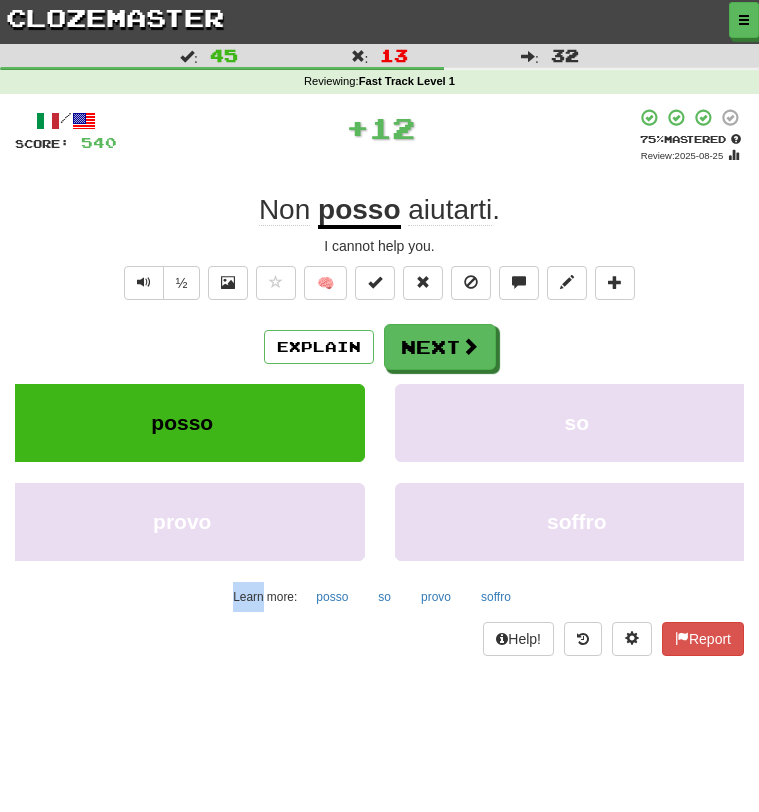 click on "/  Score:   540 + 12 75 %  Mastered Review:  2025-08-25 Non   posso   aiutarti . I cannot help you. ½ 🧠 Explain Next posso so provo soffro Learn more: posso so provo soffro  Help!  Report" at bounding box center [379, 382] 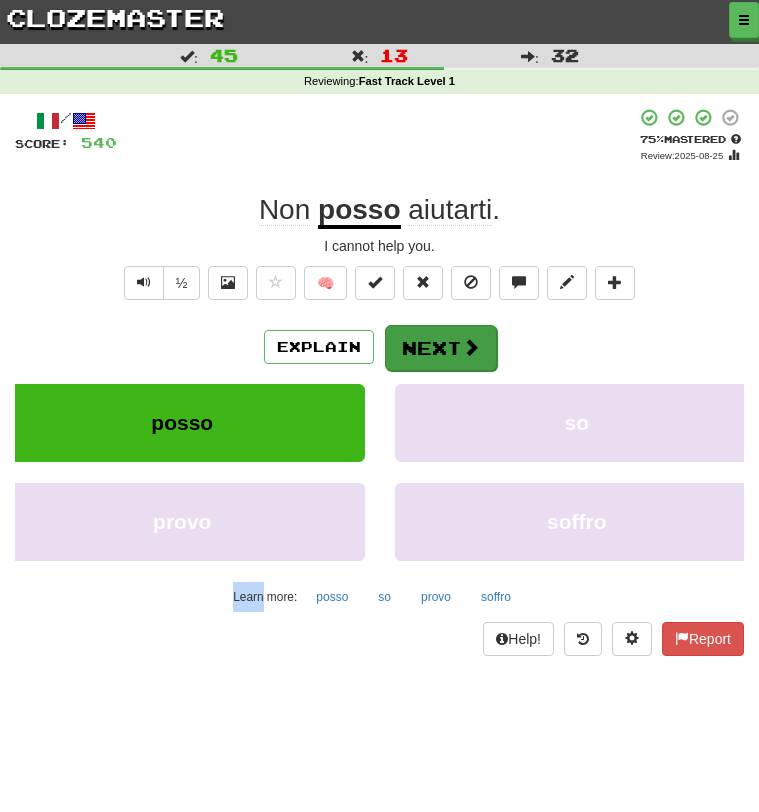 click on "Next" at bounding box center (441, 348) 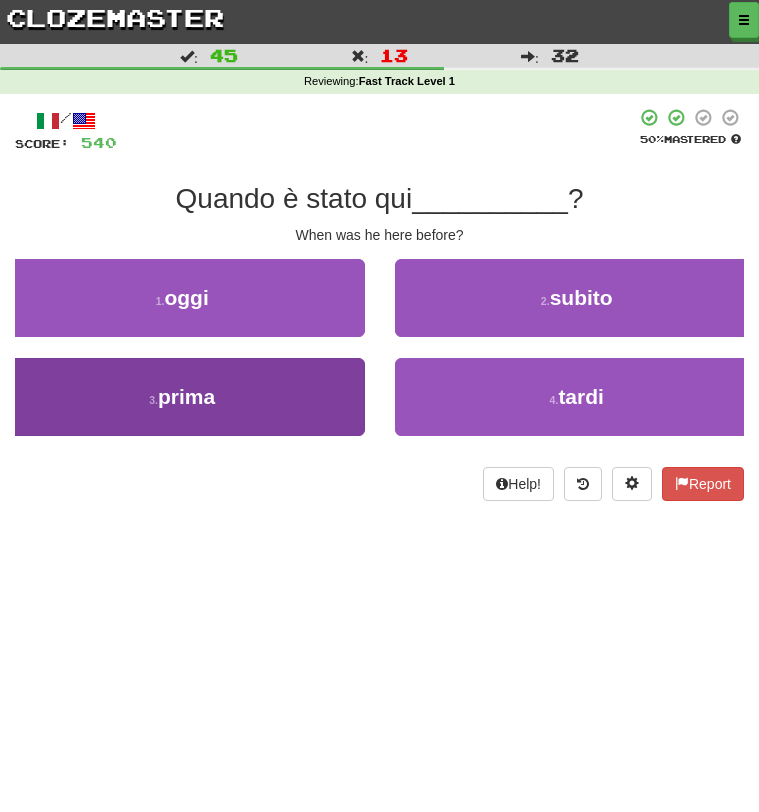 click on "3 .  prima" at bounding box center [182, 397] 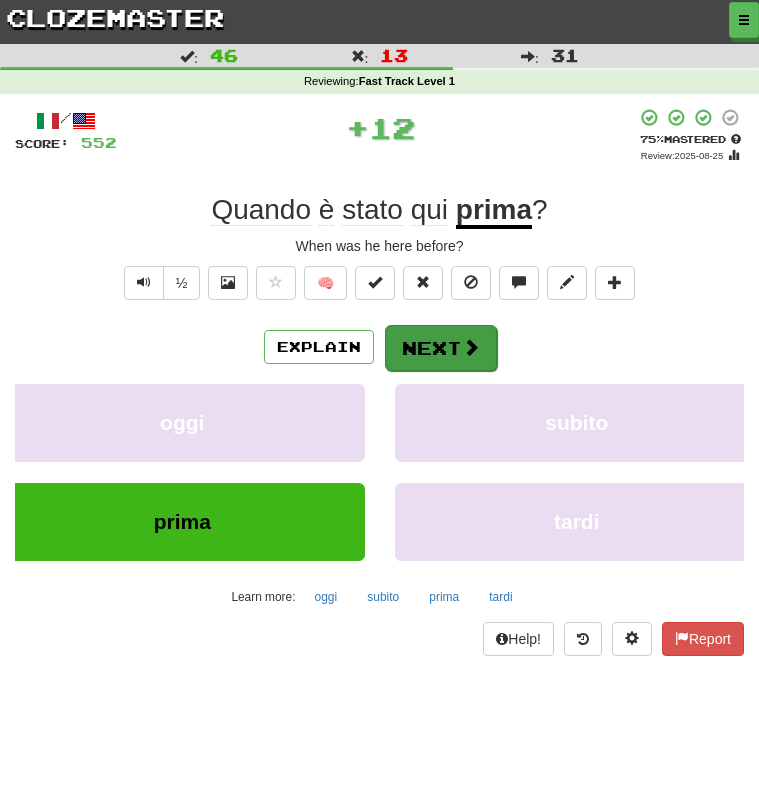click at bounding box center (471, 347) 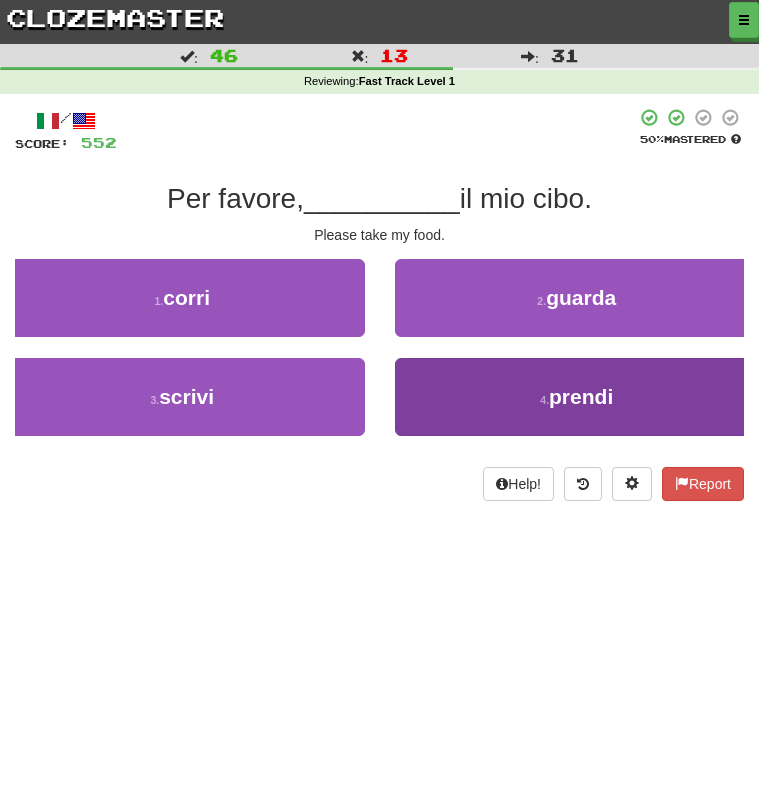 click on "4 .  prendi" at bounding box center (577, 397) 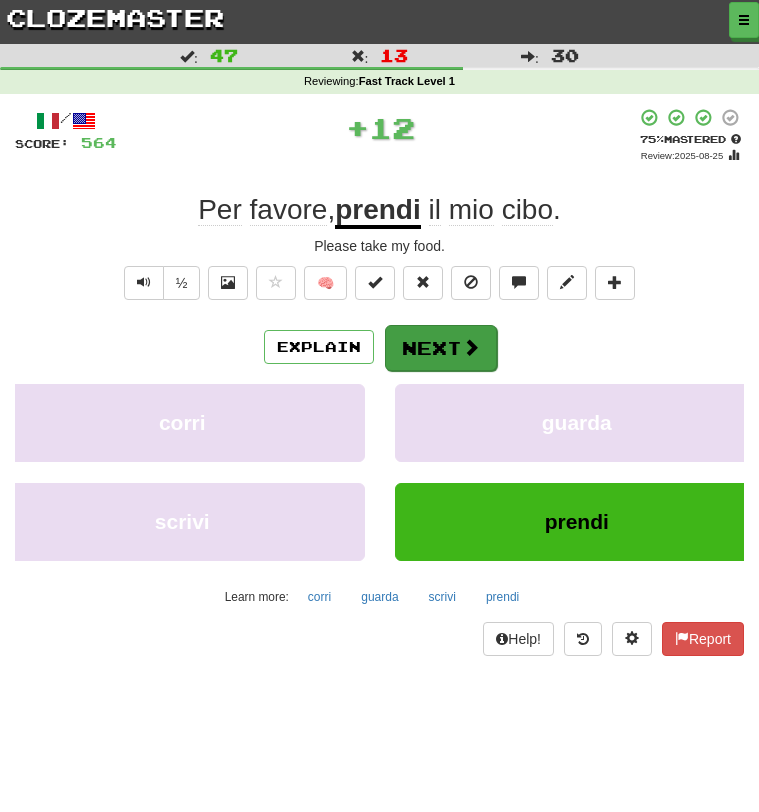 click at bounding box center (471, 347) 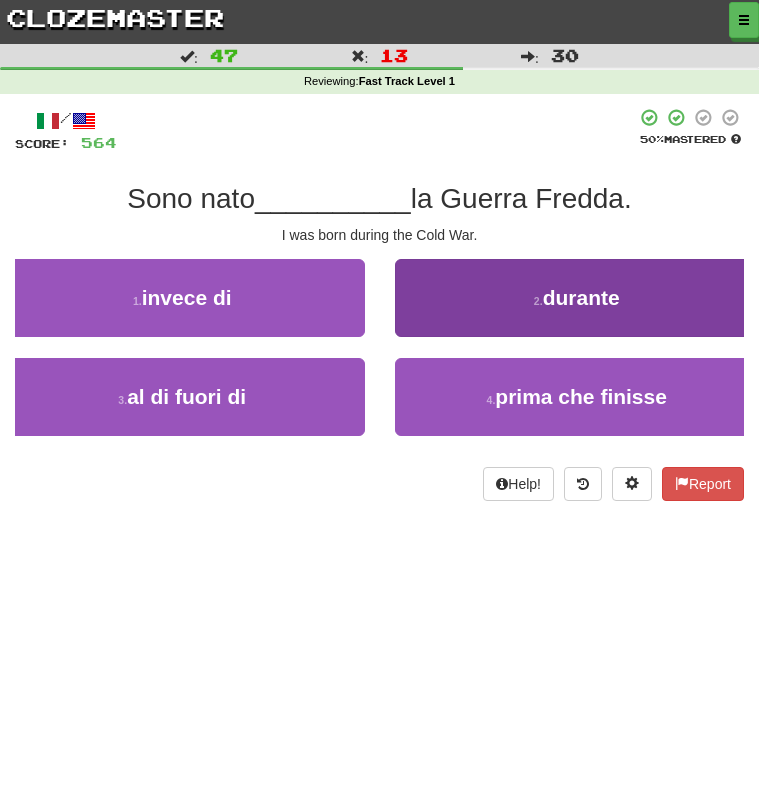 click on "2 .  durante" at bounding box center [577, 298] 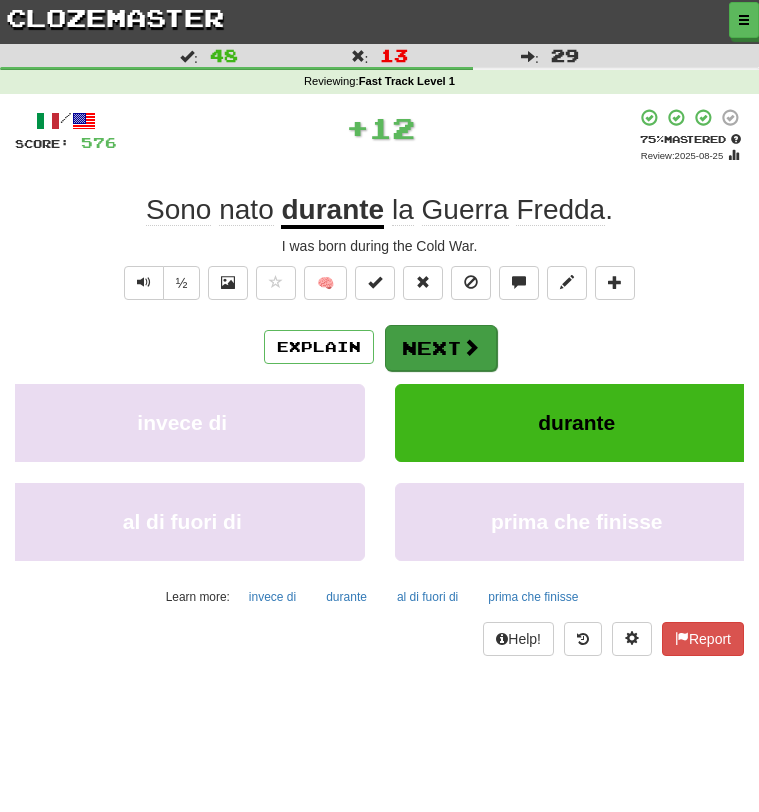 click on "Next" at bounding box center [441, 348] 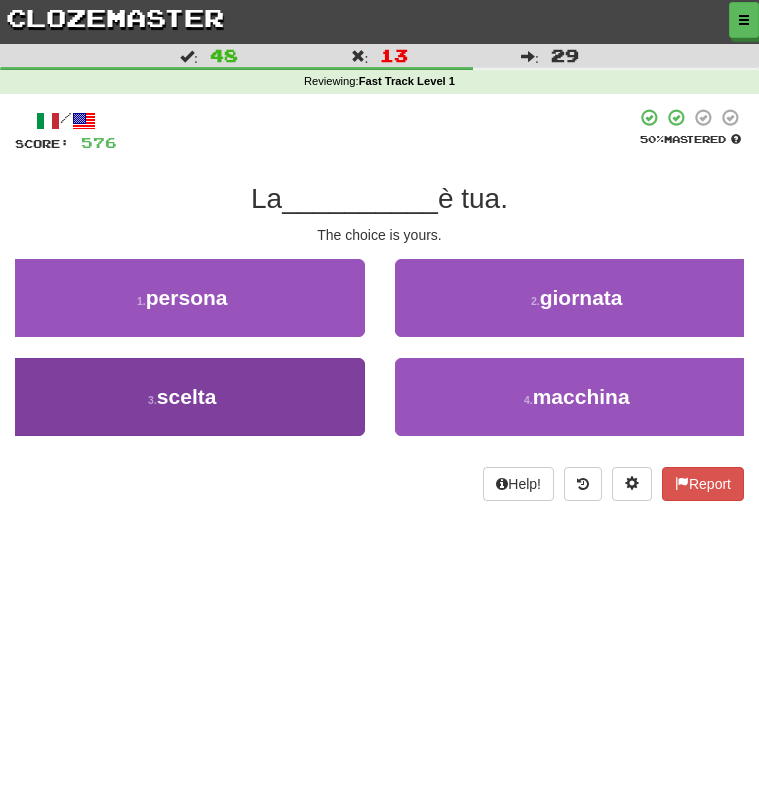 click on "3 .  scelta" at bounding box center (182, 397) 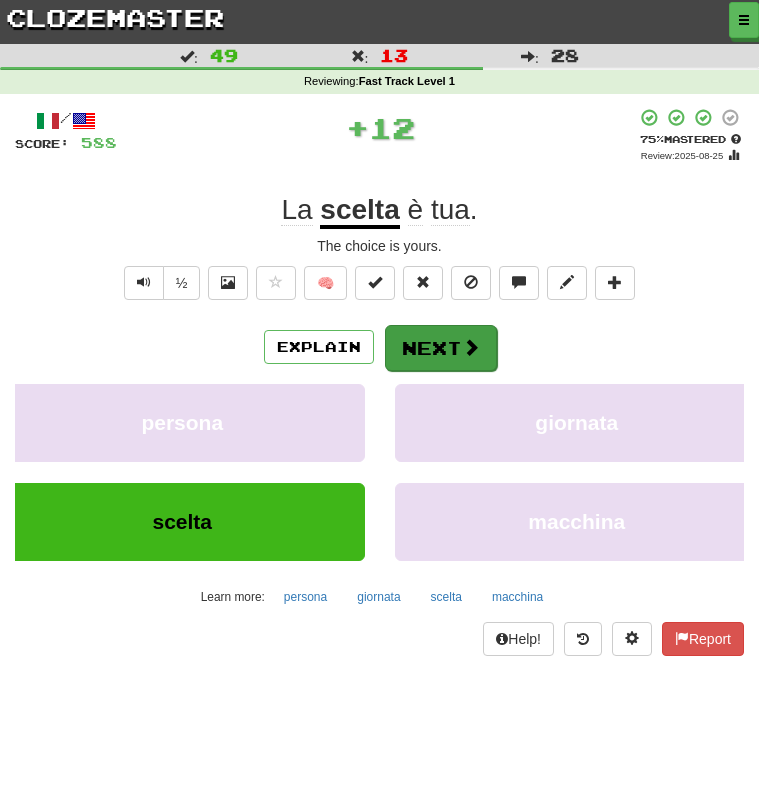 click at bounding box center (471, 347) 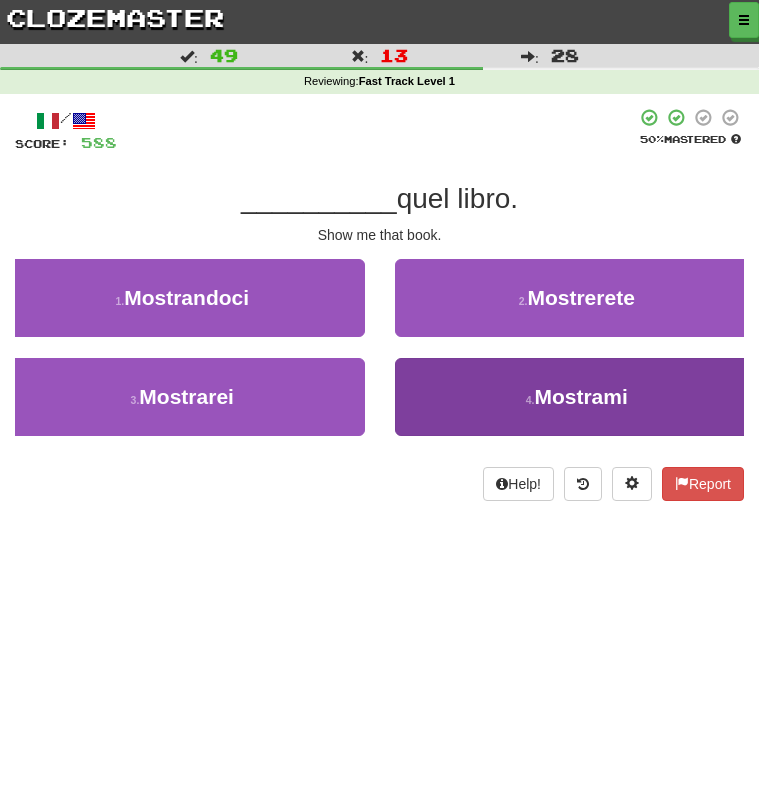 click on "4 .  Mostrami" at bounding box center [577, 397] 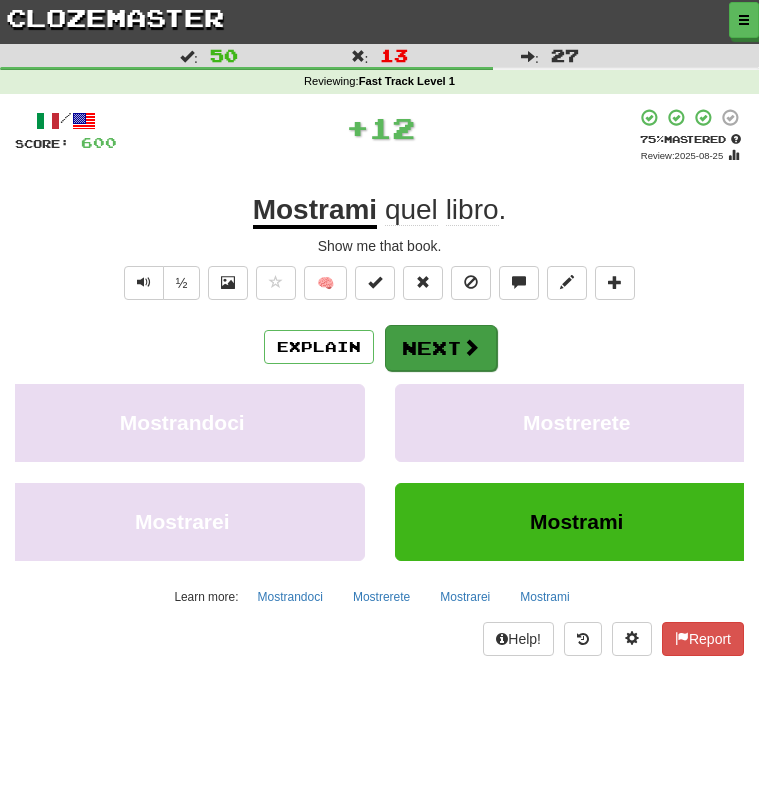 click on "Next" at bounding box center [441, 348] 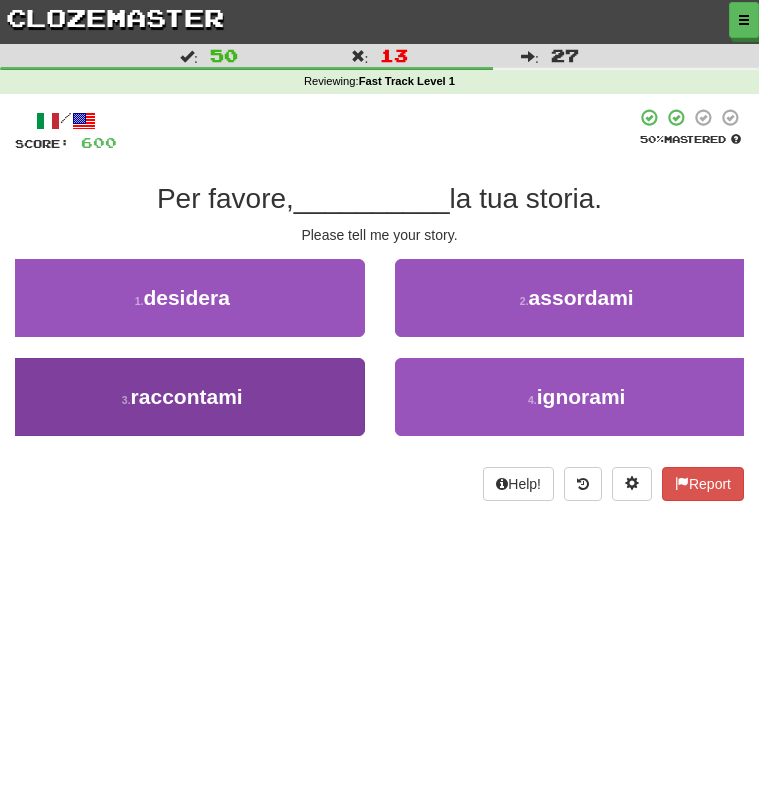 click on "3 .  raccontami" at bounding box center (182, 397) 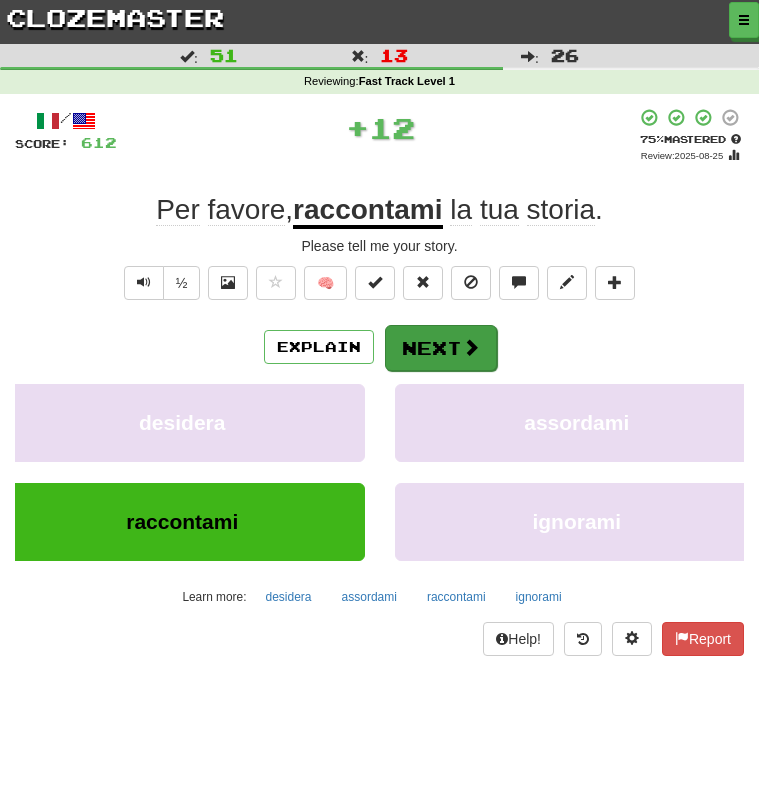 click on "Next" at bounding box center (441, 348) 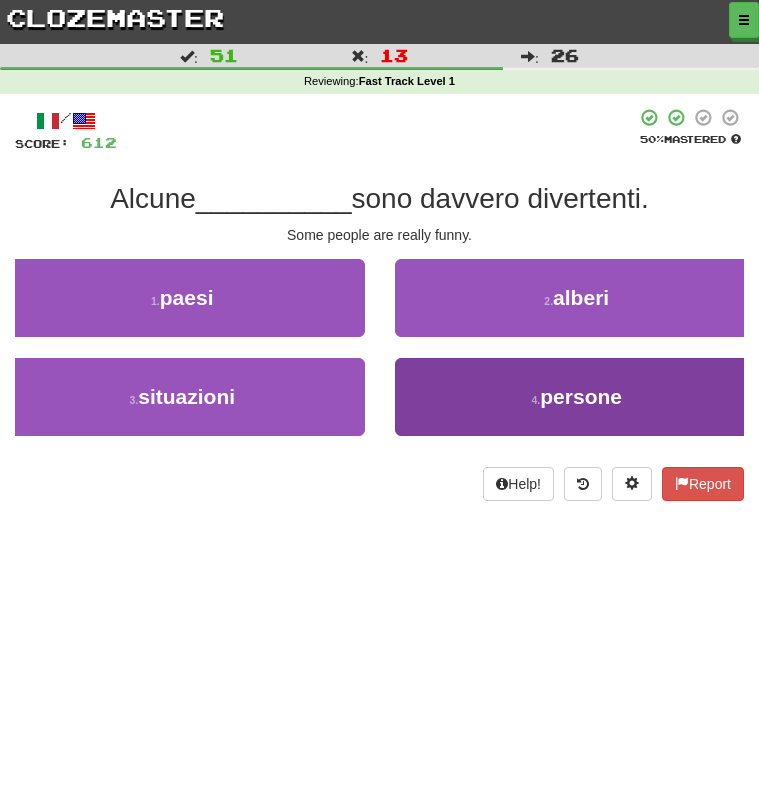 click on "persone" at bounding box center [581, 396] 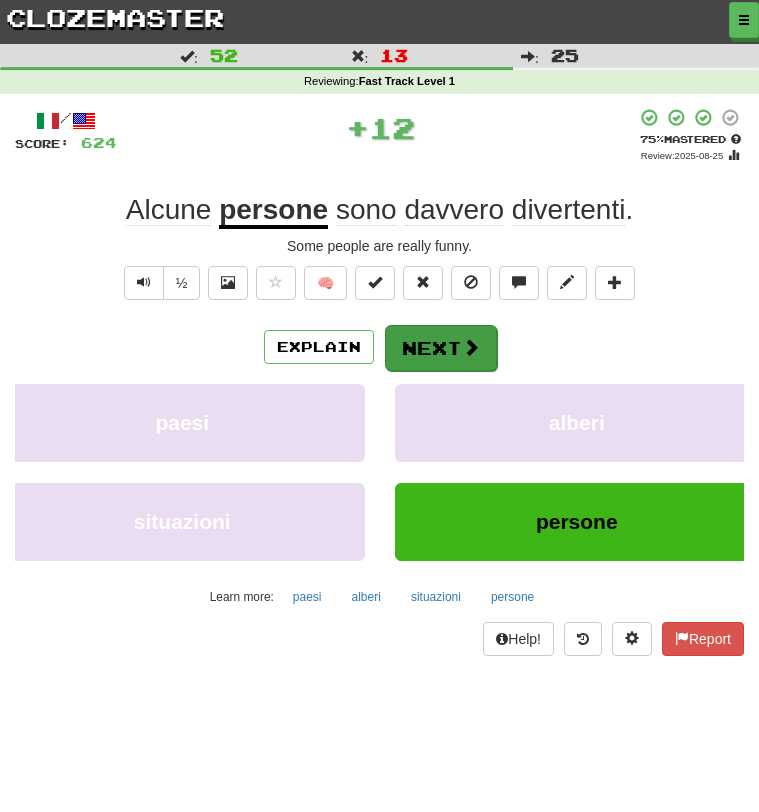 click at bounding box center (471, 347) 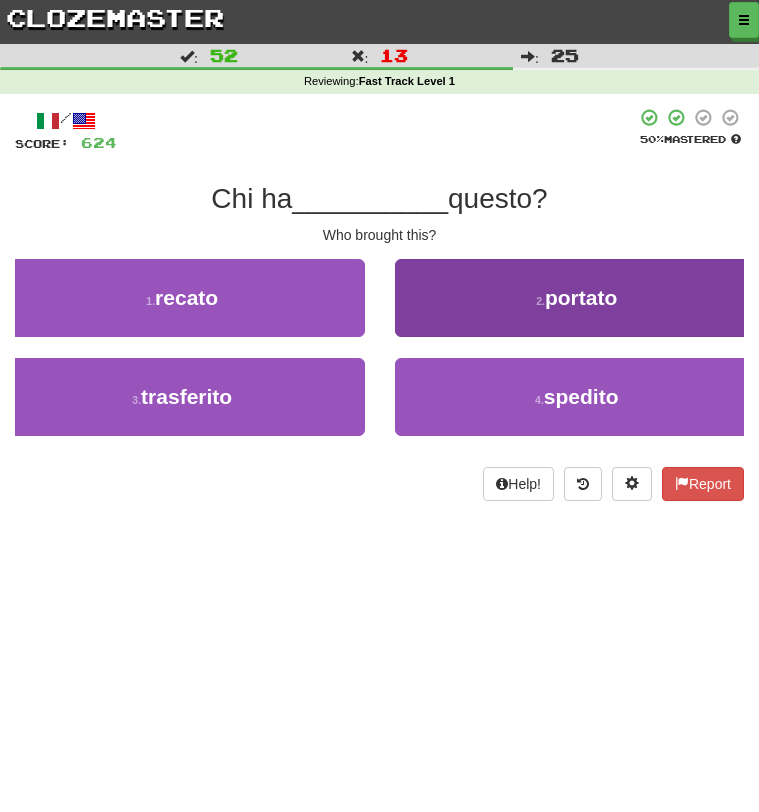 click on "2 .  portato" at bounding box center (577, 298) 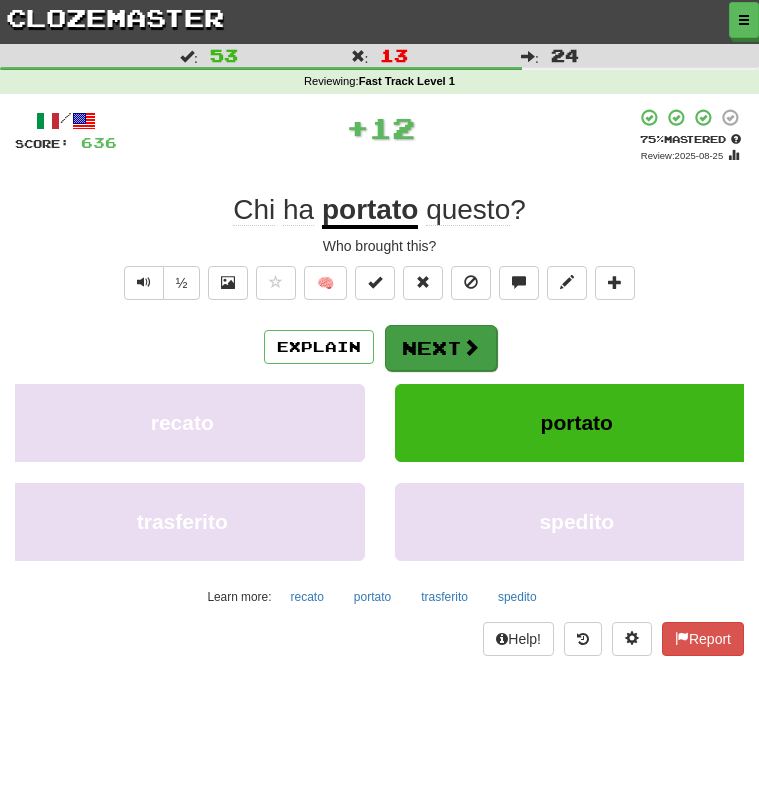 click at bounding box center (471, 347) 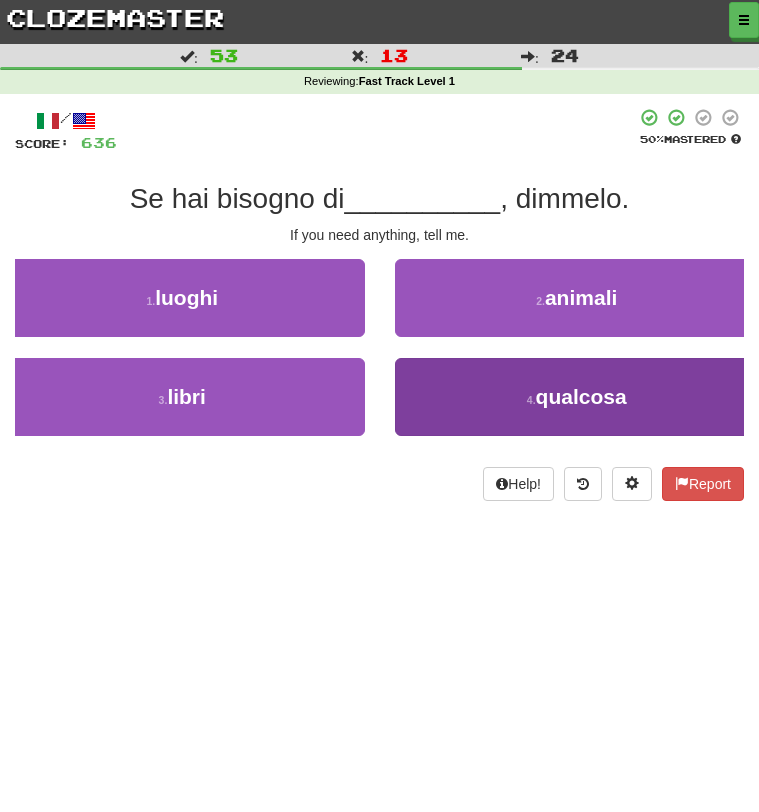 click on "4 .  qualcosa" at bounding box center [577, 397] 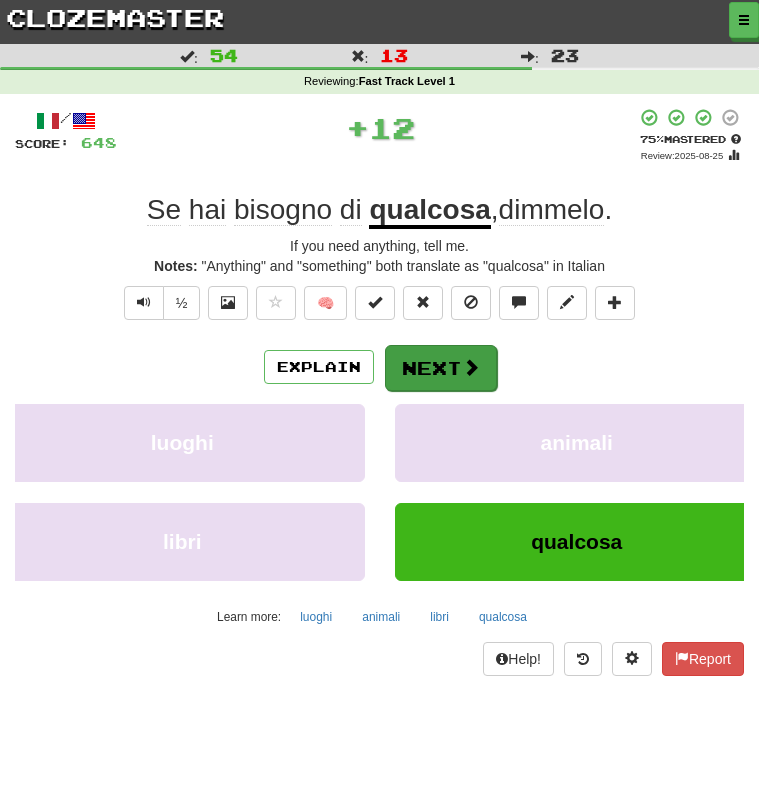 click on "Next" at bounding box center [441, 368] 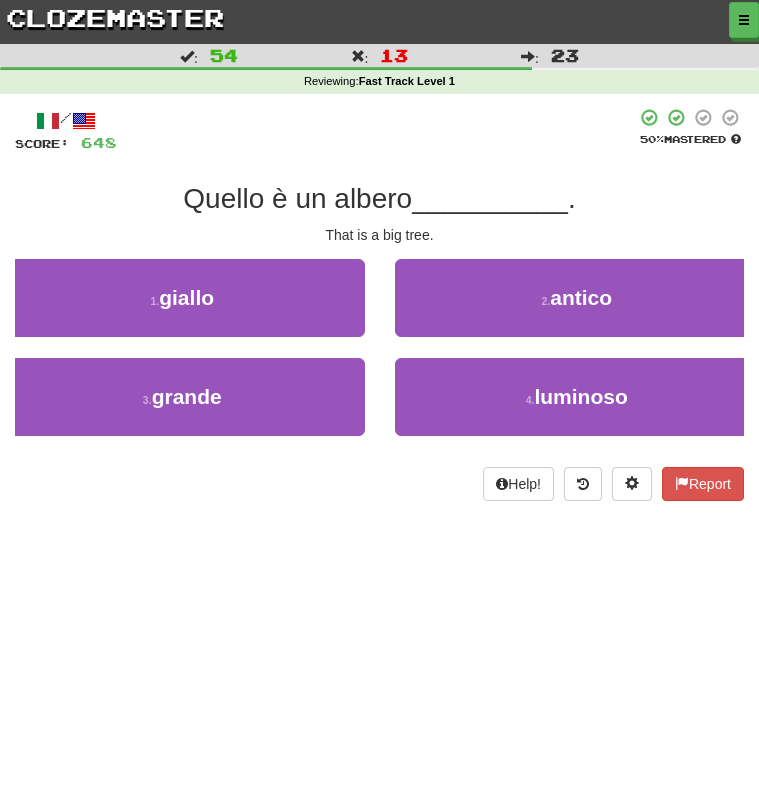 click on "clozemaster" at bounding box center [115, 17] 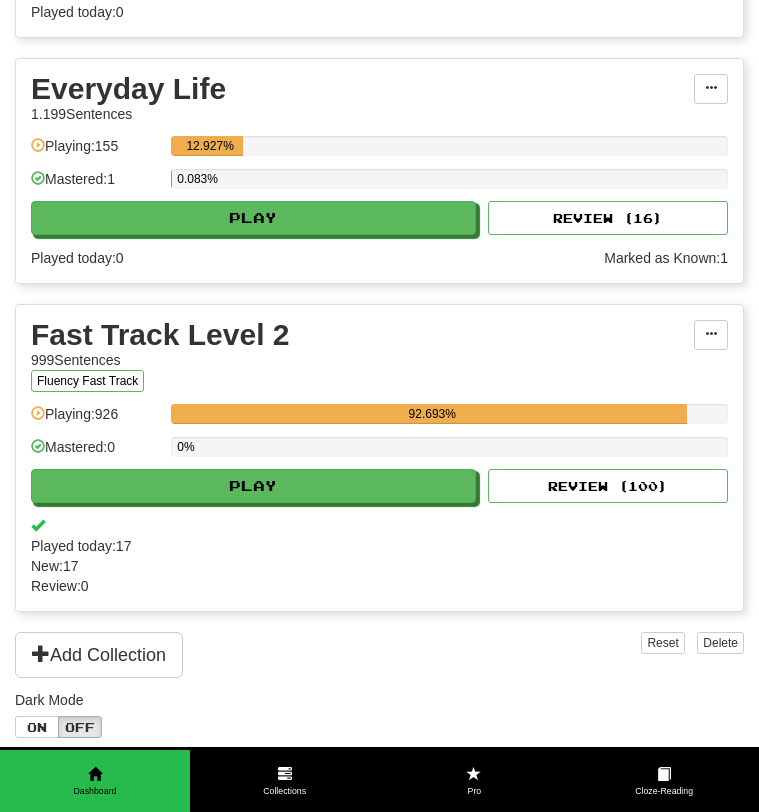 scroll, scrollTop: 850, scrollLeft: 0, axis: vertical 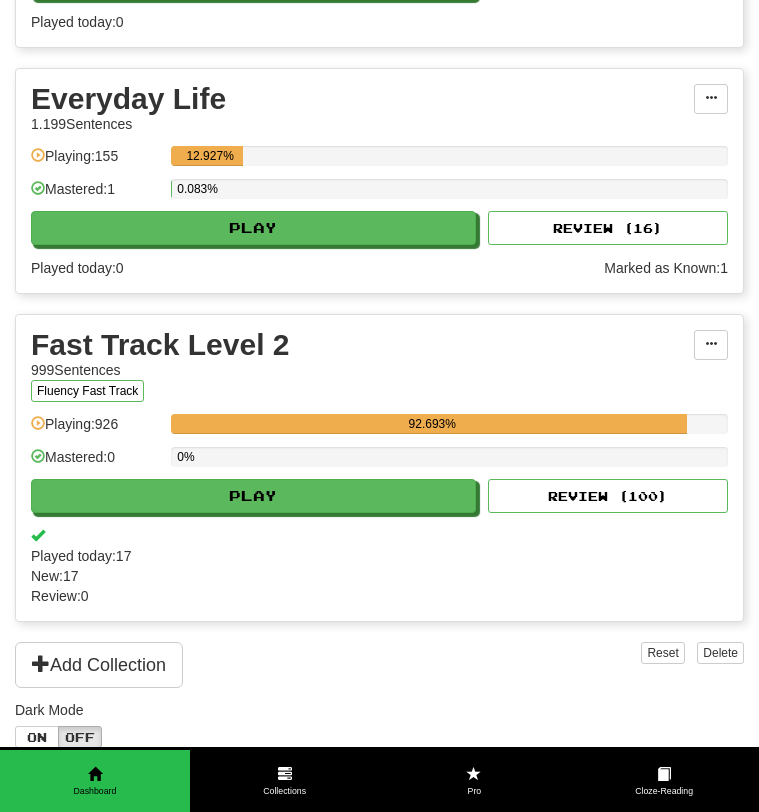 click on "Fast Track Level 2 999  Sentences Fluency Fast Track Manage Sentences Unpin from Dashboard  Playing:  926 92.693%  Mastered:  0 0% Play Review ( 100 )   Played today:  17  /  New:  17  /  Review:  0" at bounding box center (379, 468) 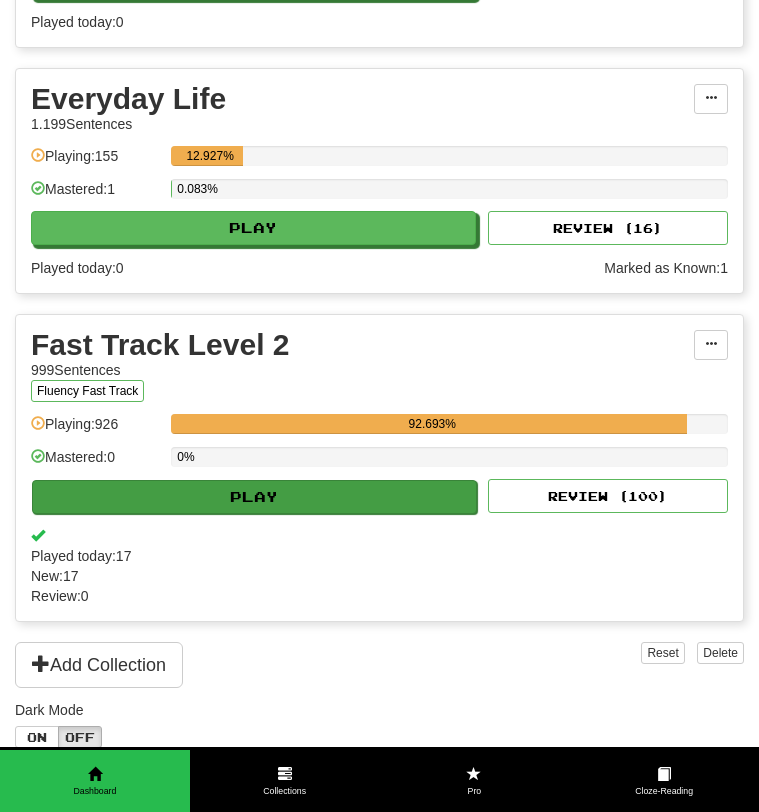 click on "Play" at bounding box center (254, 497) 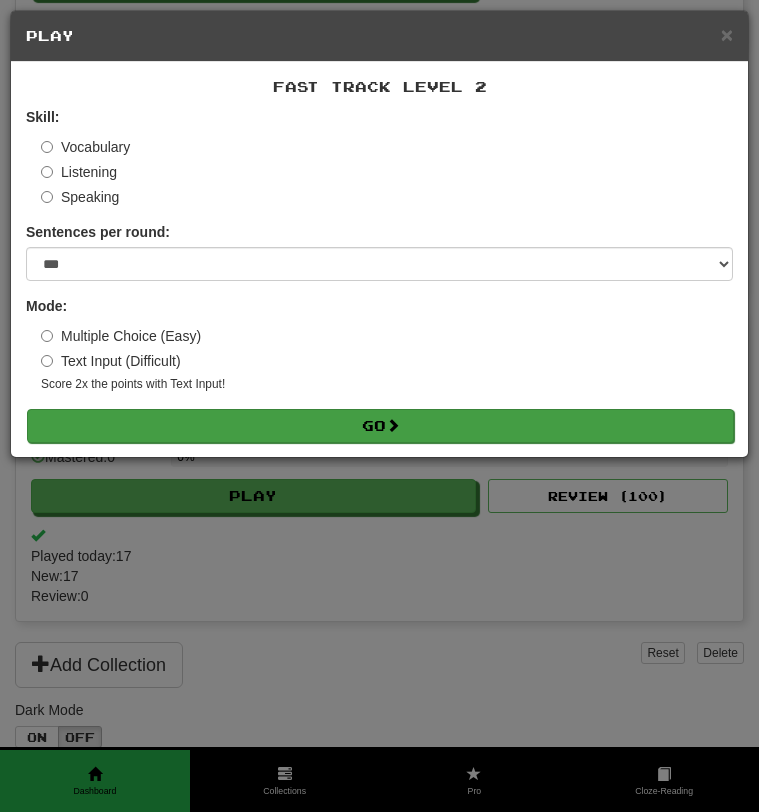 click on "Go" at bounding box center (380, 426) 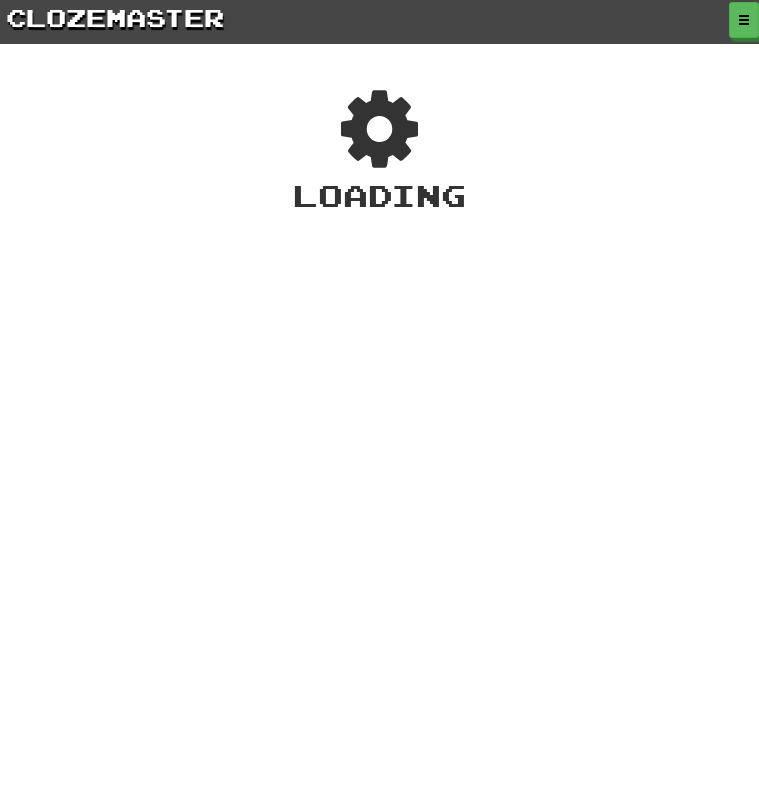 scroll, scrollTop: 0, scrollLeft: 0, axis: both 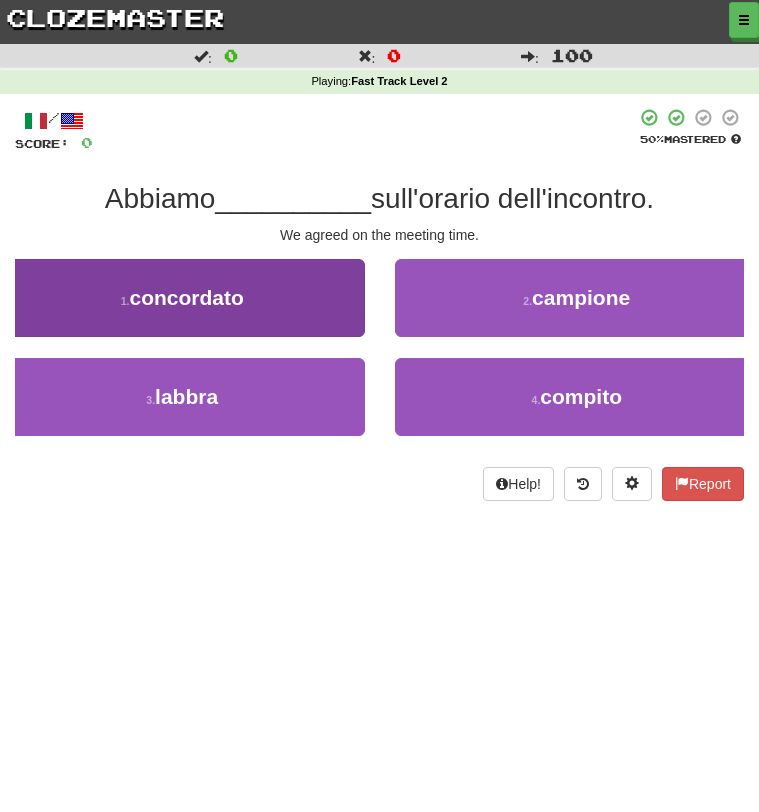 click on "1 .  concordato" at bounding box center (182, 298) 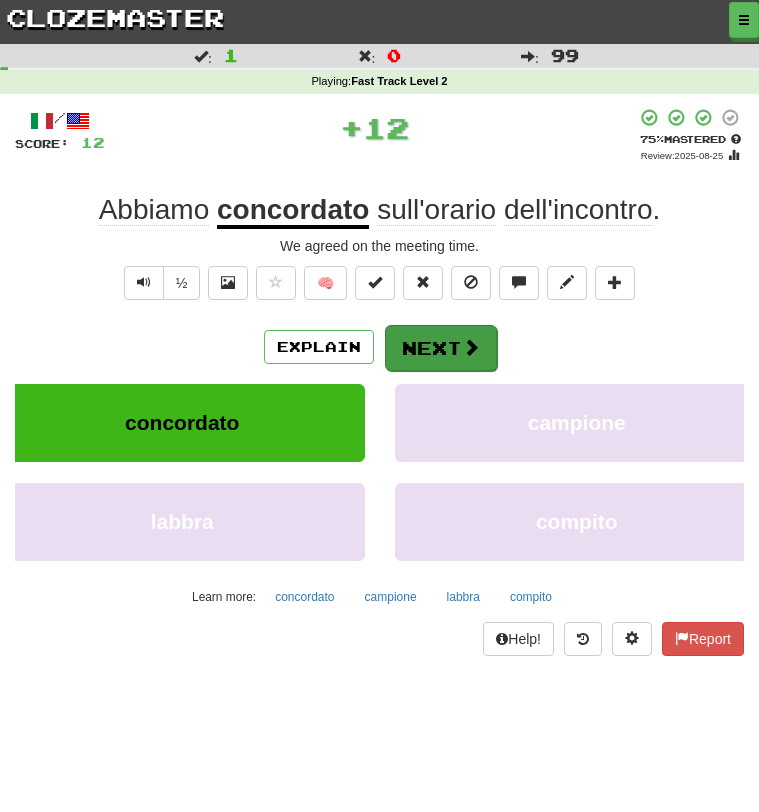 click on "Next" at bounding box center [441, 348] 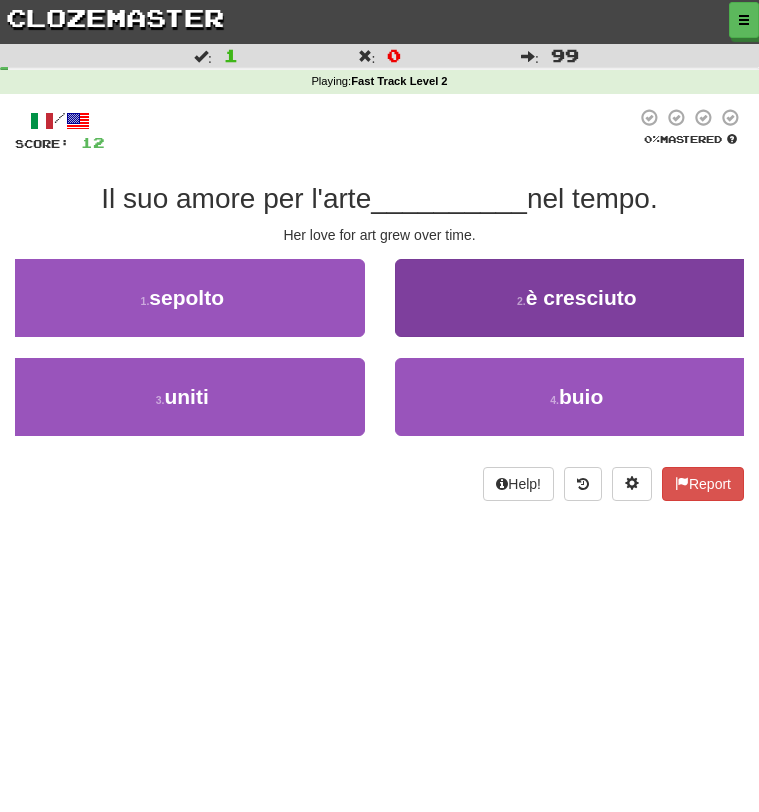 click on "2 .  è cresciuto" at bounding box center [577, 298] 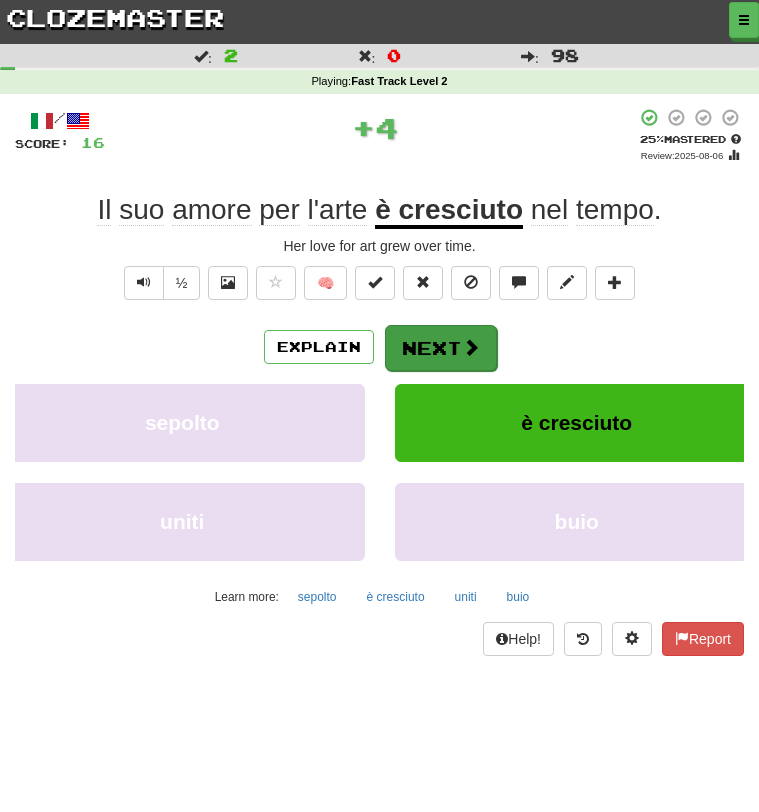 click on "Next" at bounding box center (441, 348) 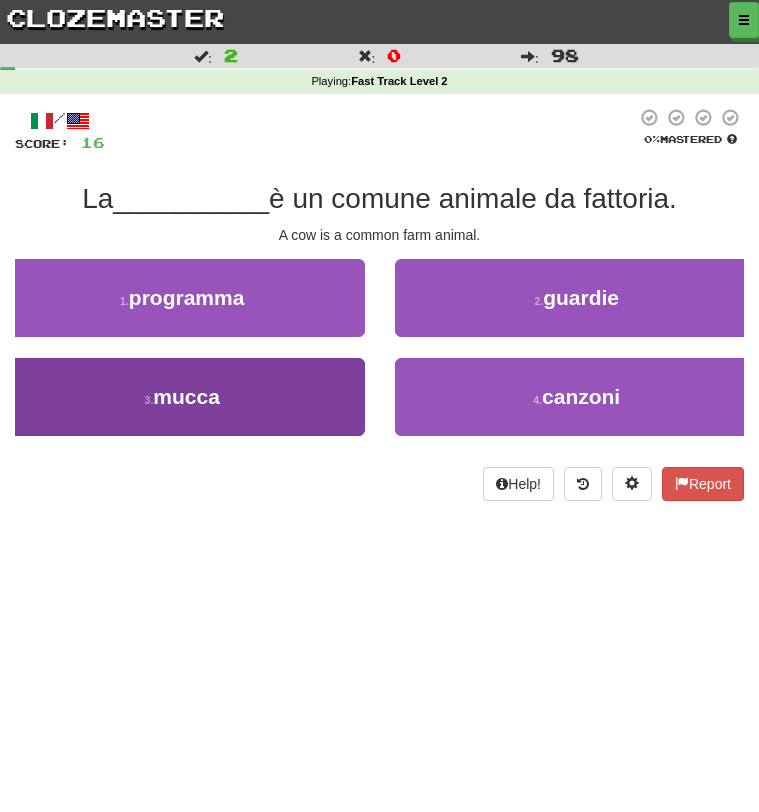 click on "3 .  mucca" at bounding box center [182, 397] 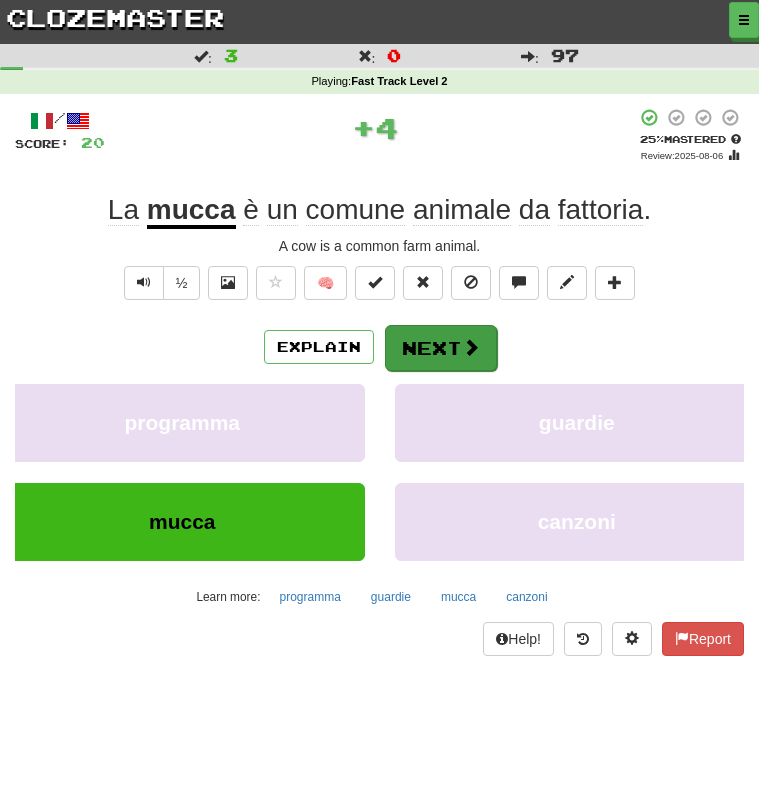 click on "Next" at bounding box center [441, 348] 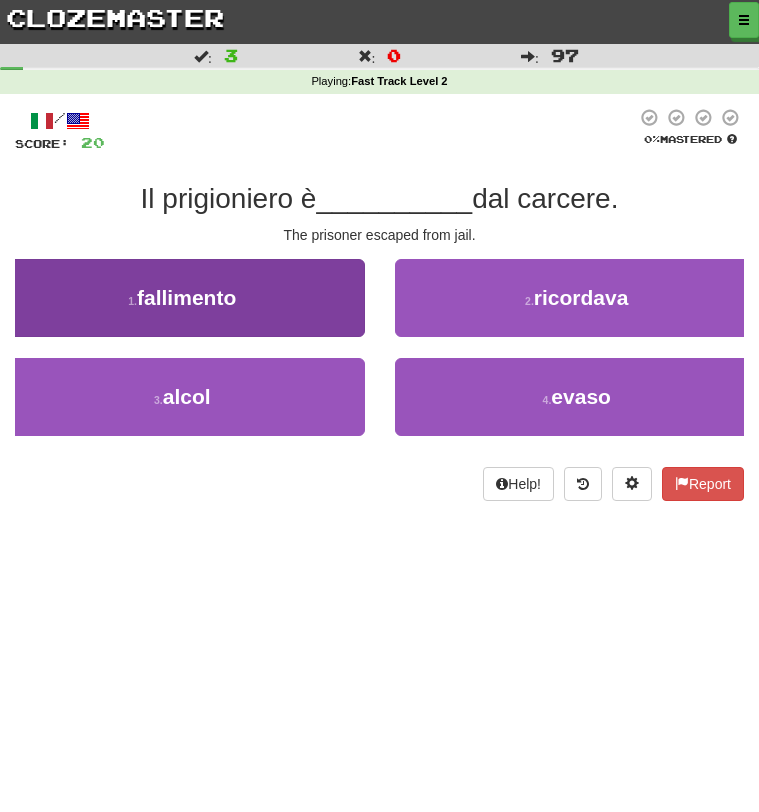 click on "1 .  fallimento" at bounding box center (182, 298) 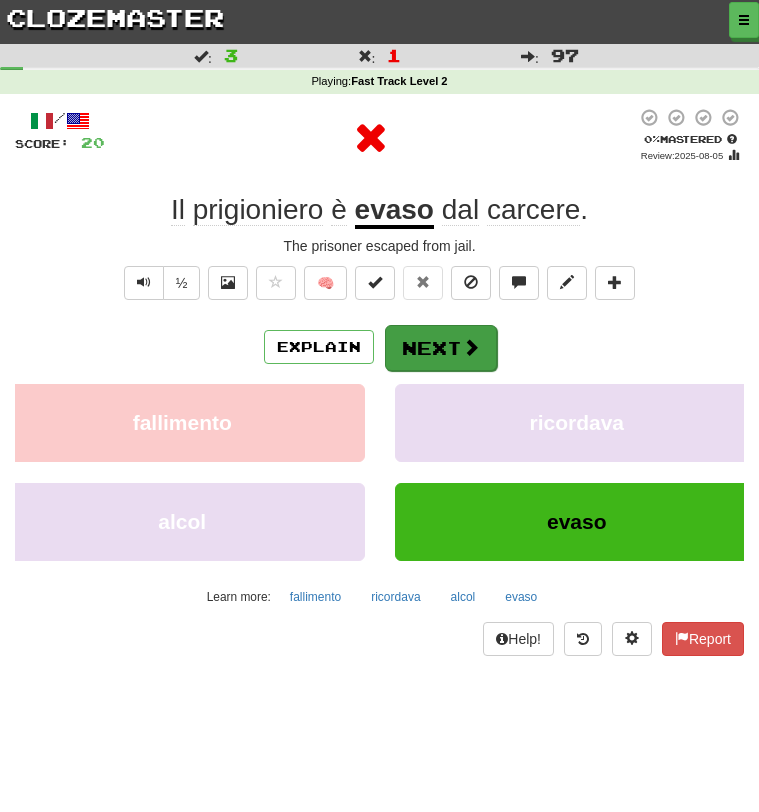 click on "Next" at bounding box center (441, 348) 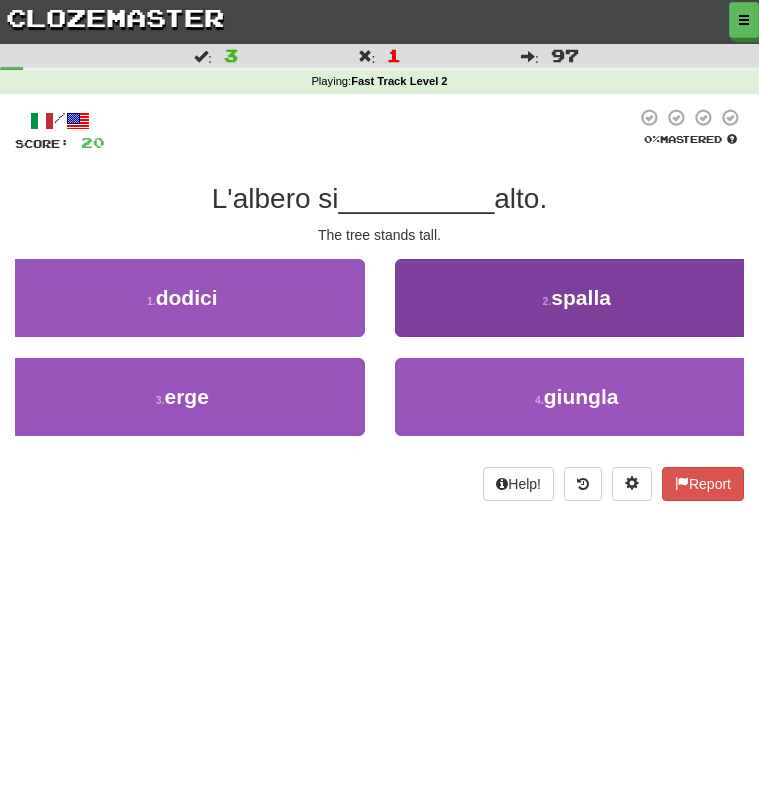 click on "2 .  spalla" at bounding box center (577, 298) 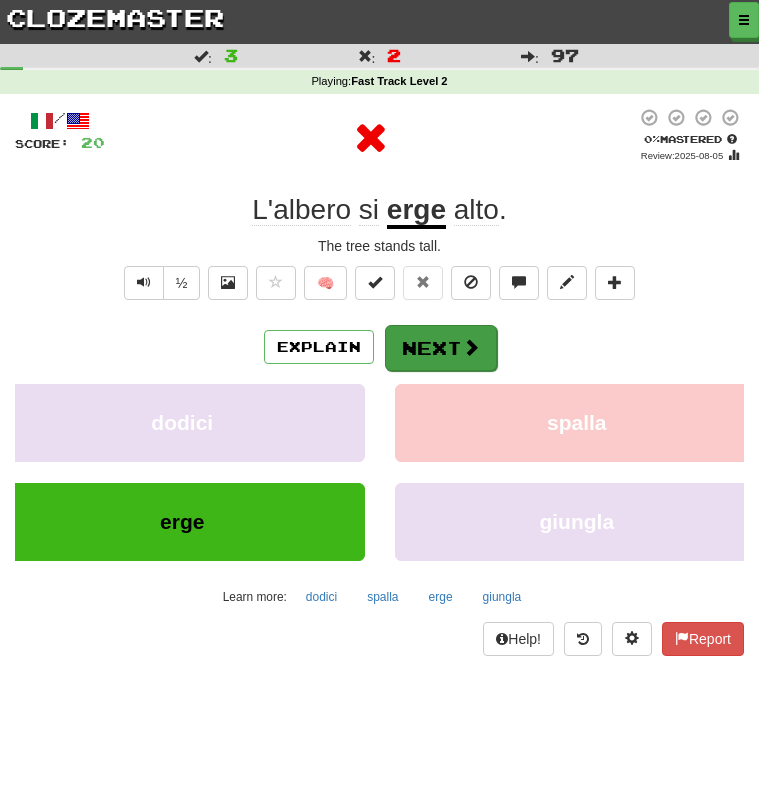 click at bounding box center (471, 347) 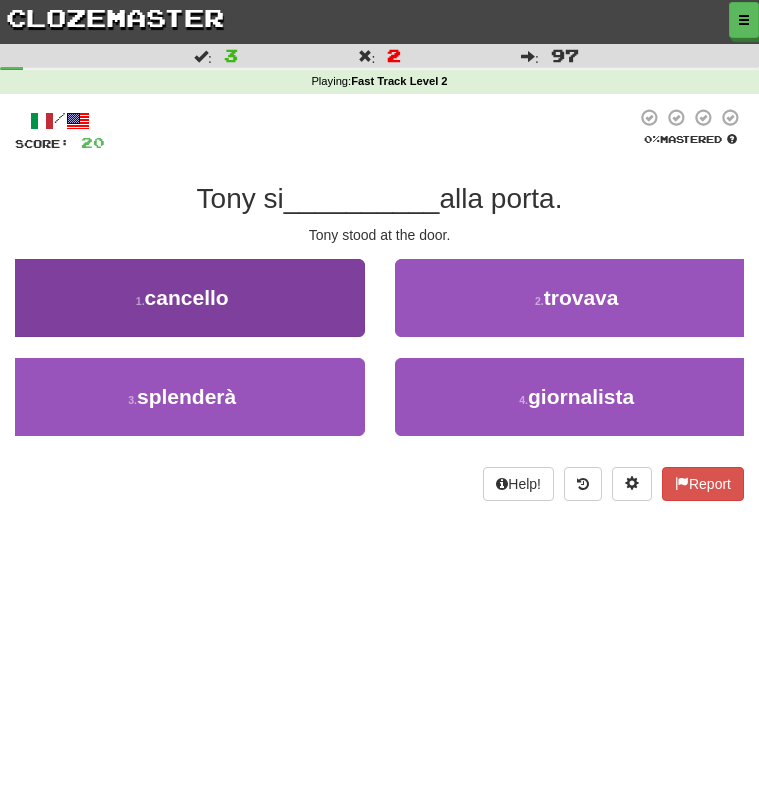 click on "1 .  cancello" at bounding box center [182, 298] 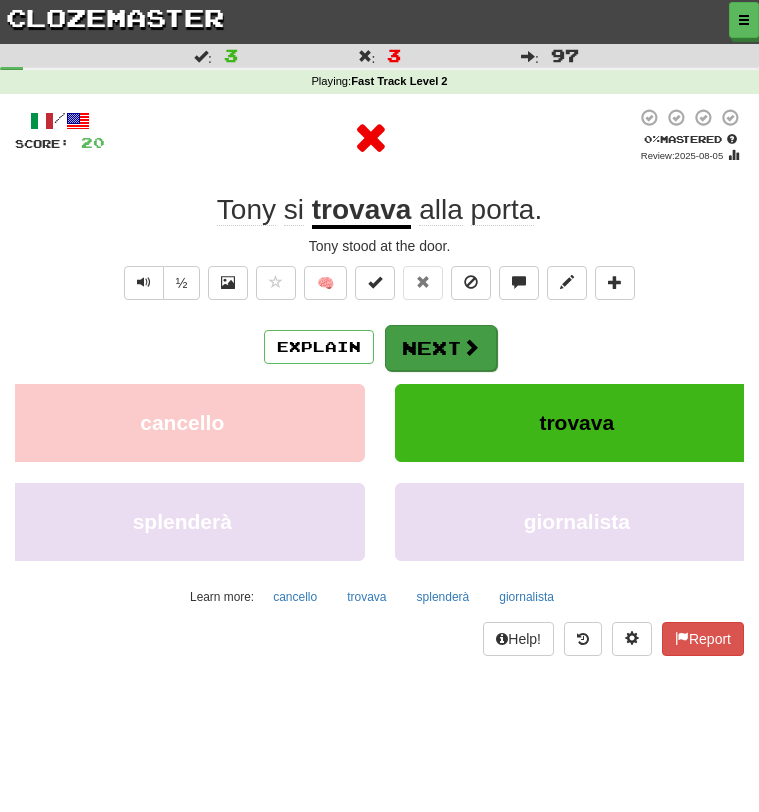 click on "Next" at bounding box center (441, 348) 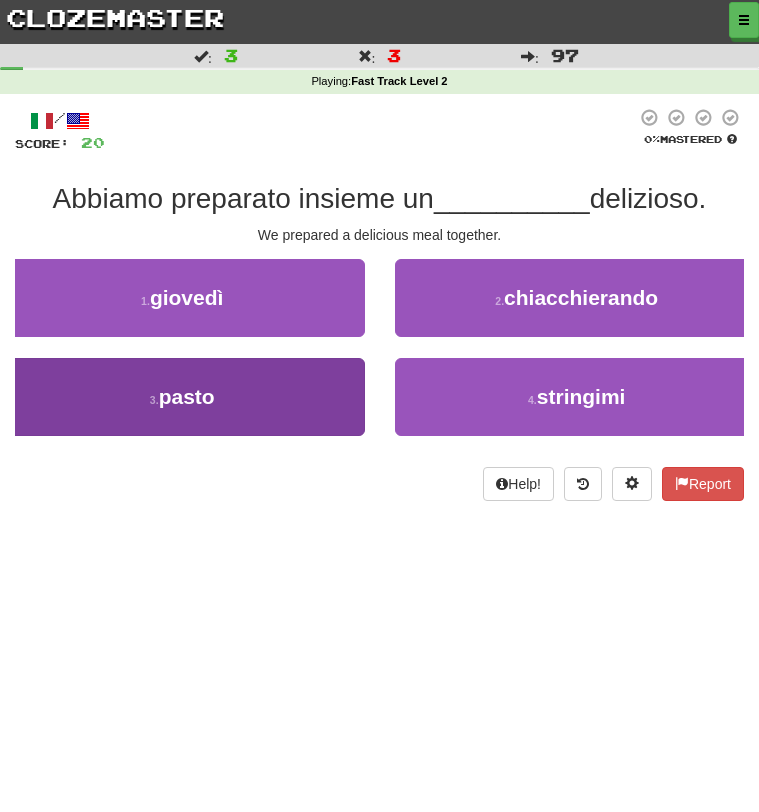 click on "3 .  pasto" at bounding box center [182, 397] 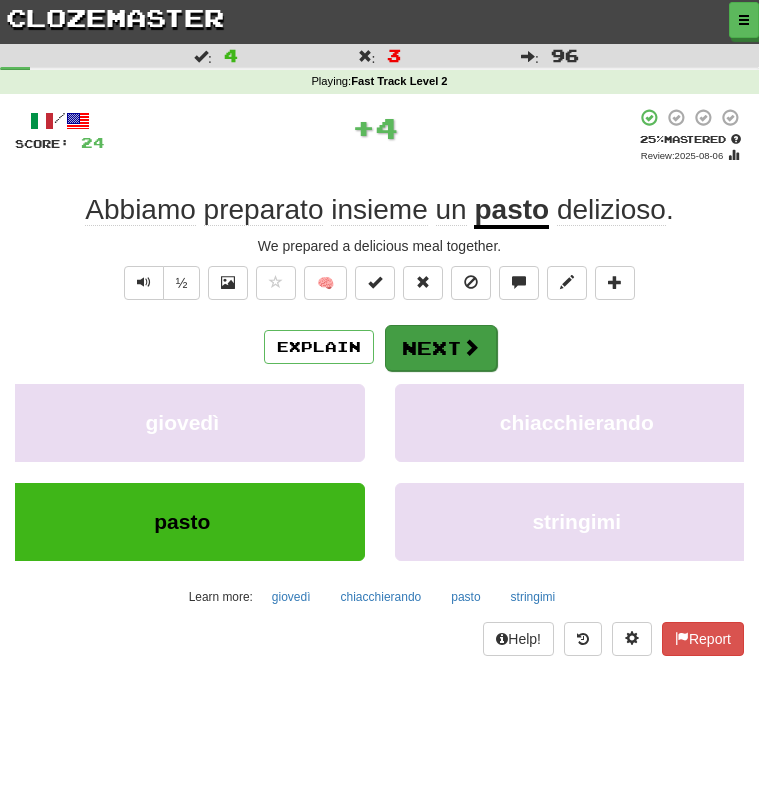 click on "Next" at bounding box center [441, 348] 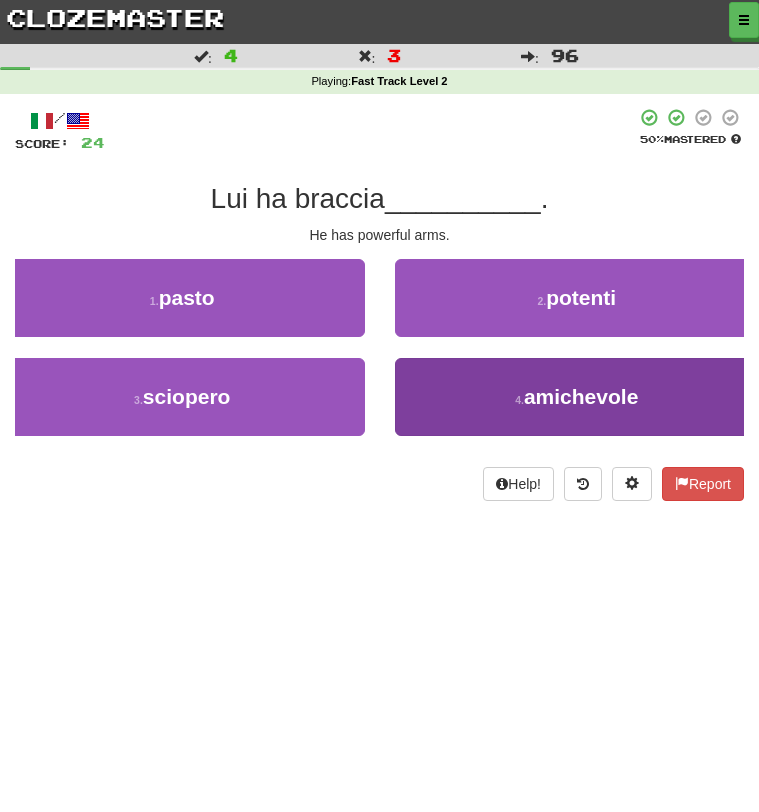 click on "4 .  amichevole" at bounding box center (577, 397) 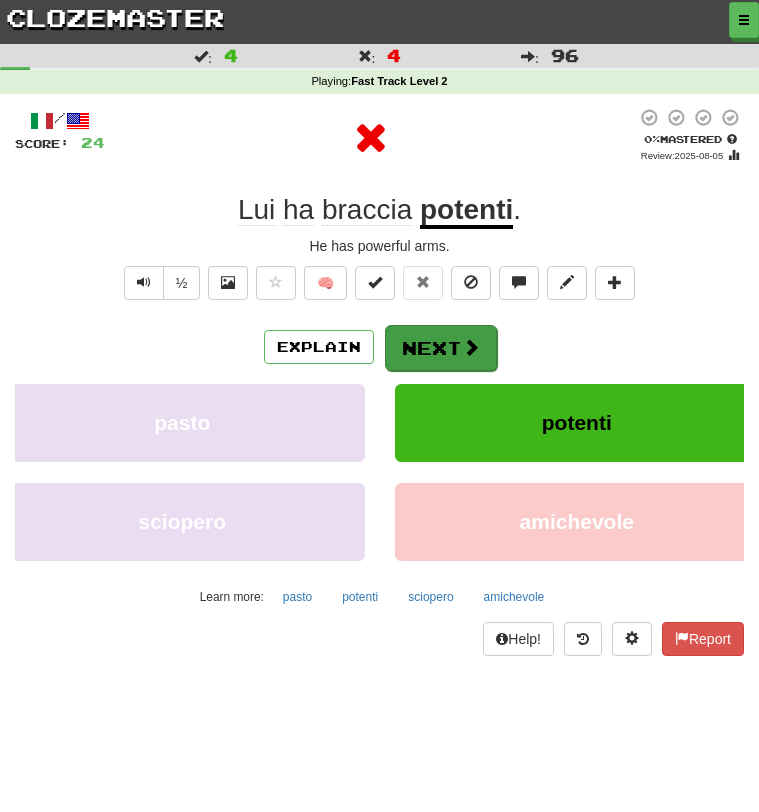click on "Next" at bounding box center (441, 348) 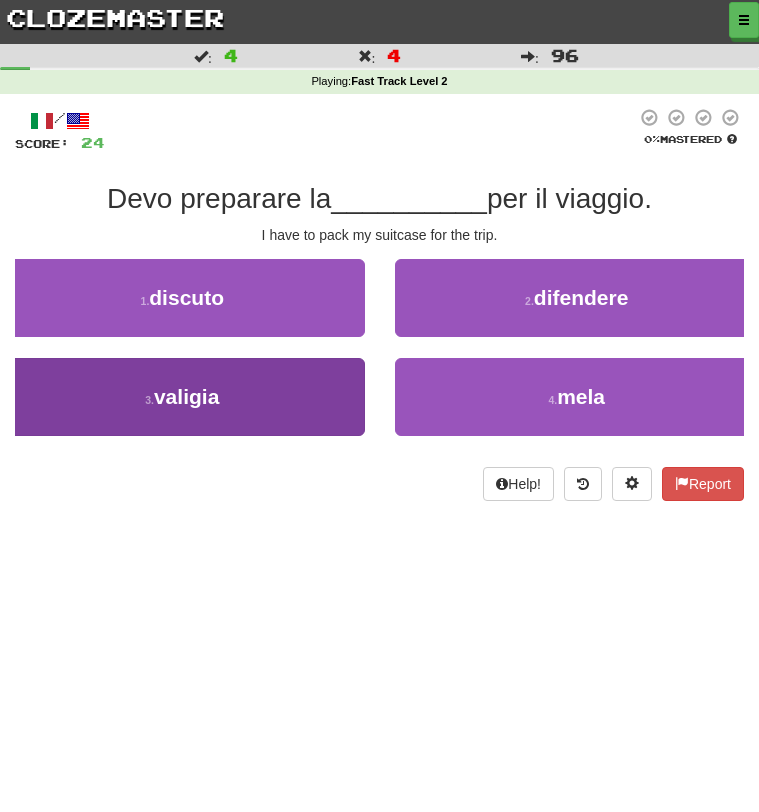 click on "3 .  valigia" at bounding box center (182, 397) 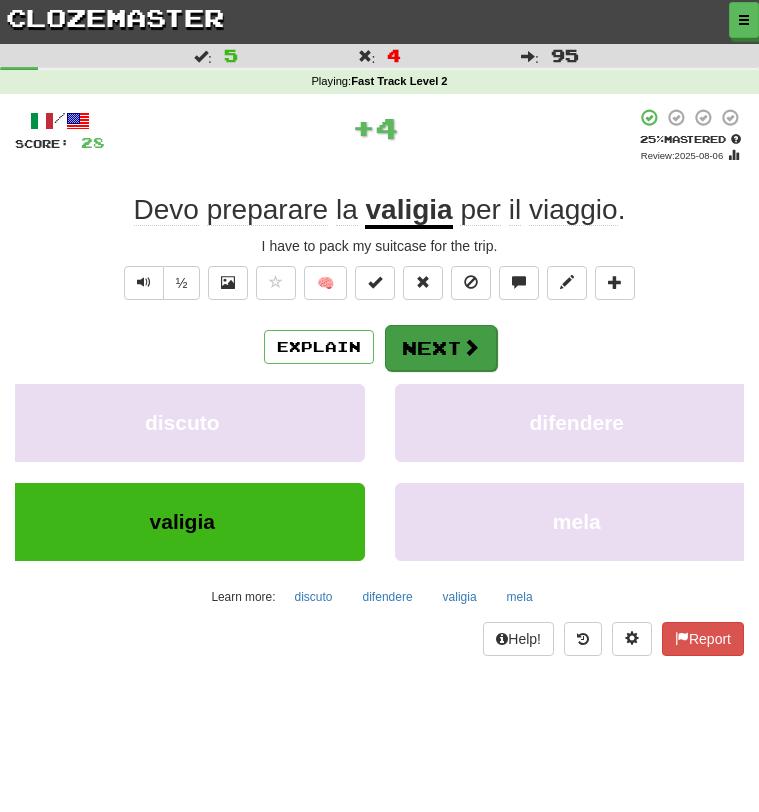 click on "Next" at bounding box center [441, 348] 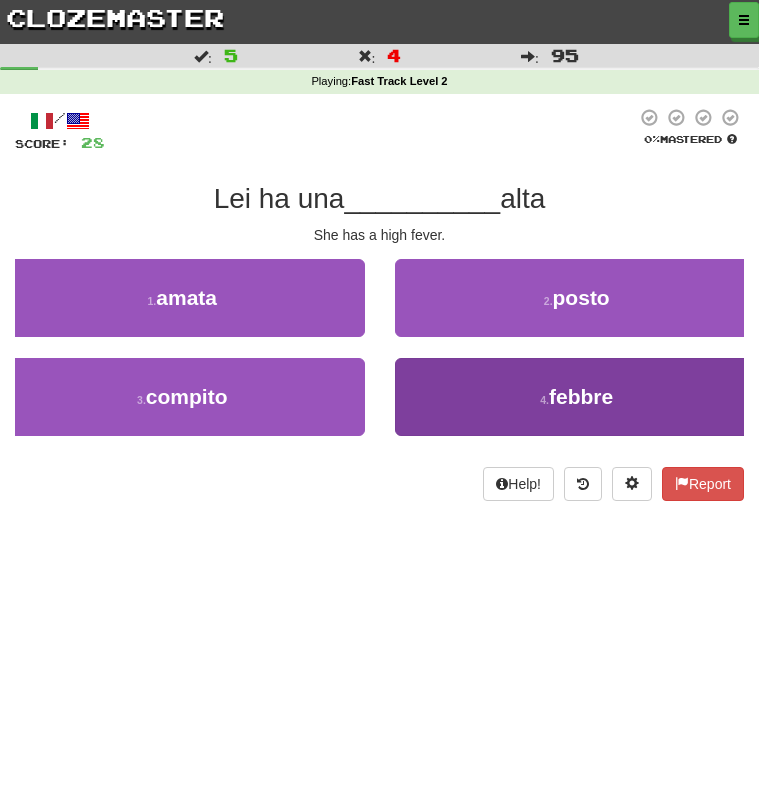 click on "4 .  febbre" at bounding box center (577, 397) 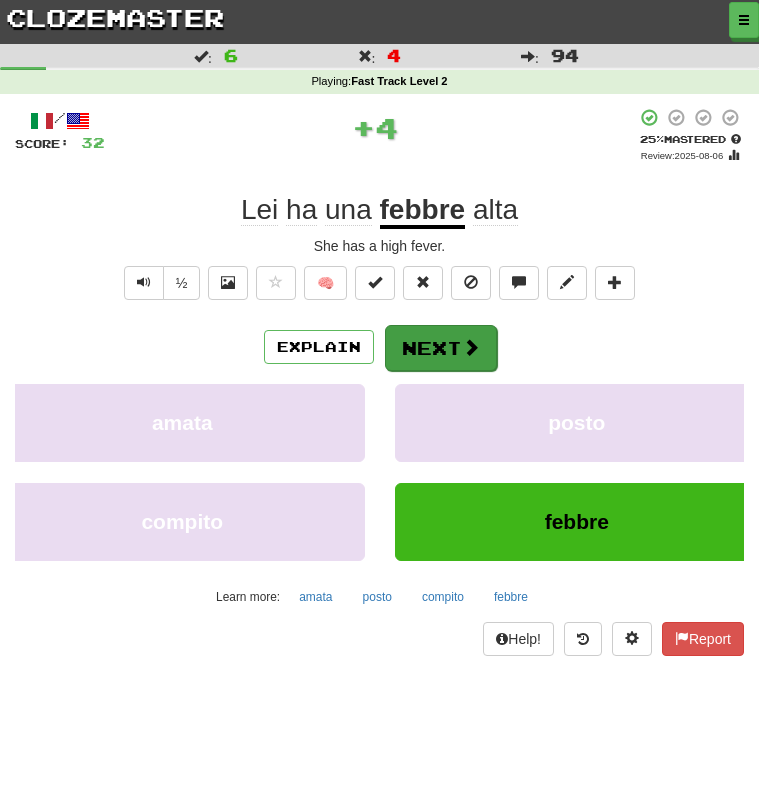 click on "Next" at bounding box center [441, 348] 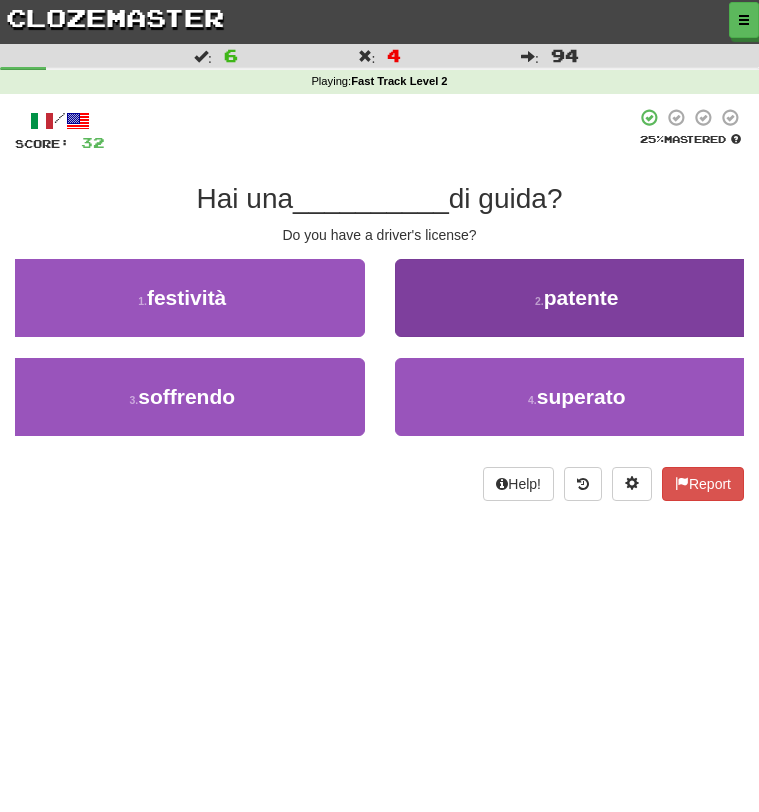 click on "patente" at bounding box center (581, 297) 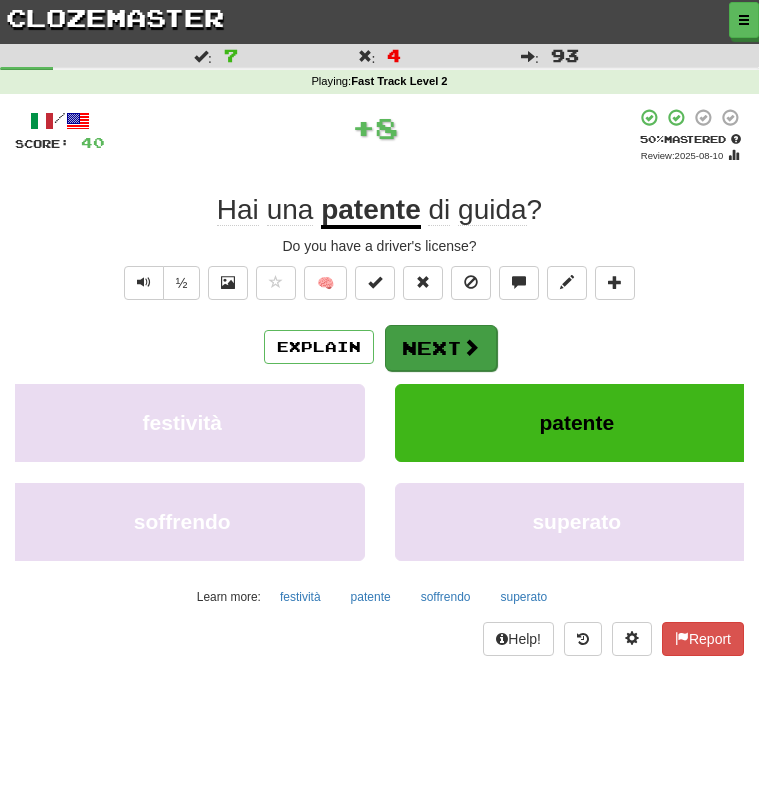 click at bounding box center (471, 347) 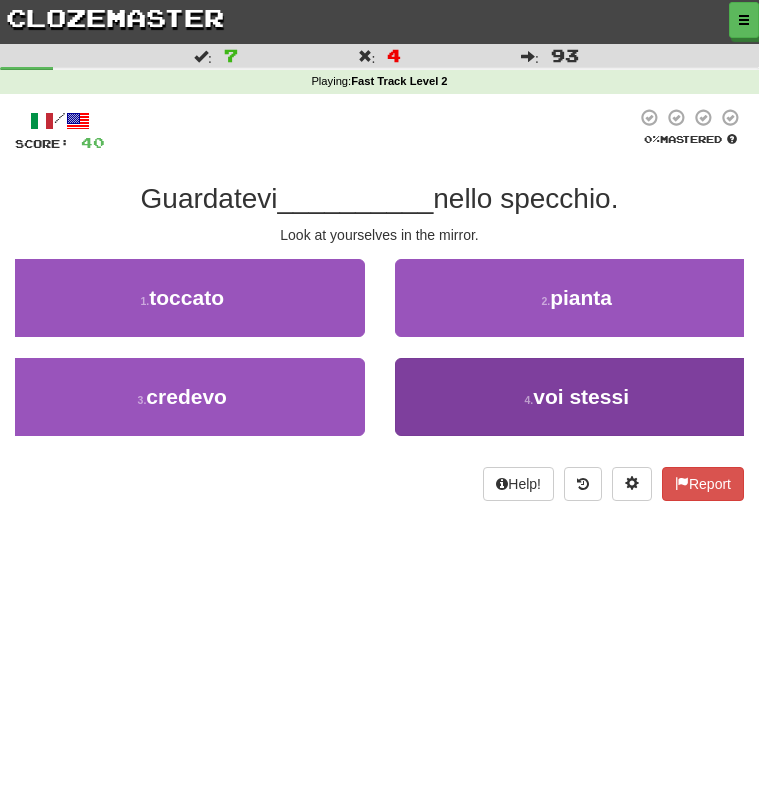 click on "4 ." at bounding box center (529, 400) 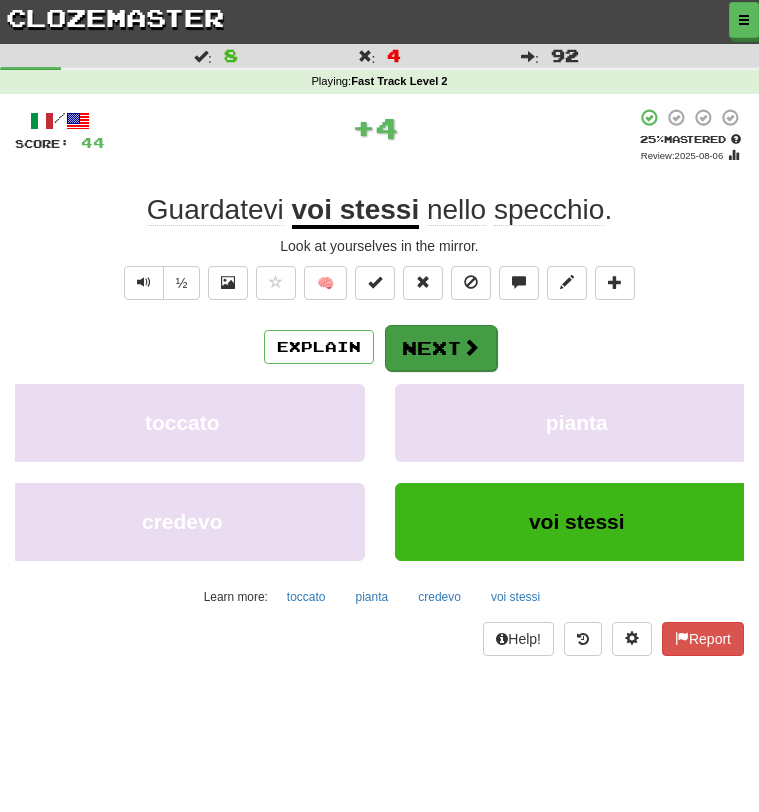 click on "Next" at bounding box center [441, 348] 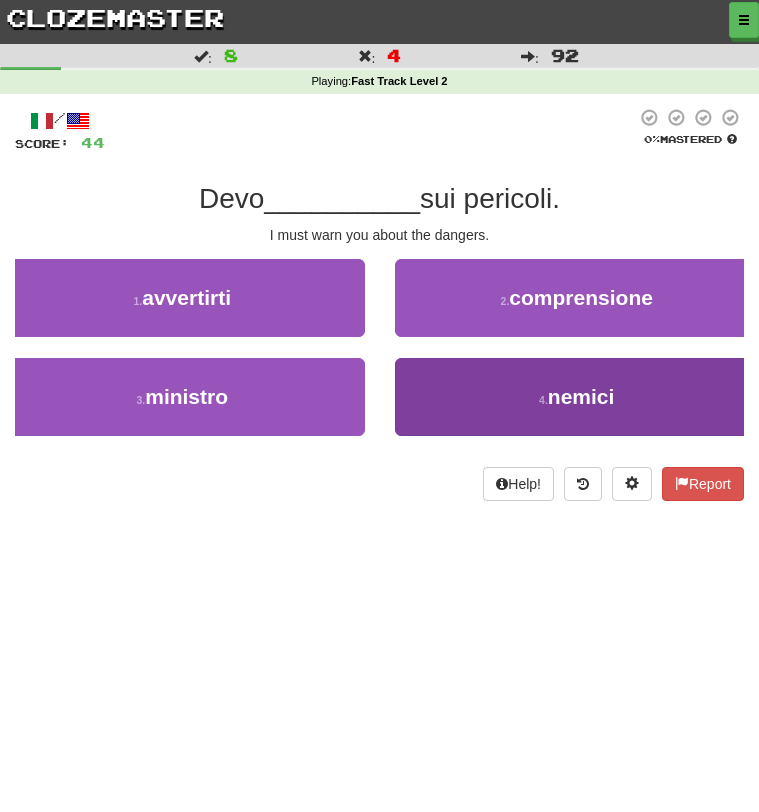 click on "4 .  nemici" at bounding box center [577, 397] 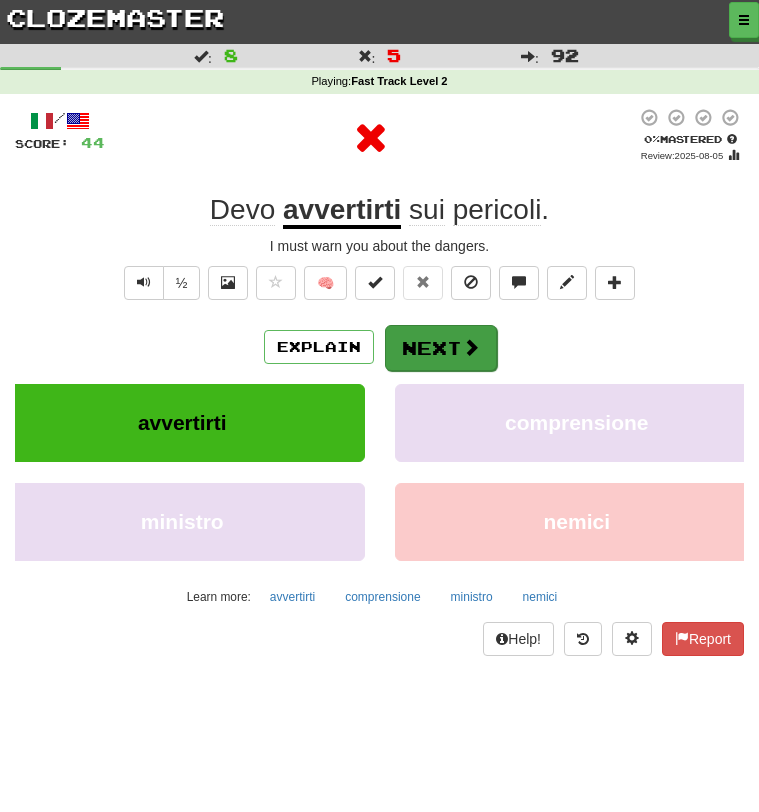 click on "Next" at bounding box center [441, 348] 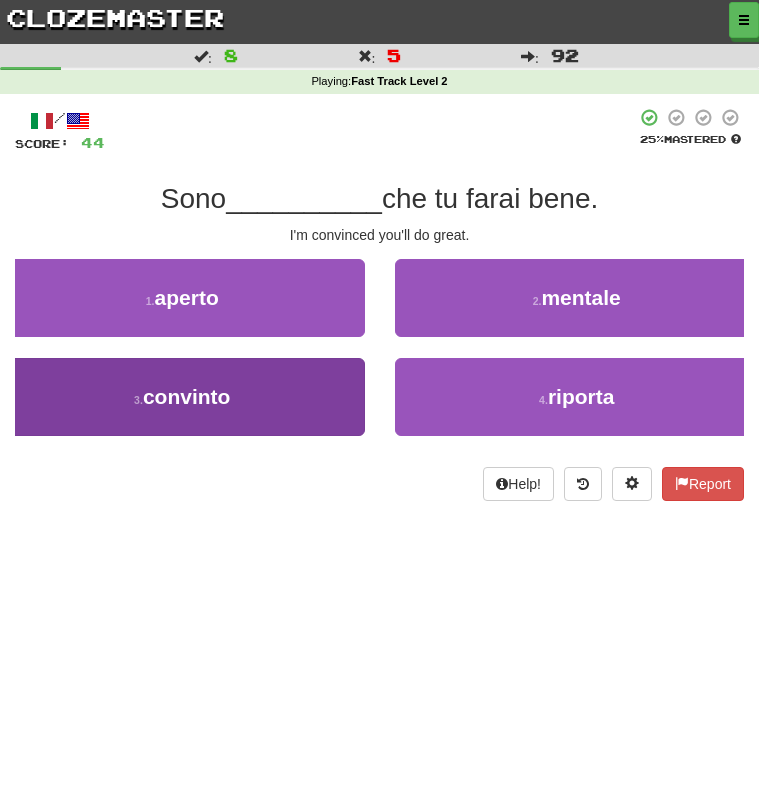 click on "3 .  convinto" at bounding box center [182, 397] 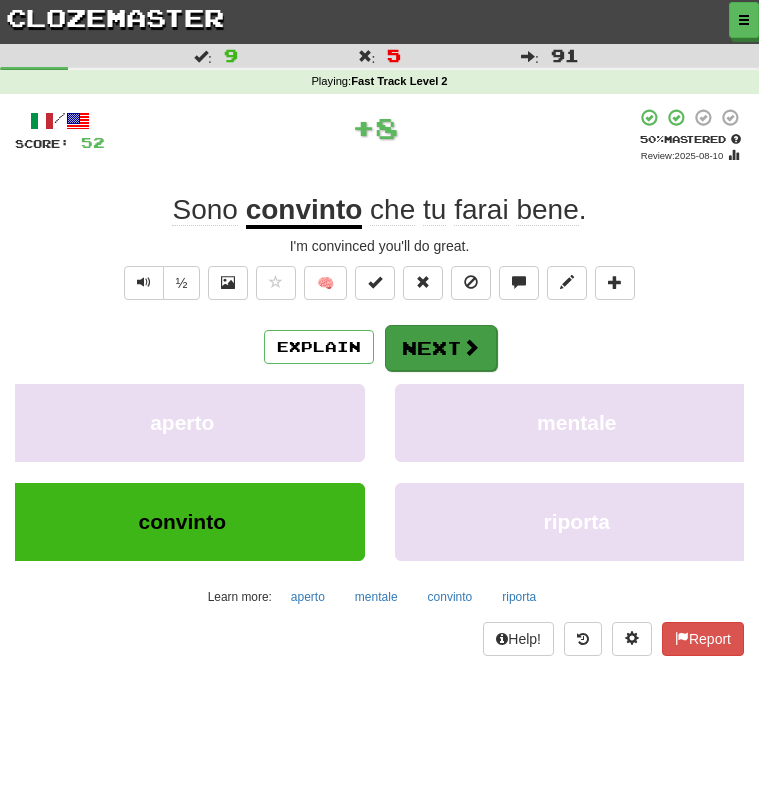 click on "Next" at bounding box center (441, 348) 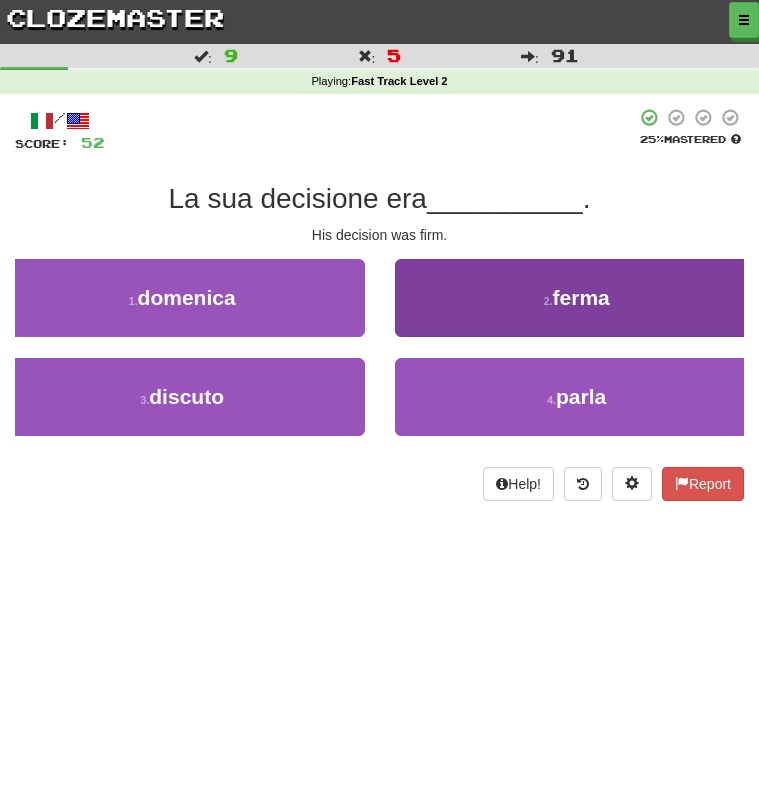 click on "2 .  ferma" at bounding box center [577, 298] 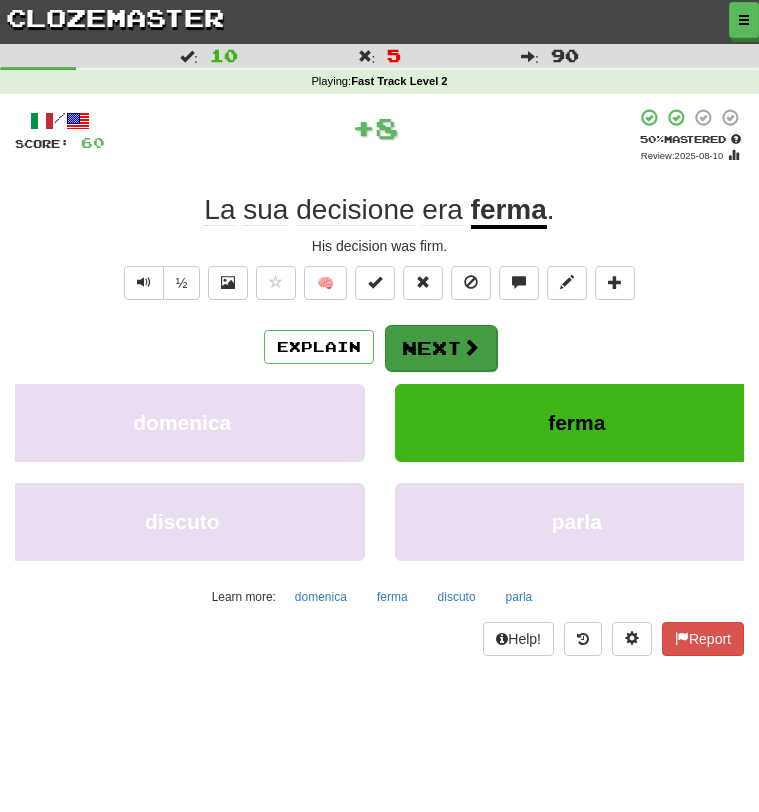 click on "Next" at bounding box center [441, 348] 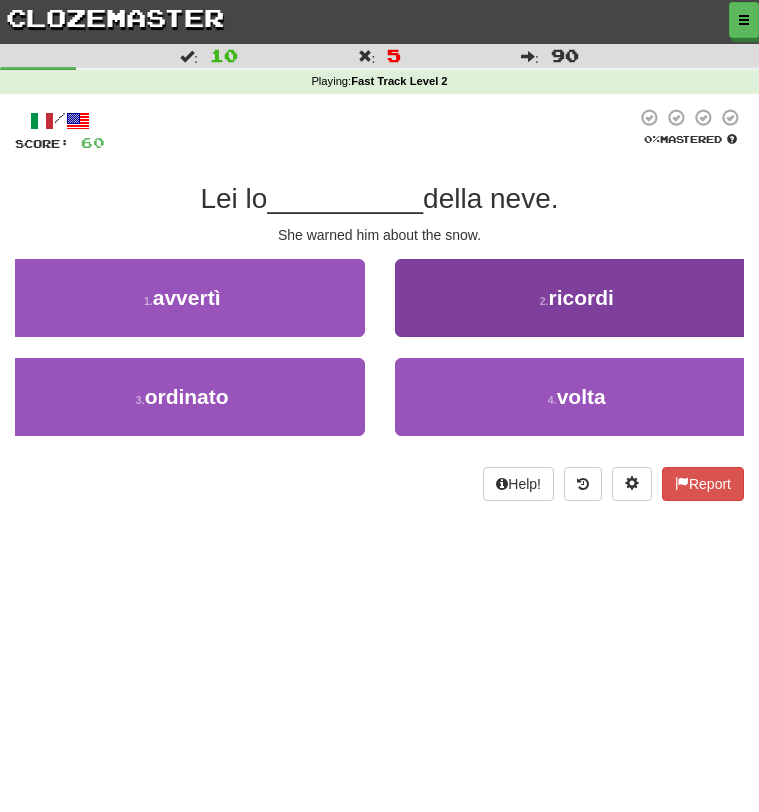 click on "2 .  ricordi" at bounding box center [577, 298] 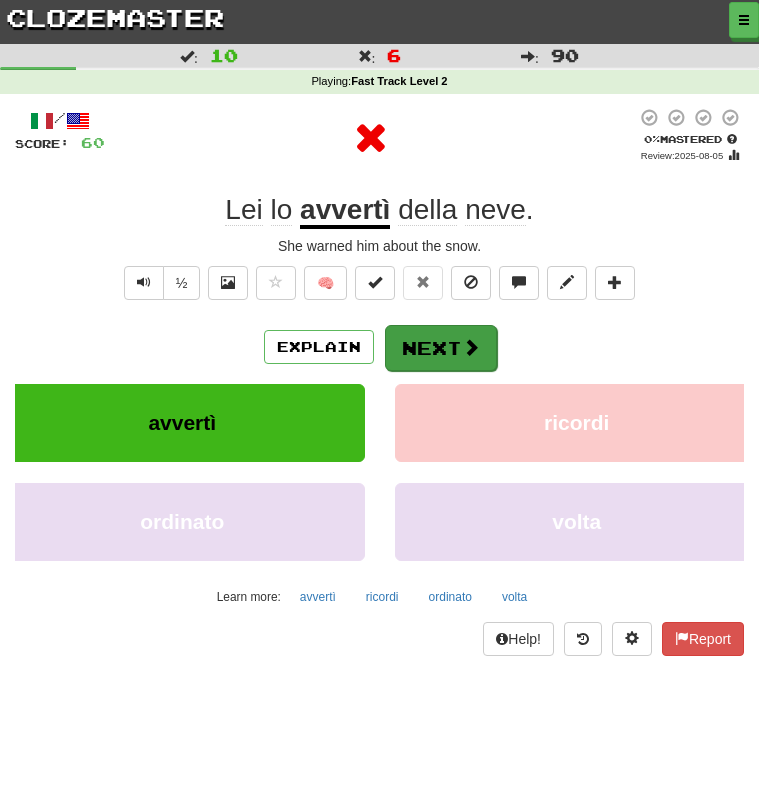 click on "Next" at bounding box center (441, 348) 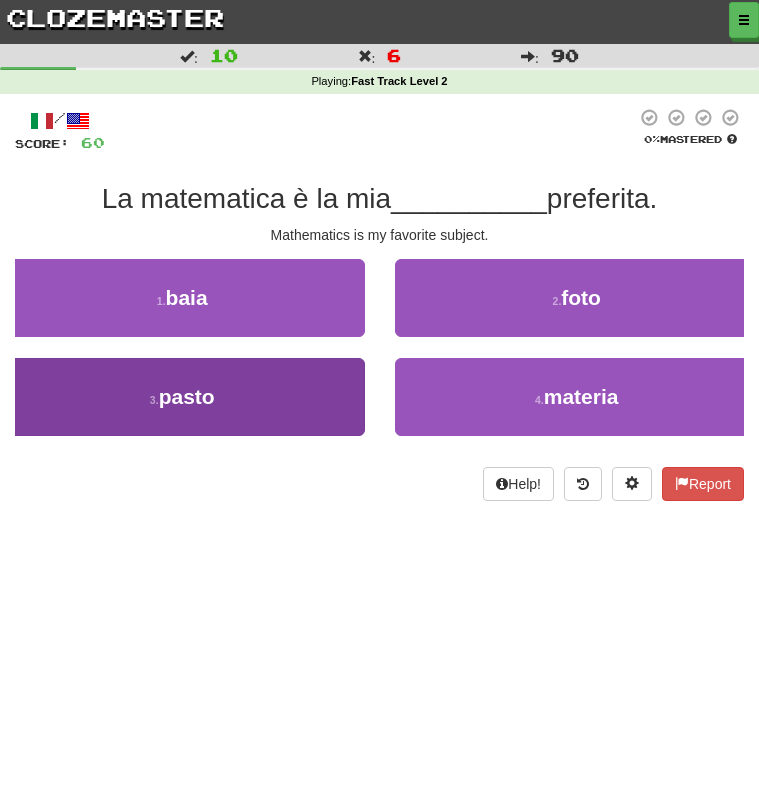 drag, startPoint x: 467, startPoint y: 405, endPoint x: 335, endPoint y: 375, distance: 135.36617 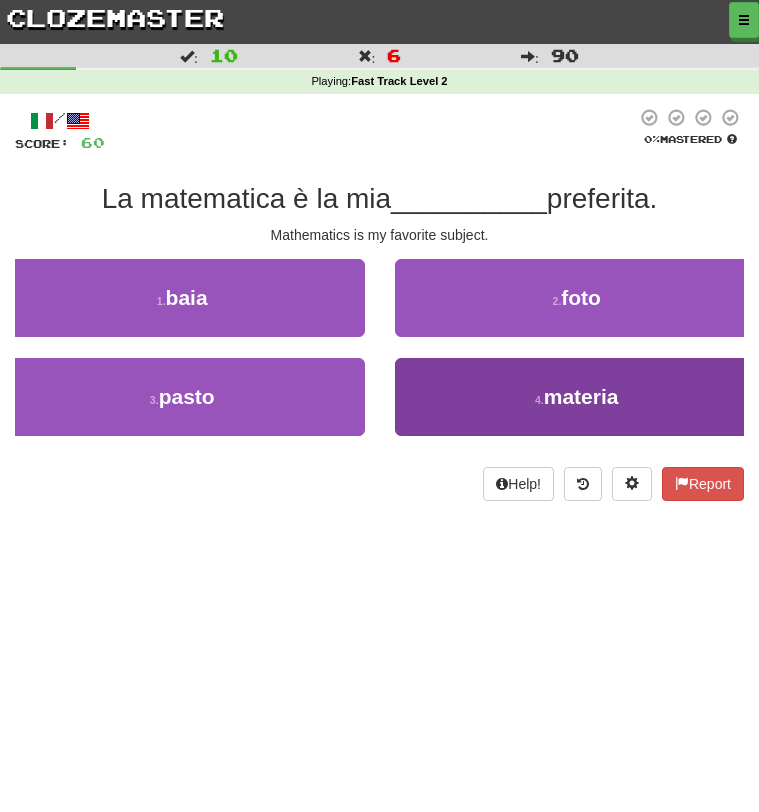 click on "4 .  materia" at bounding box center (577, 397) 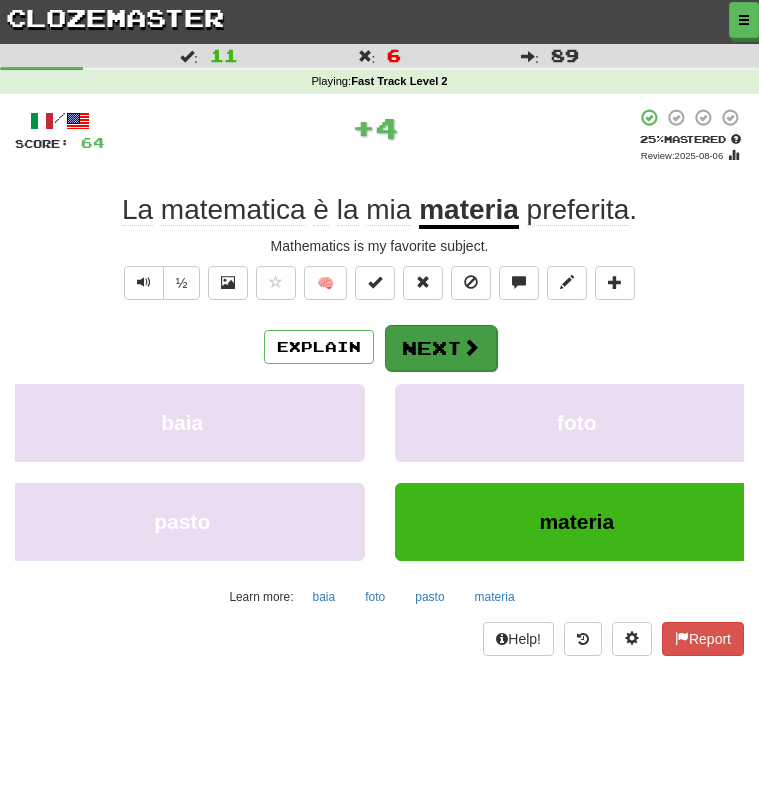 click on "Next" at bounding box center (441, 348) 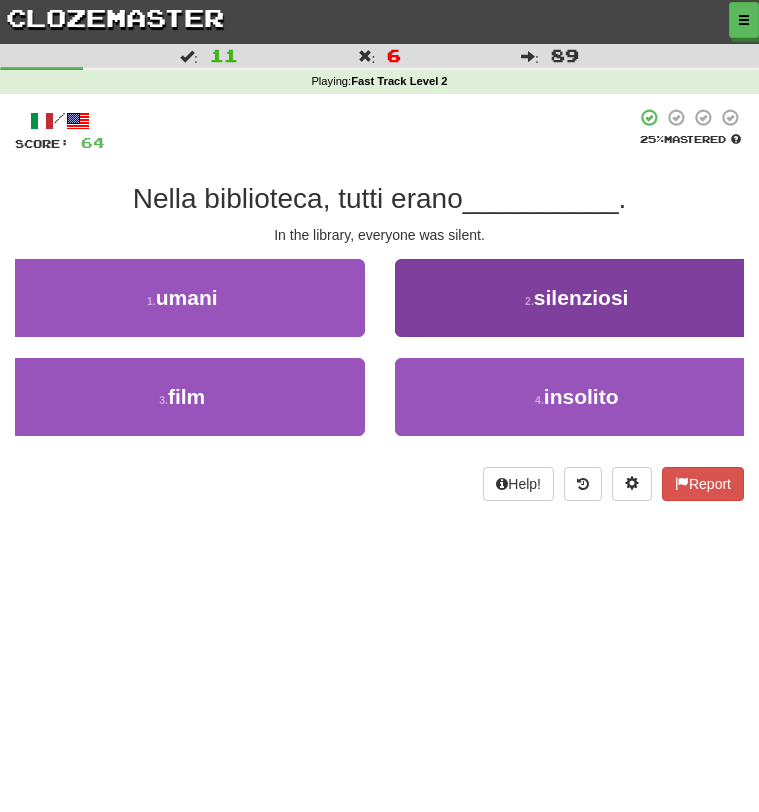 click on "2 .  silenziosi" at bounding box center (577, 298) 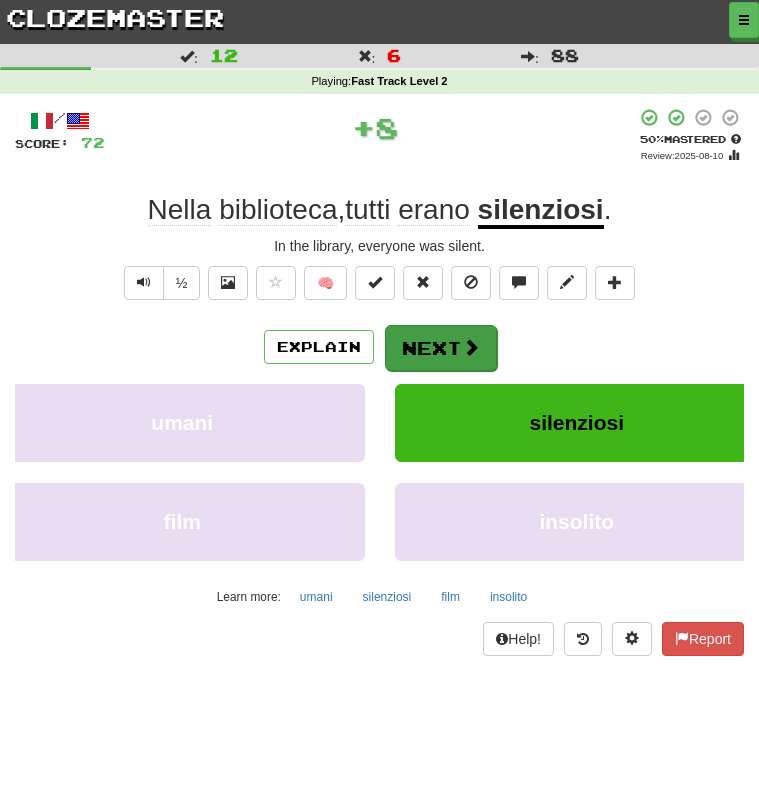 click on "Next" at bounding box center [441, 348] 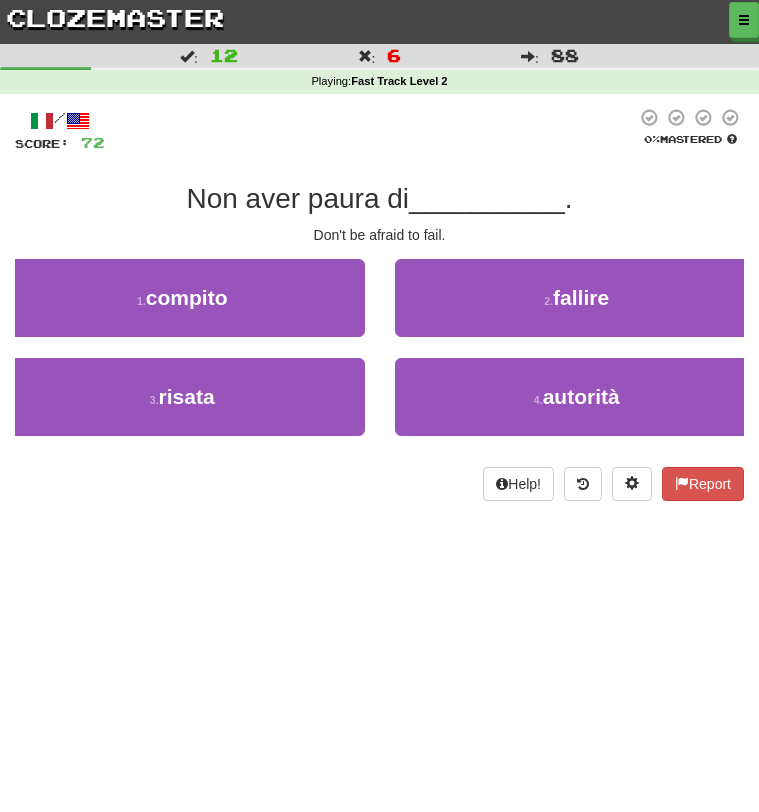 click on "2 .  fallire" at bounding box center (577, 308) 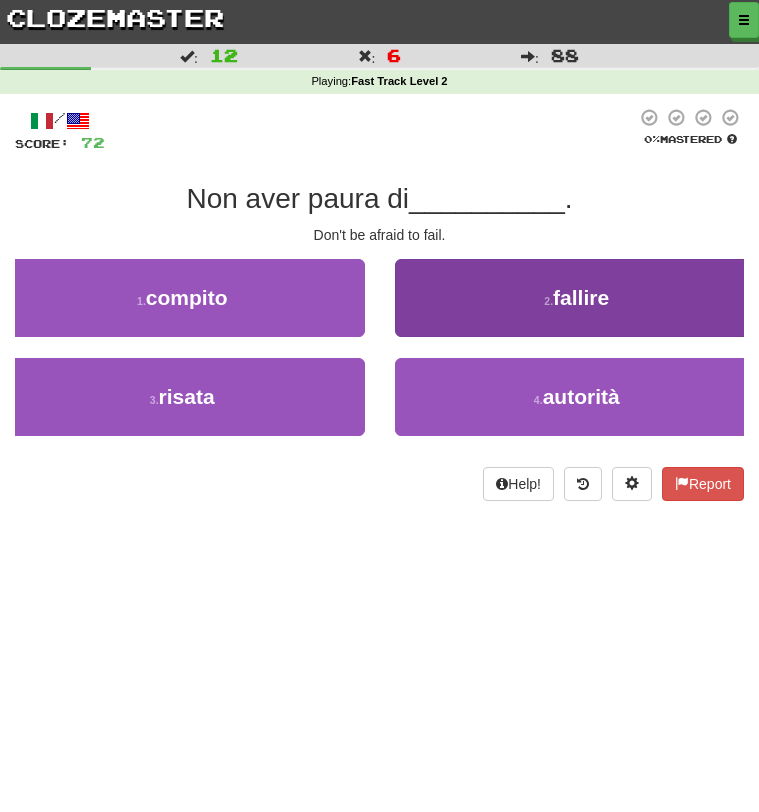 click on "2 .  fallire" at bounding box center [577, 298] 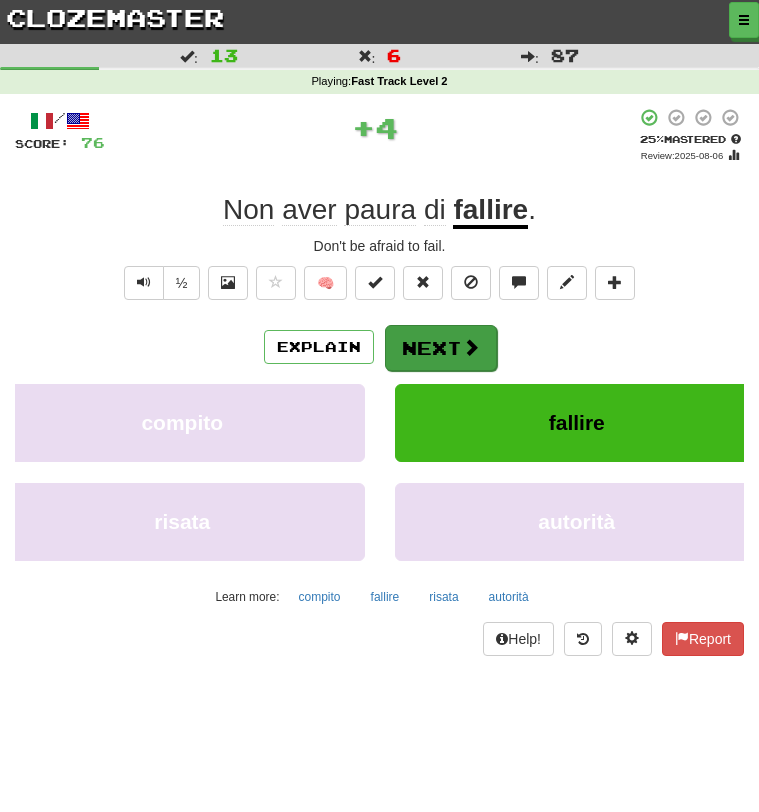 click on "Next" at bounding box center [441, 348] 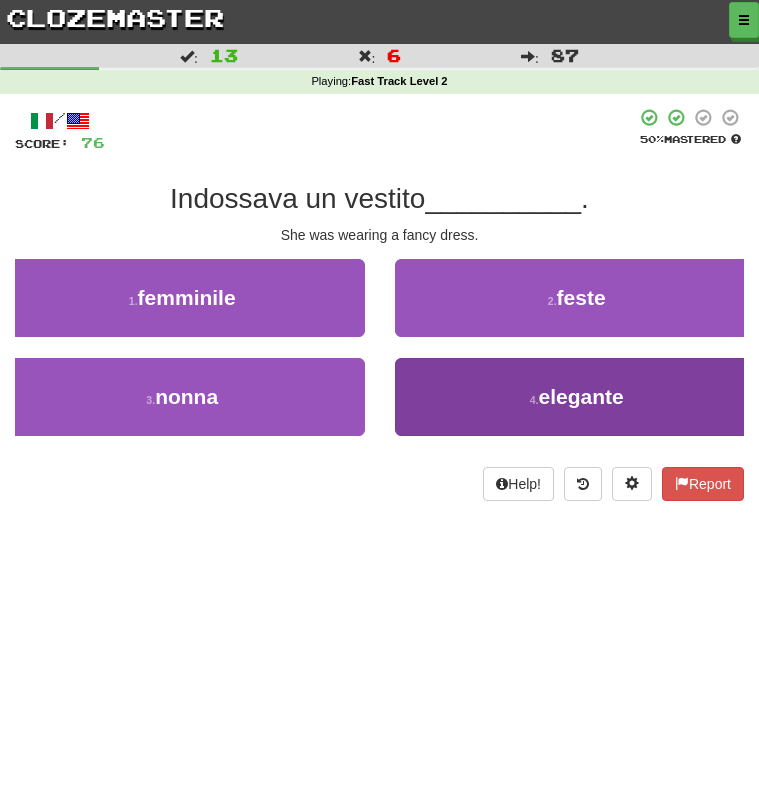 click on "4 .  elegante" at bounding box center (577, 397) 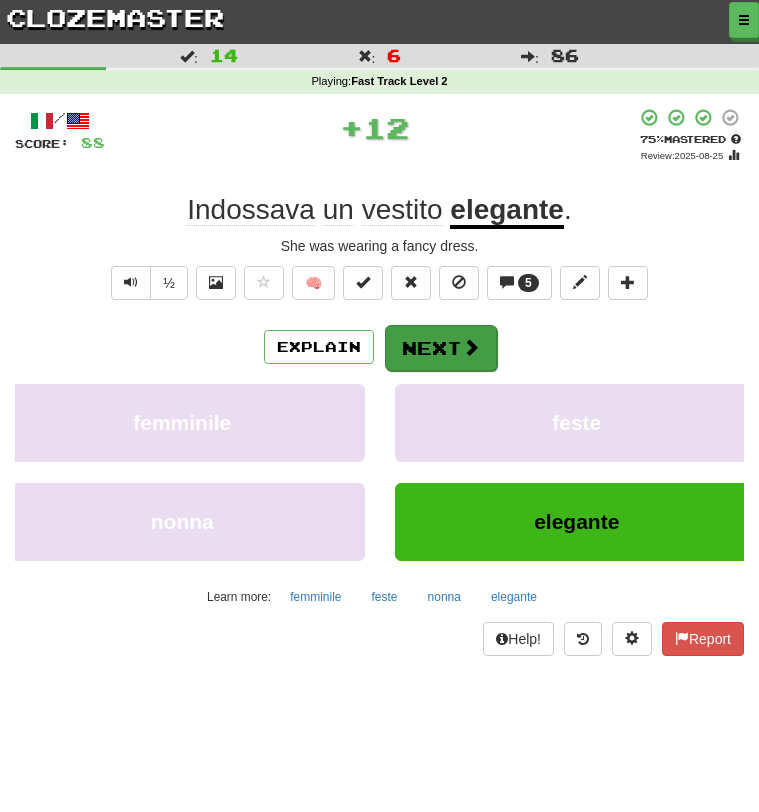 click on "Next" at bounding box center (441, 348) 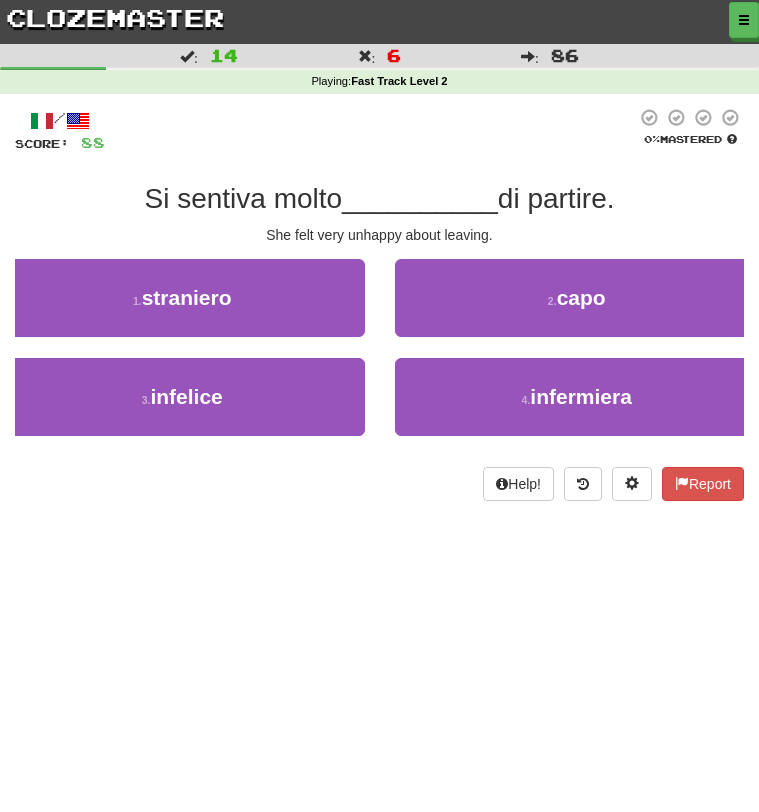click on "Dashboard
Clozemaster
AgedFire4986
/
Toggle Dropdown
Dashboard
Leaderboard
Activity Feed
Notifications
Profile
Discussions
Italiano
/
English
Streak:
15
Review:
127
Points Today: 940
Languages
Account
Logout
AgedFire4986
/
Toggle Dropdown
Dashboard
Leaderboard
Activity Feed
Notifications
Profile
Discussions
Italiano
/
English
Streak:
15
Review:
127
Points Today: 940
Languages
Account
Logout
clozemaster" at bounding box center [379, 22] 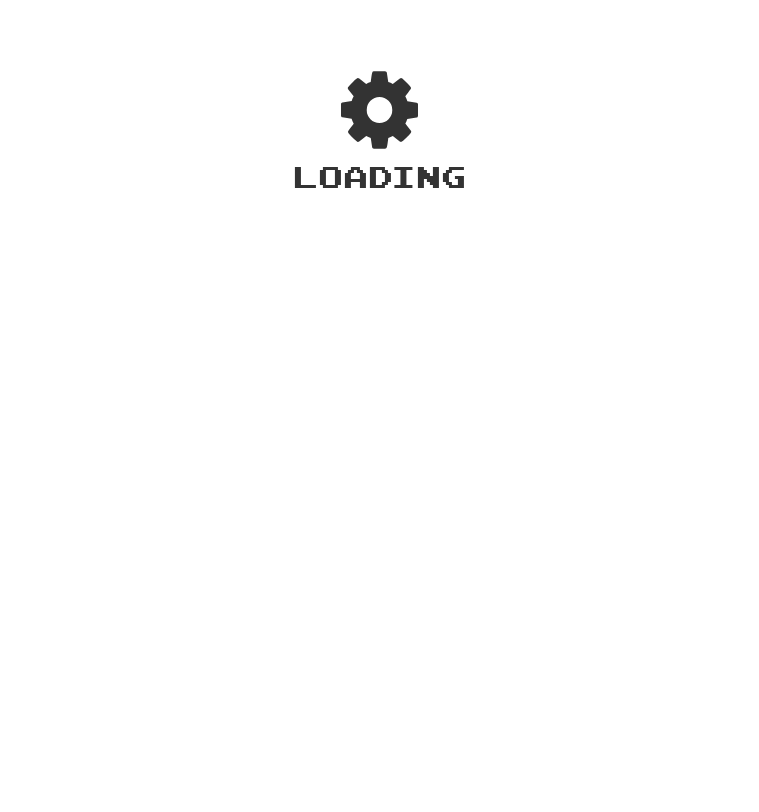 scroll, scrollTop: 0, scrollLeft: 0, axis: both 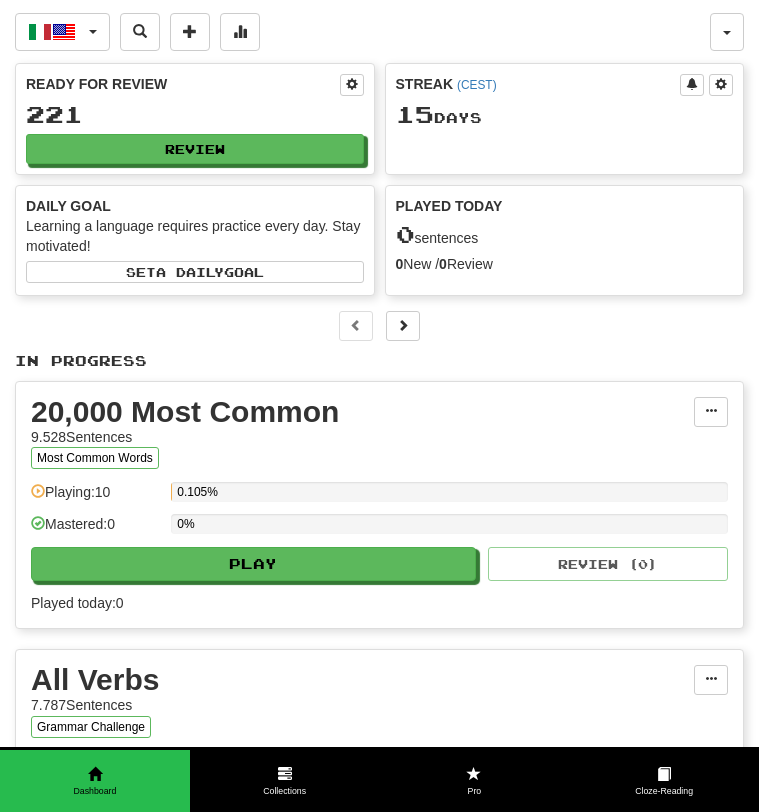 click on "Learning a language requires practice every day. Stay motivated!" at bounding box center (195, 236) 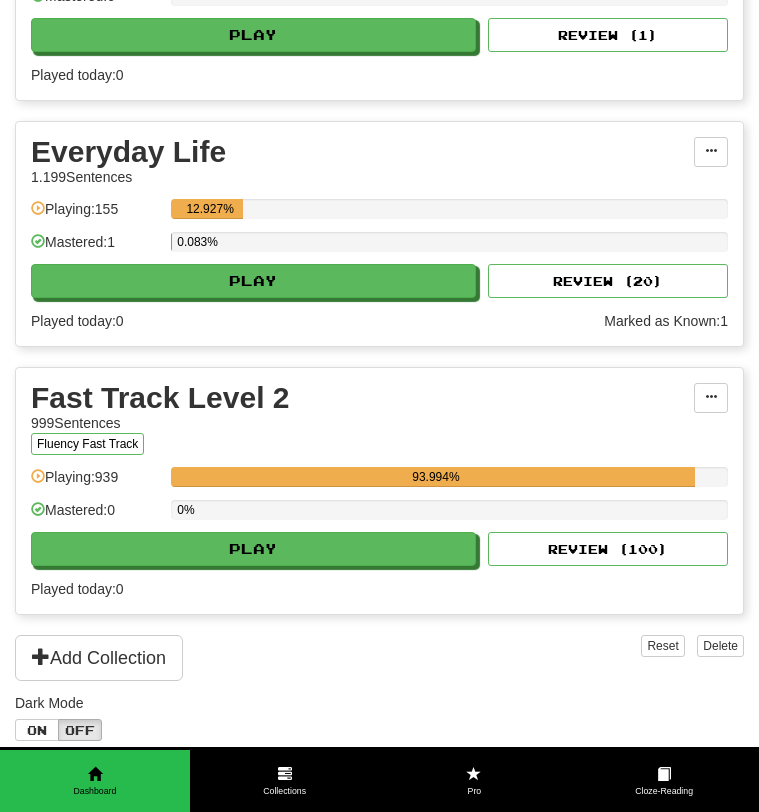scroll, scrollTop: 755, scrollLeft: 0, axis: vertical 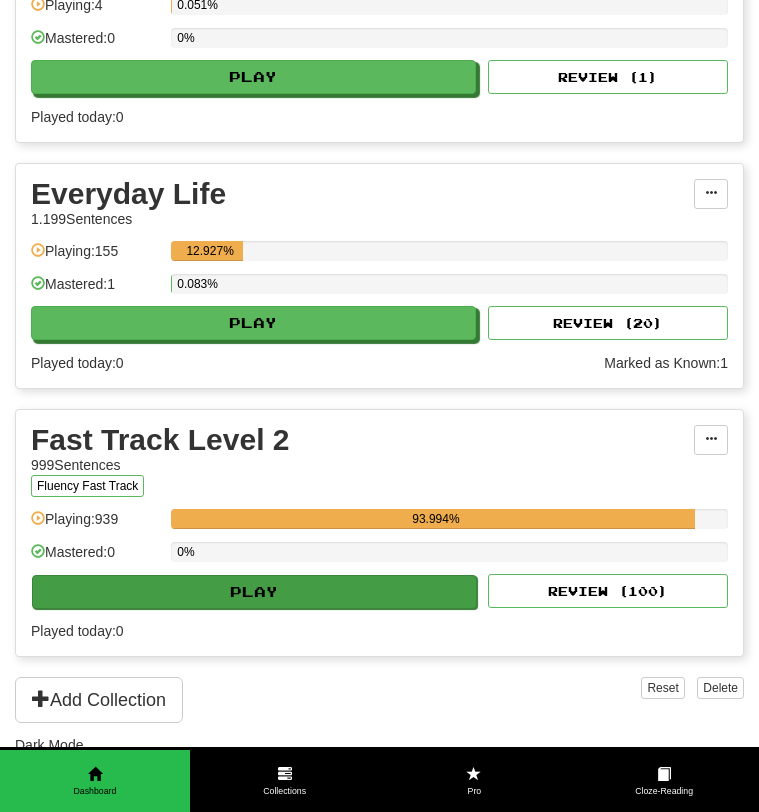 click on "Play" at bounding box center [254, 592] 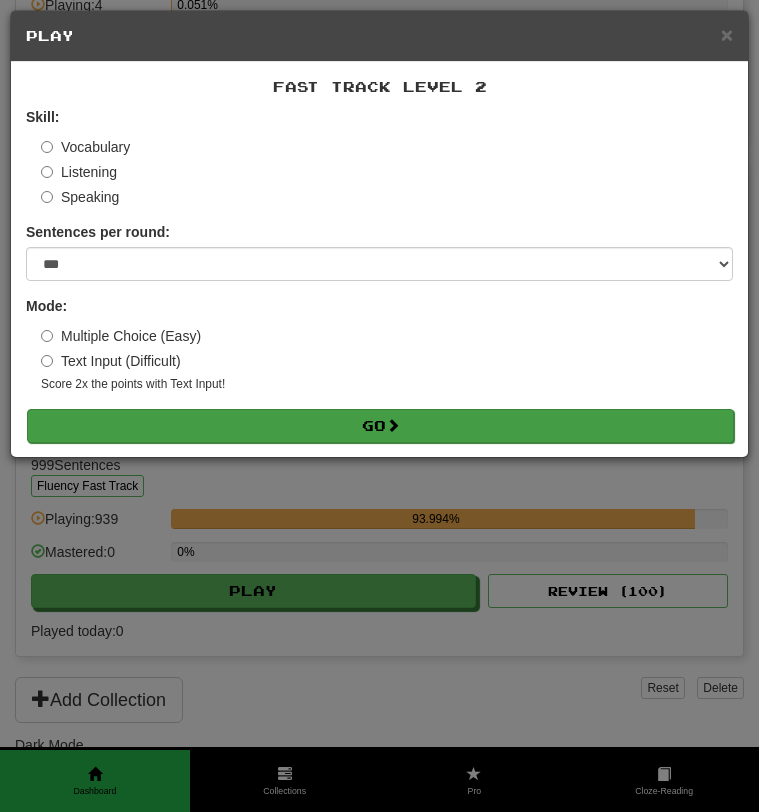 click on "Go" at bounding box center (380, 426) 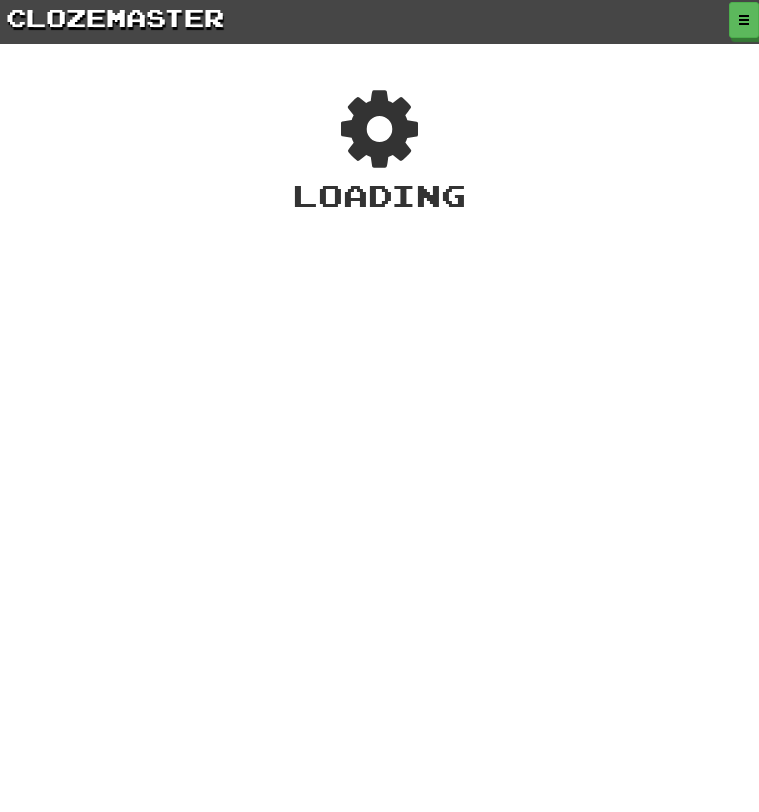 scroll, scrollTop: 0, scrollLeft: 0, axis: both 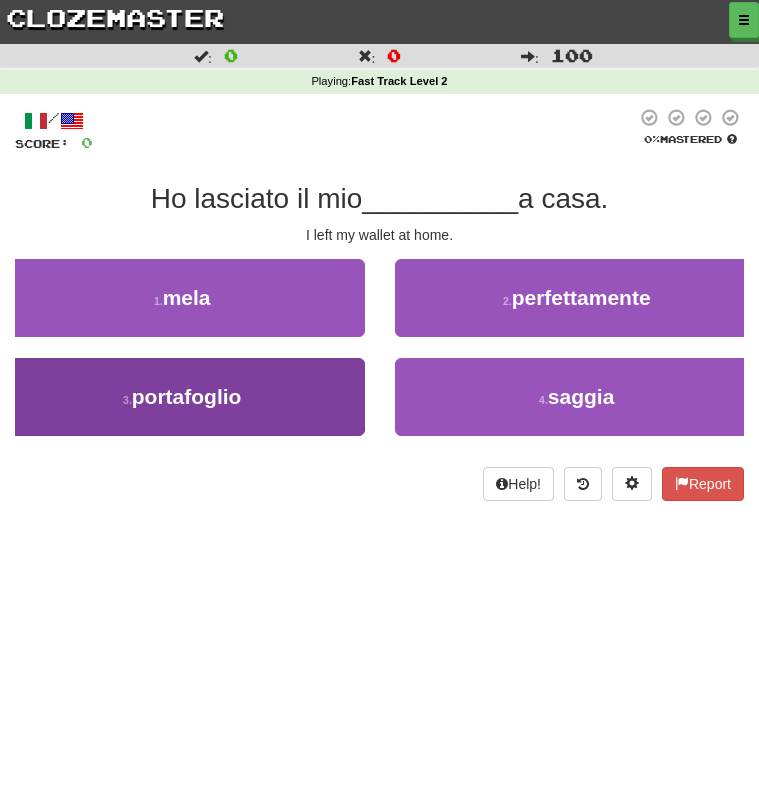 click on "3 .  portafoglio" at bounding box center (182, 397) 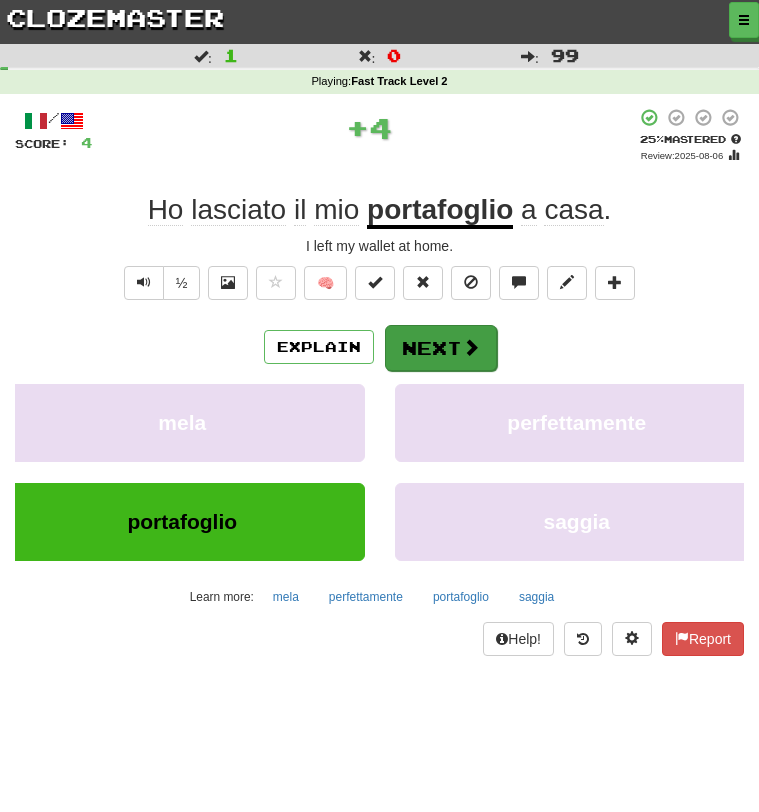 click on "Next" at bounding box center (441, 348) 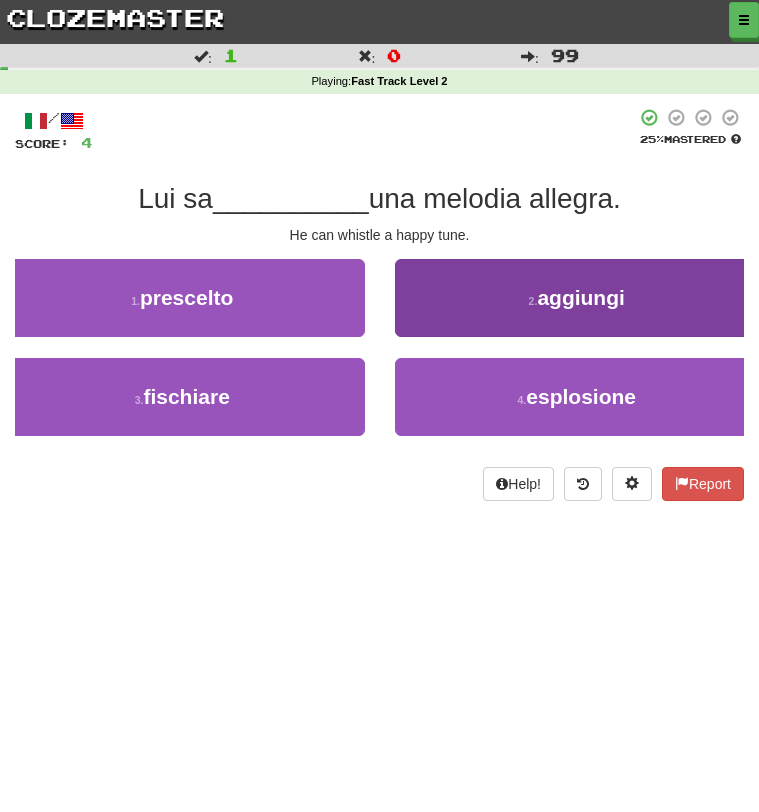 click on "2 .  aggiungi" at bounding box center [577, 298] 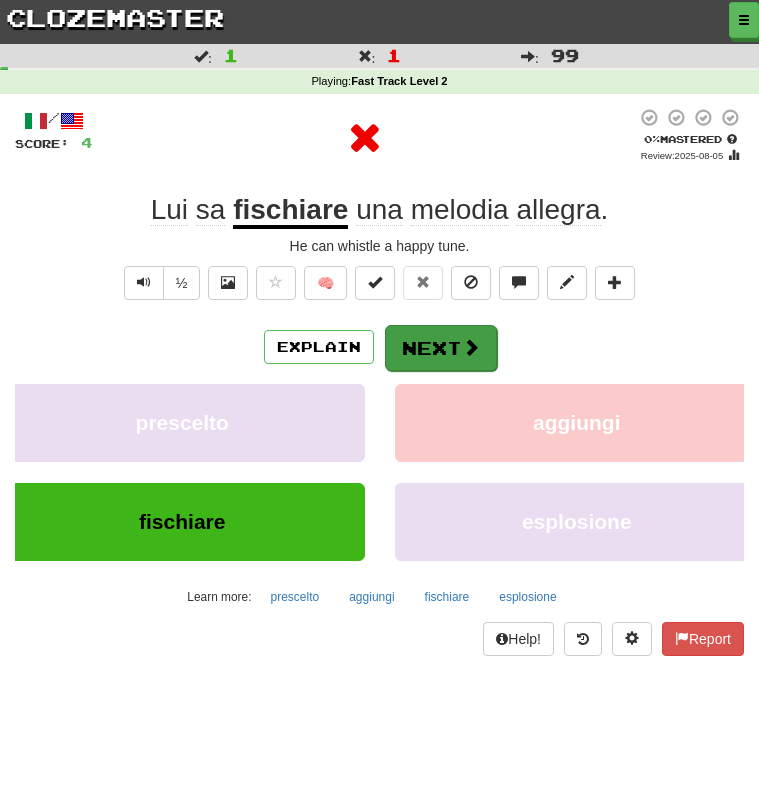 click on "Next" at bounding box center [441, 348] 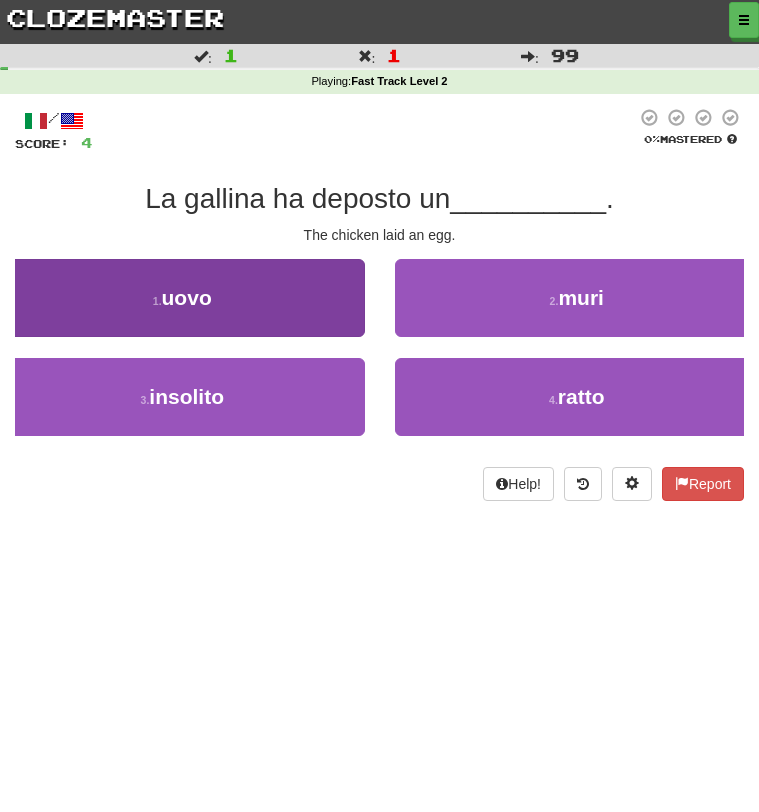 click on "1 .  uovo" at bounding box center (182, 298) 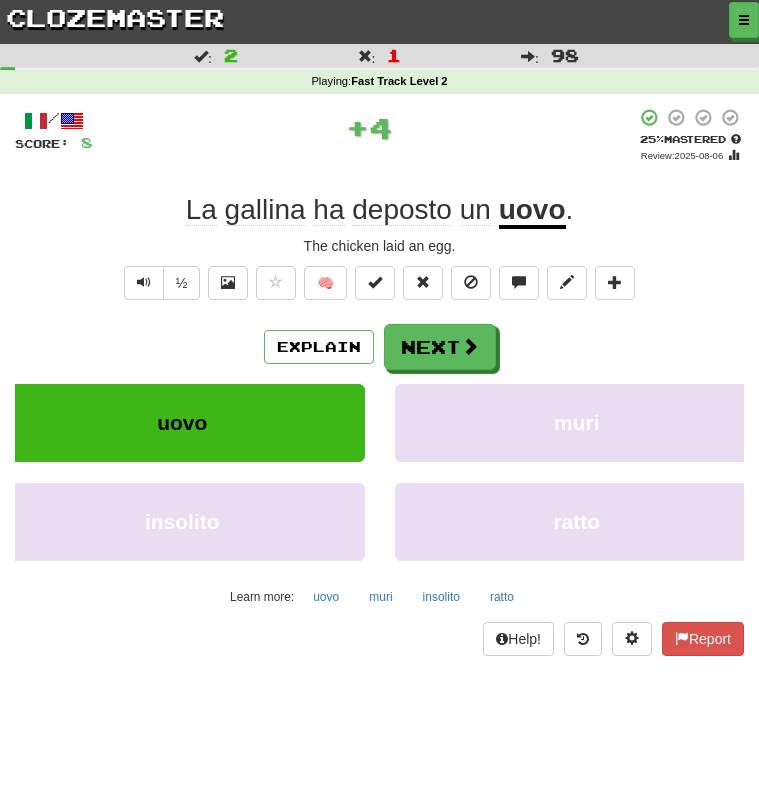 click on "Explain Next" at bounding box center (379, 347) 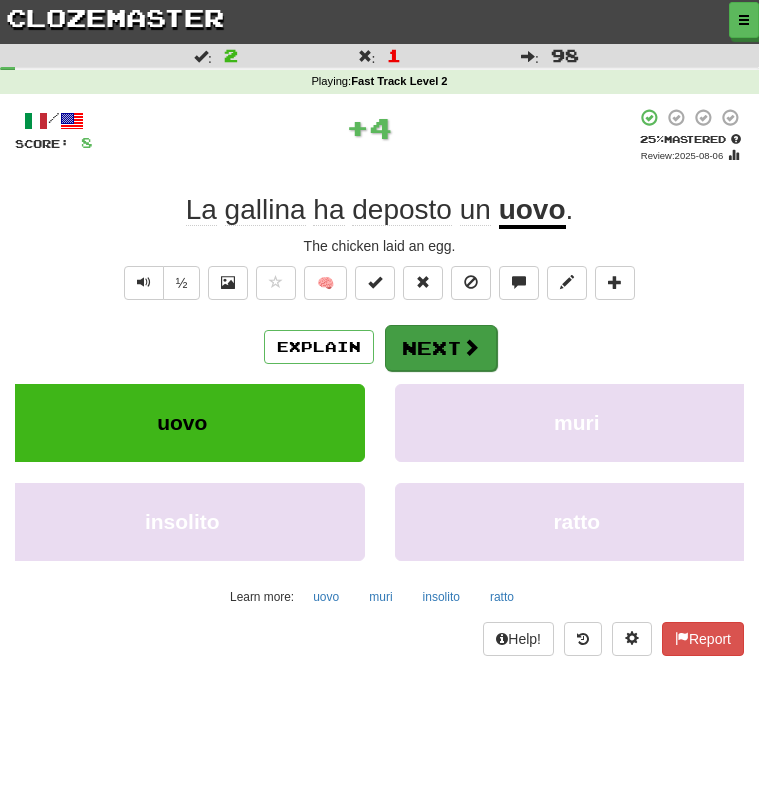 click on "Next" at bounding box center [441, 348] 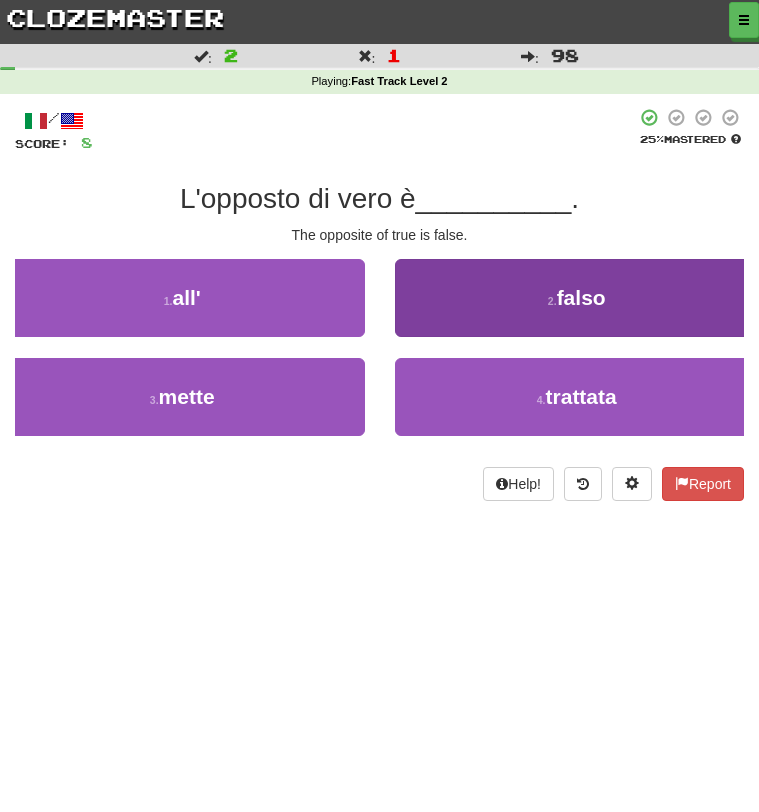 click on "2 .  falso" at bounding box center (577, 298) 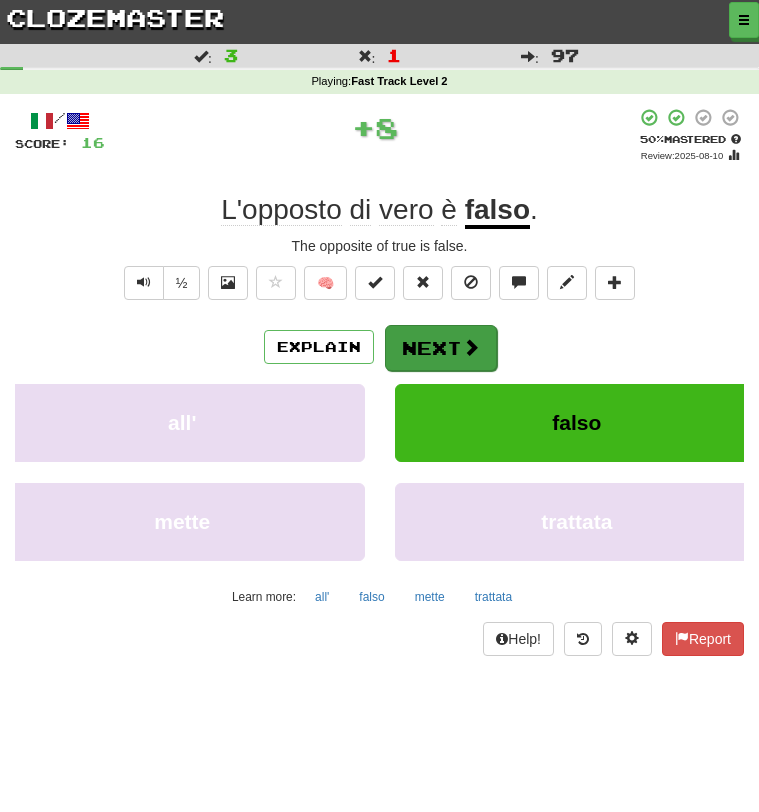 click on "Next" at bounding box center [441, 348] 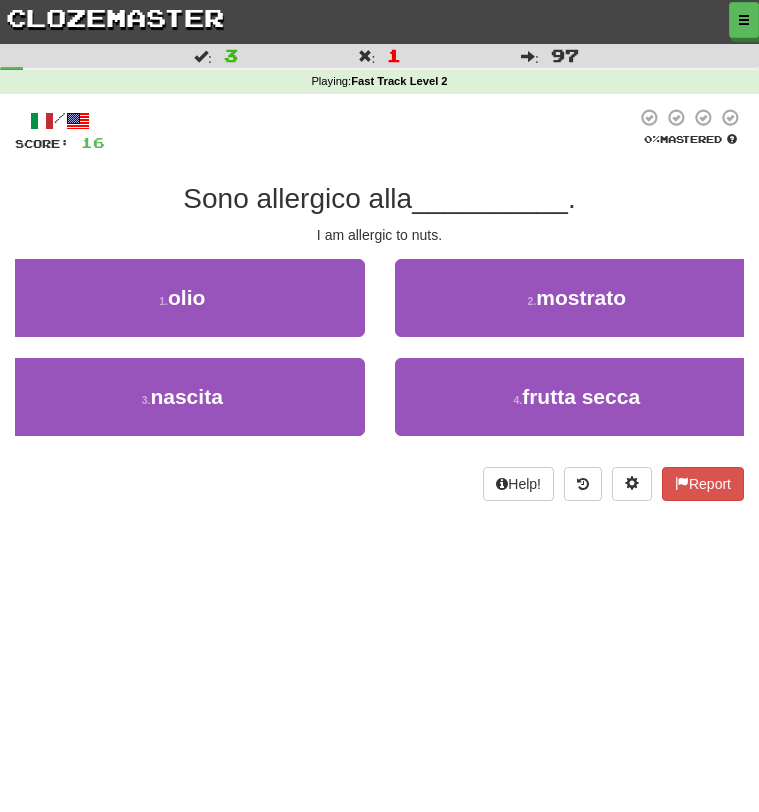 click on "2 .  mostrato" at bounding box center (577, 308) 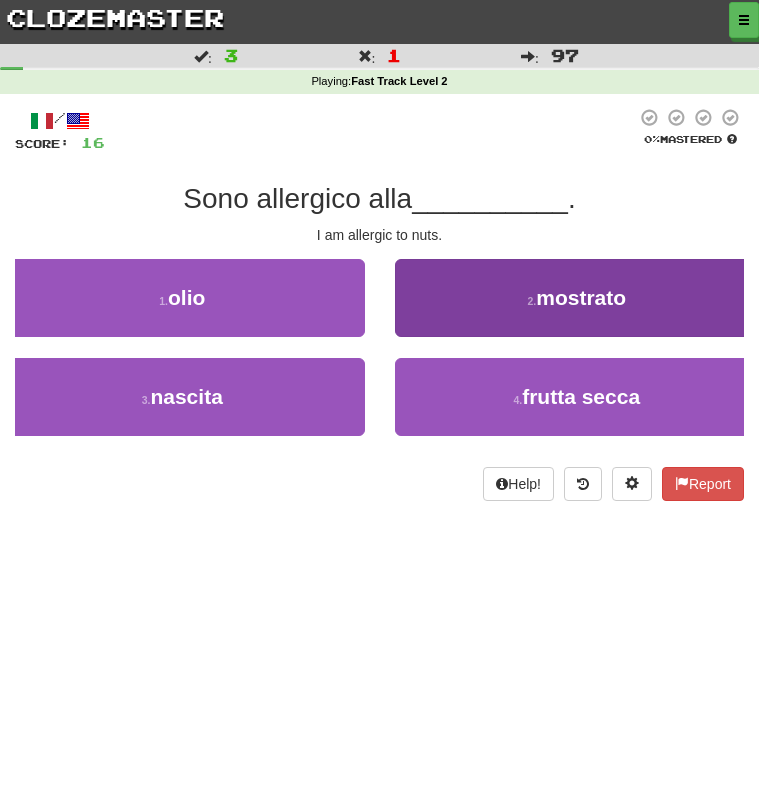 click on "2 .  mostrato" at bounding box center (577, 298) 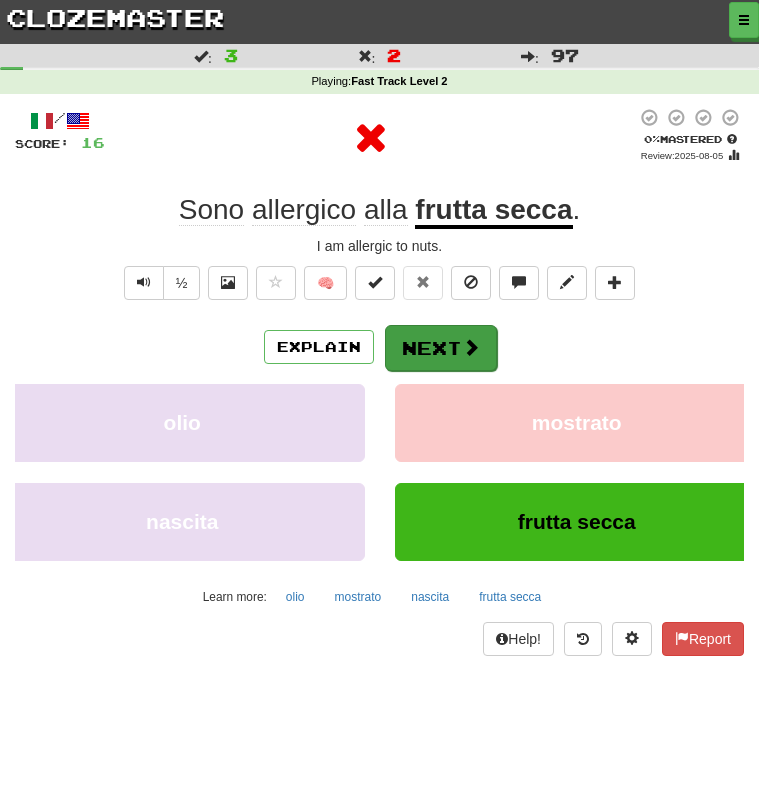 click on "Next" at bounding box center [441, 348] 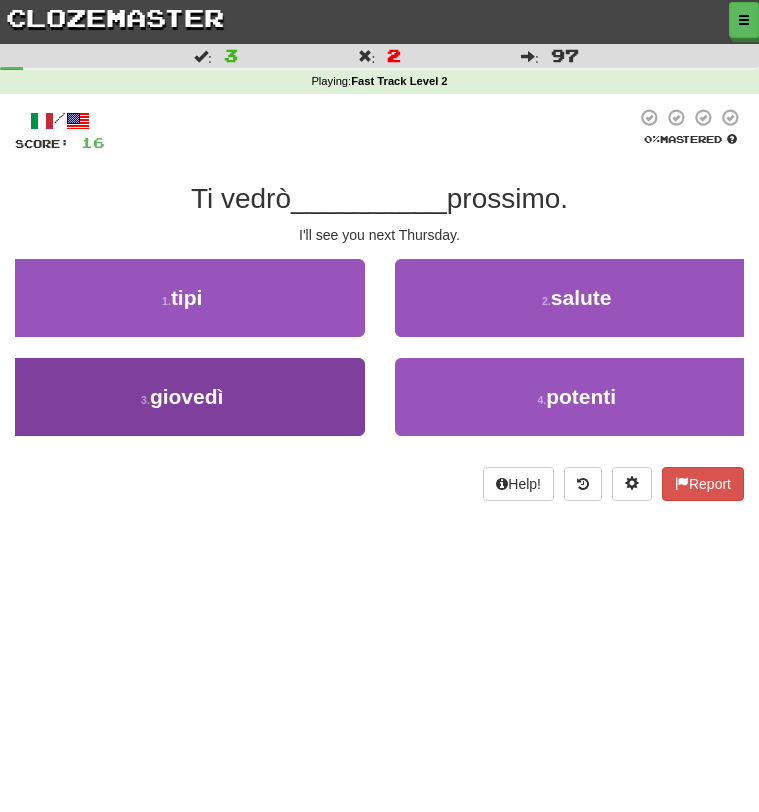 click on "3 .  giovedì" at bounding box center [182, 397] 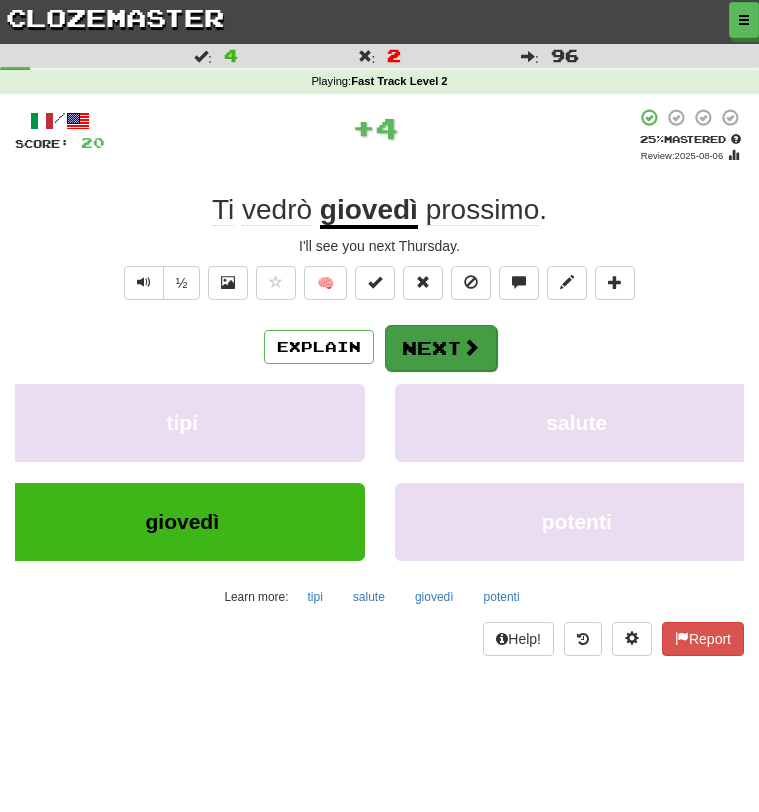 click on "Next" at bounding box center [441, 348] 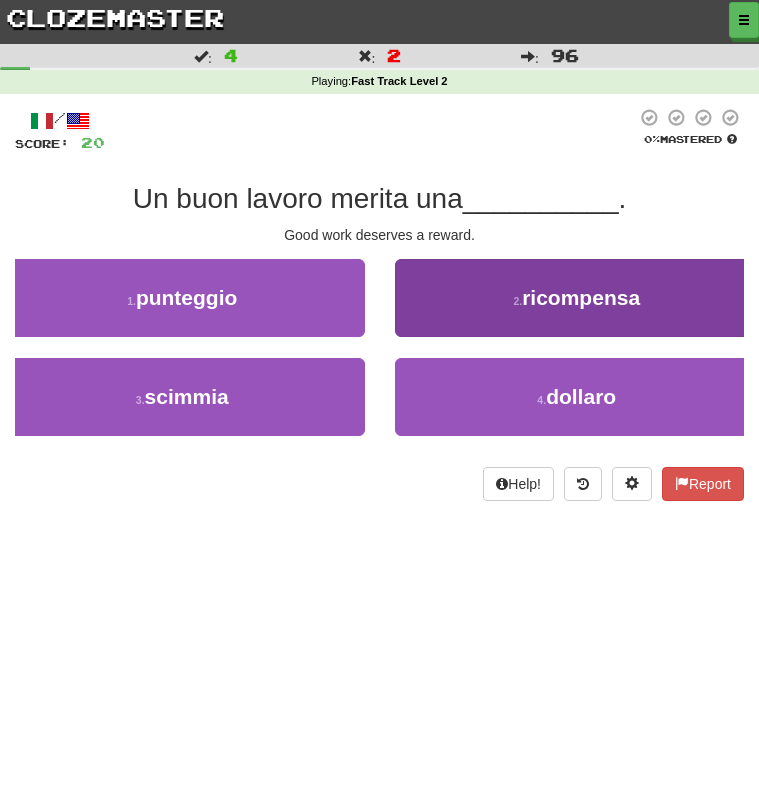 click on "2 .  ricompensa" at bounding box center [577, 298] 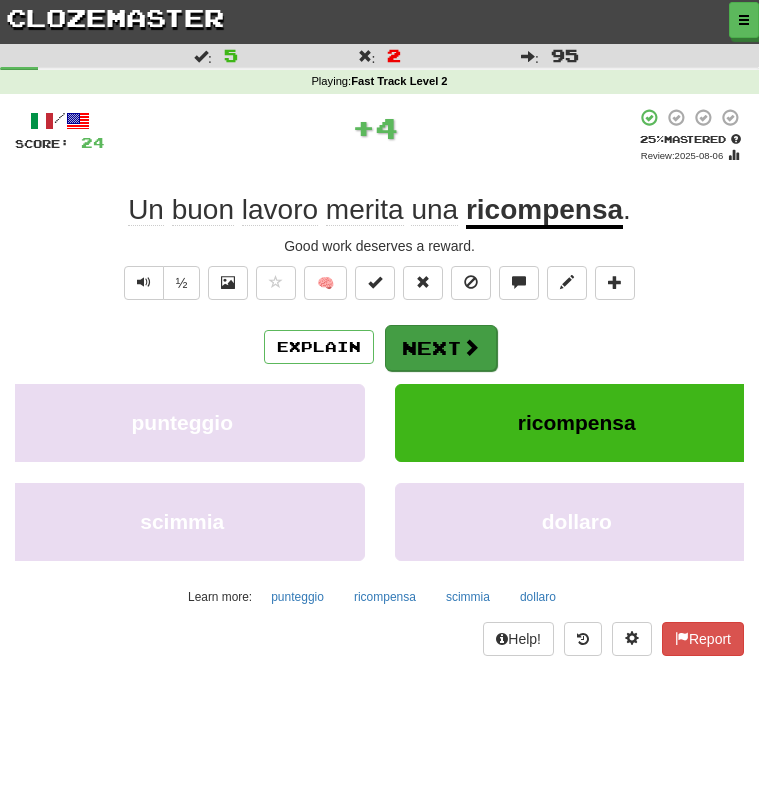 click on "Next" at bounding box center [441, 348] 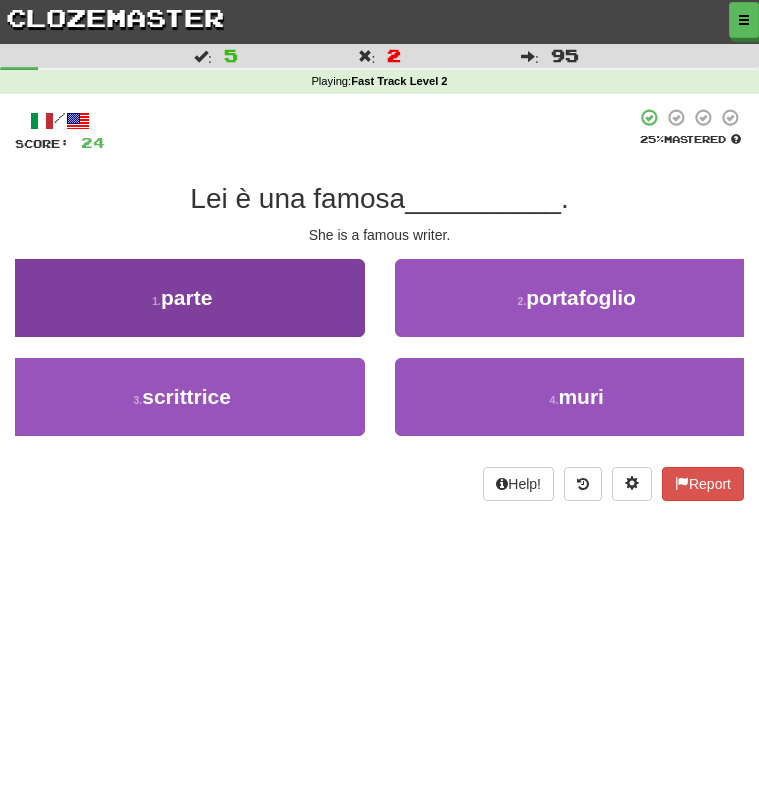 click on "1 .  parte" at bounding box center [182, 298] 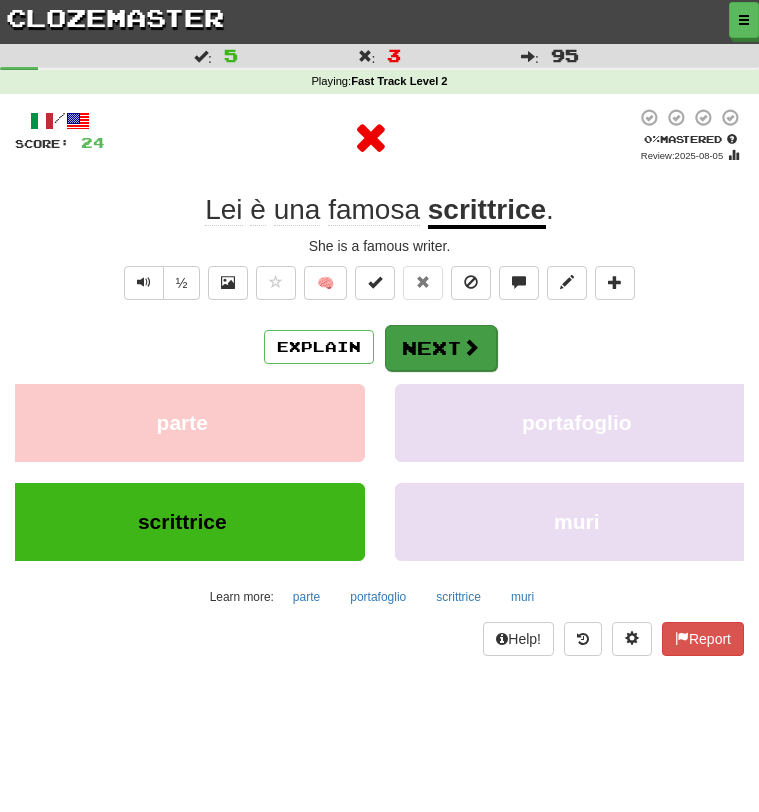 click on "Next" at bounding box center [441, 348] 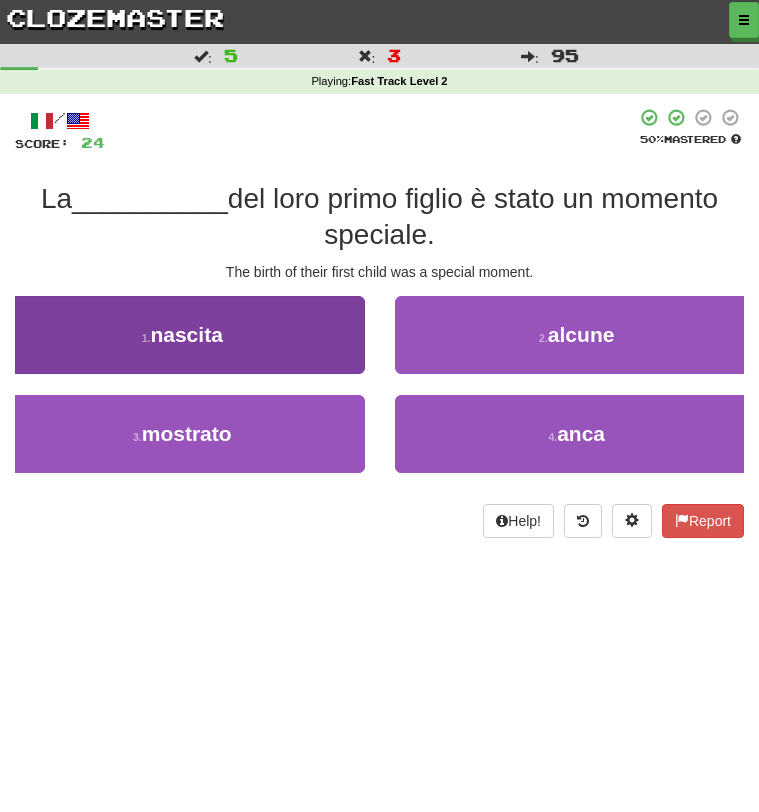 click on "1 .  nascita" at bounding box center (182, 335) 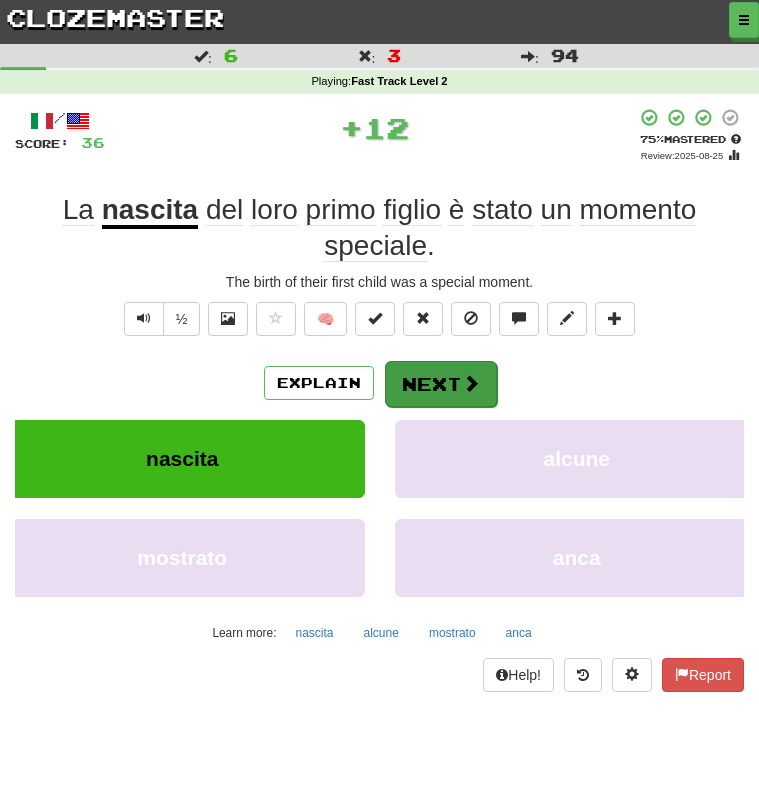 click at bounding box center [471, 383] 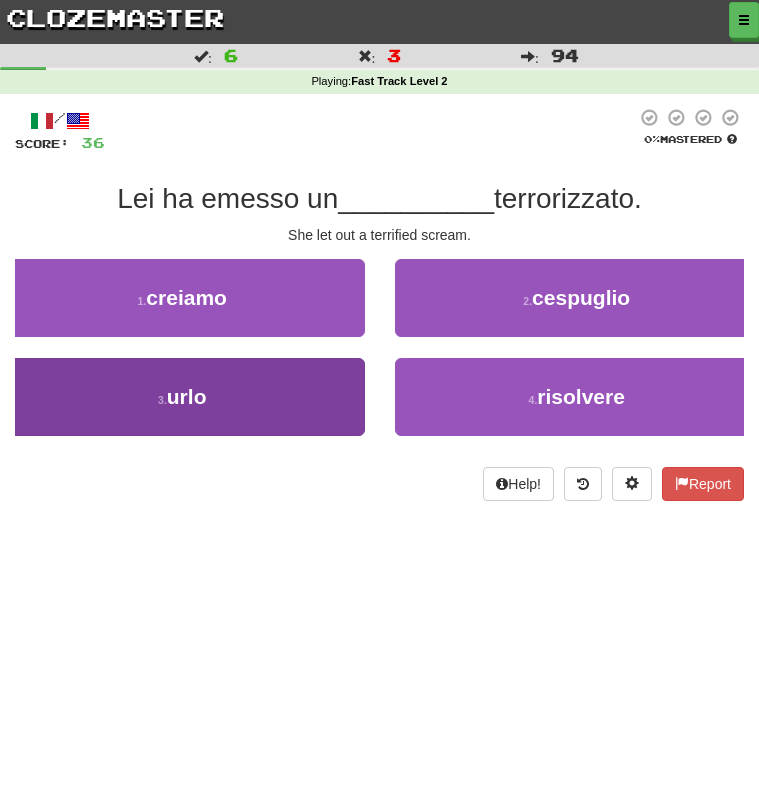 click on "3 .  urlo" at bounding box center (182, 397) 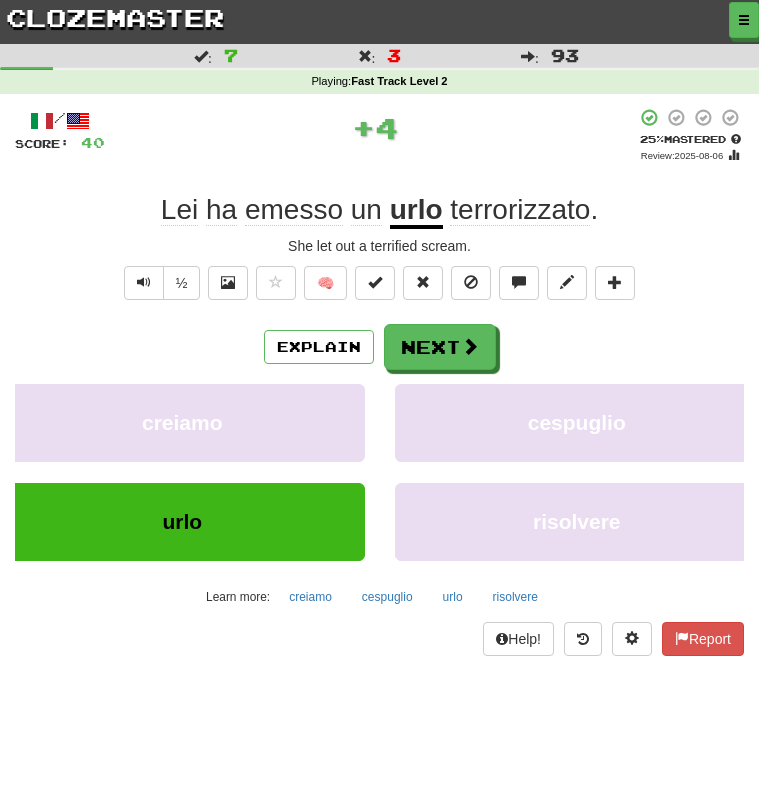 click on "Explain Next creiamo cespuglio urlo risolvere Learn more: creiamo cespuglio urlo risolvere" at bounding box center (379, 468) 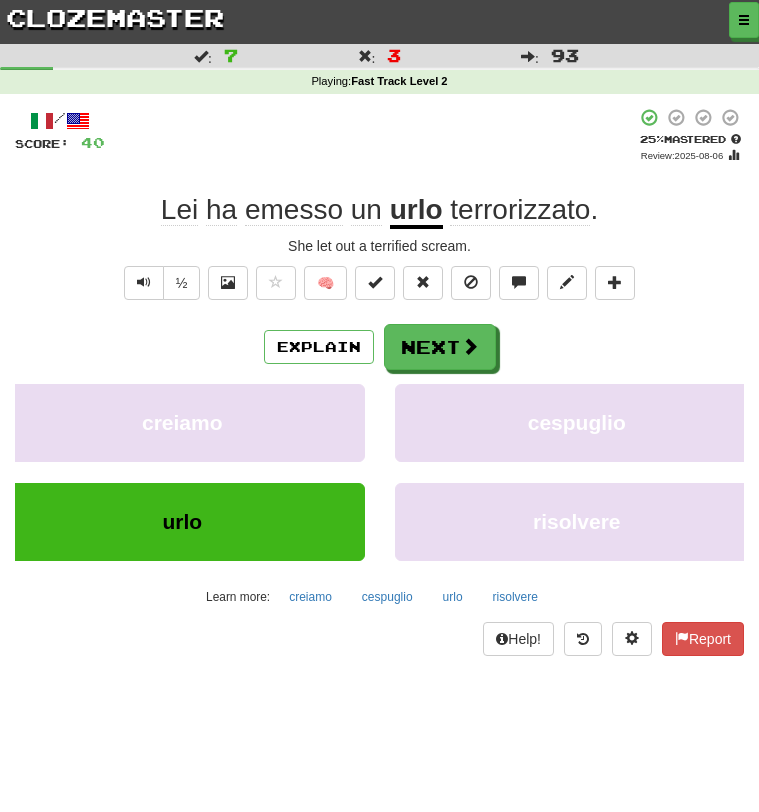 click on "Explain Next creiamo cespuglio urlo risolvere Learn more: creiamo cespuglio urlo risolvere" at bounding box center [379, 468] 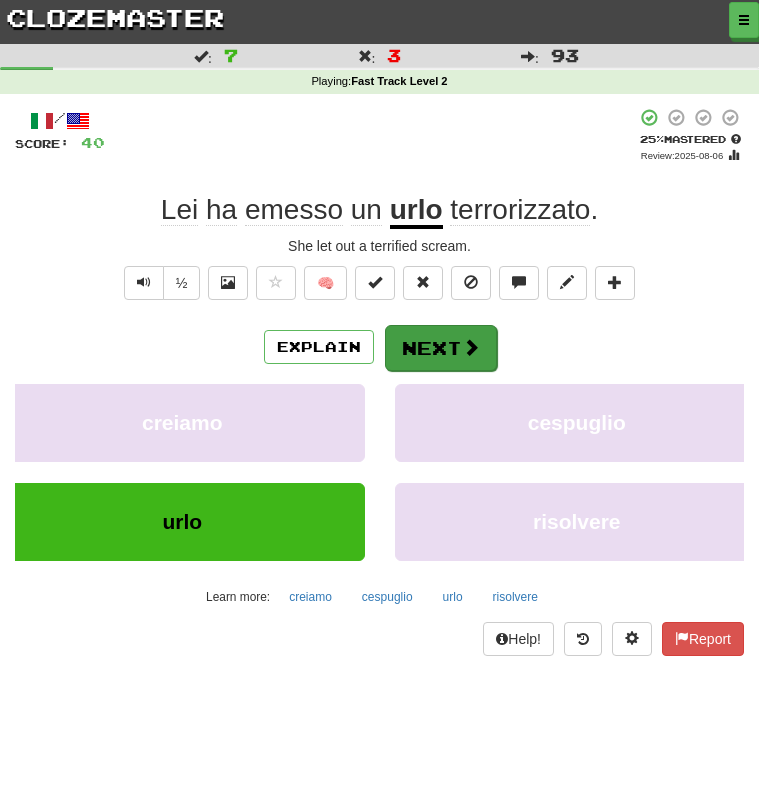 click on "Next" at bounding box center [441, 348] 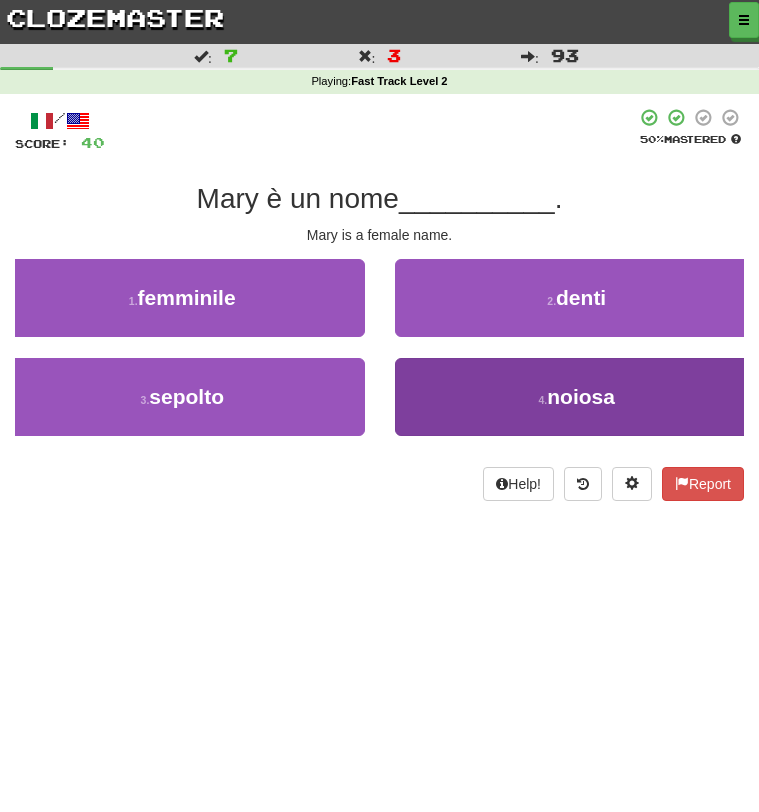 click on "4 .  noiosa" at bounding box center [577, 397] 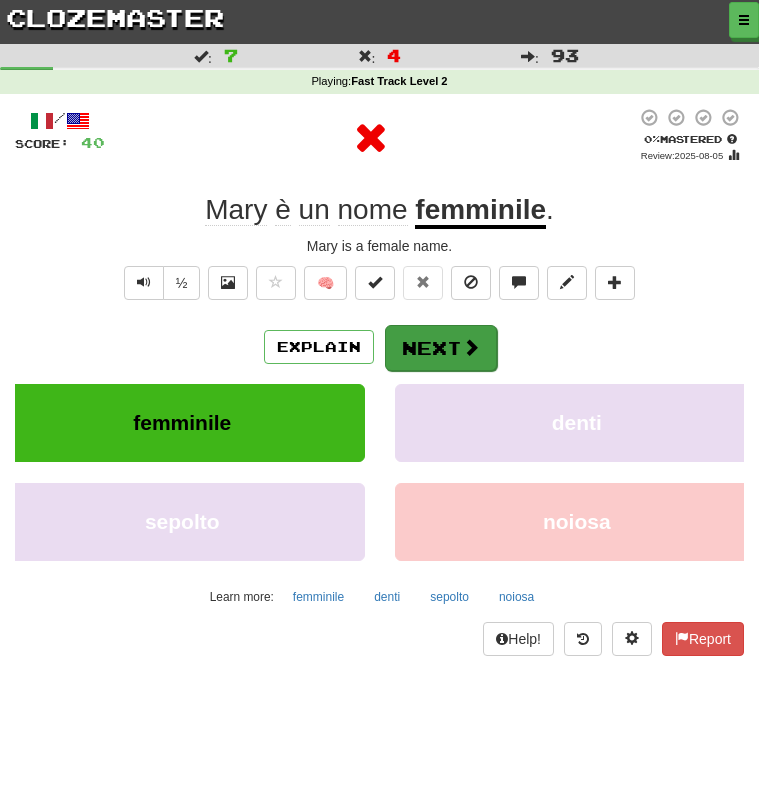 click on "Next" at bounding box center [441, 348] 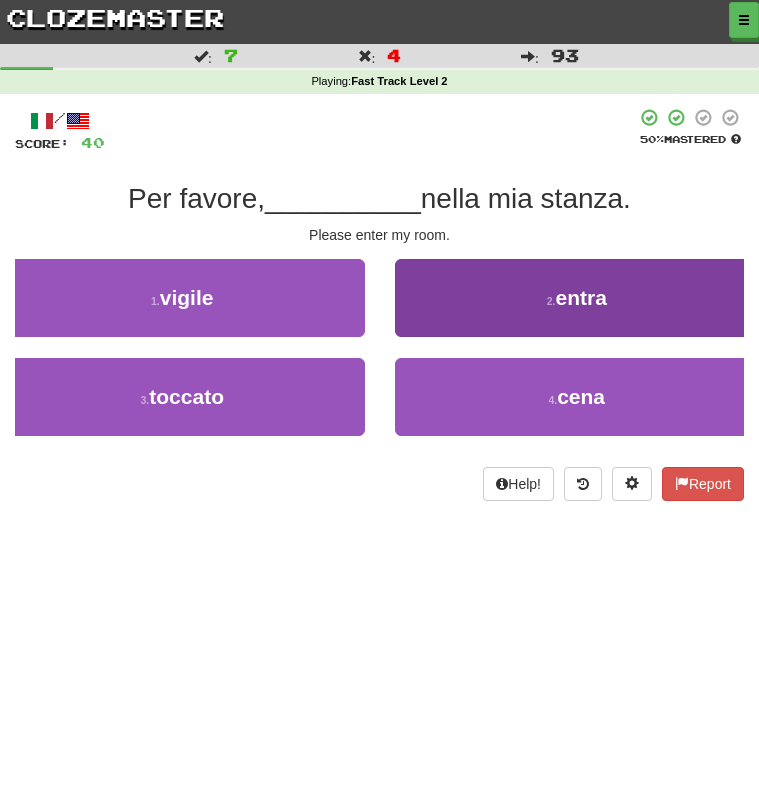 click on "2 .  entra" at bounding box center (577, 298) 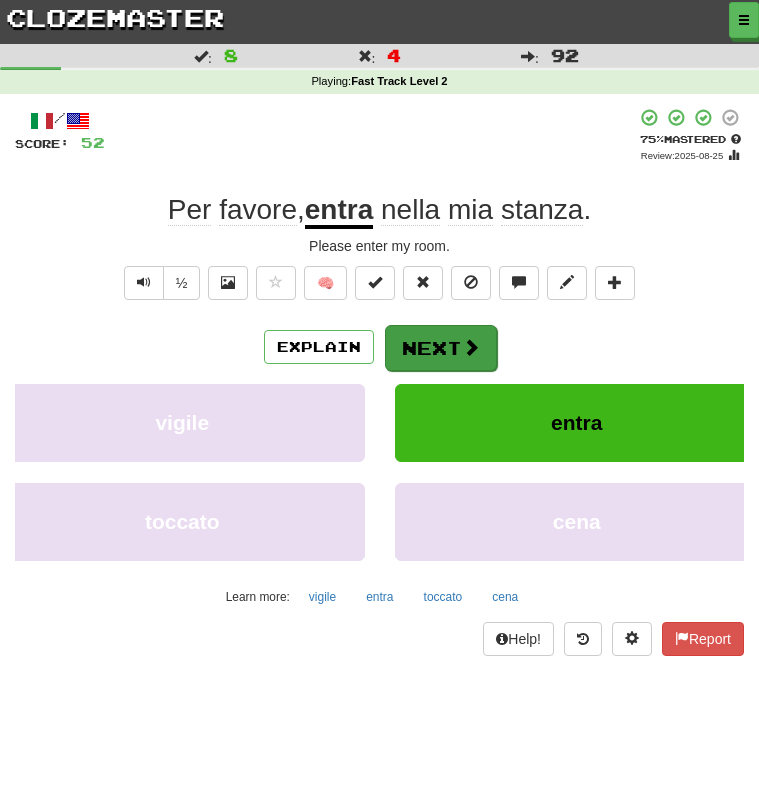 click on "Next" at bounding box center (441, 348) 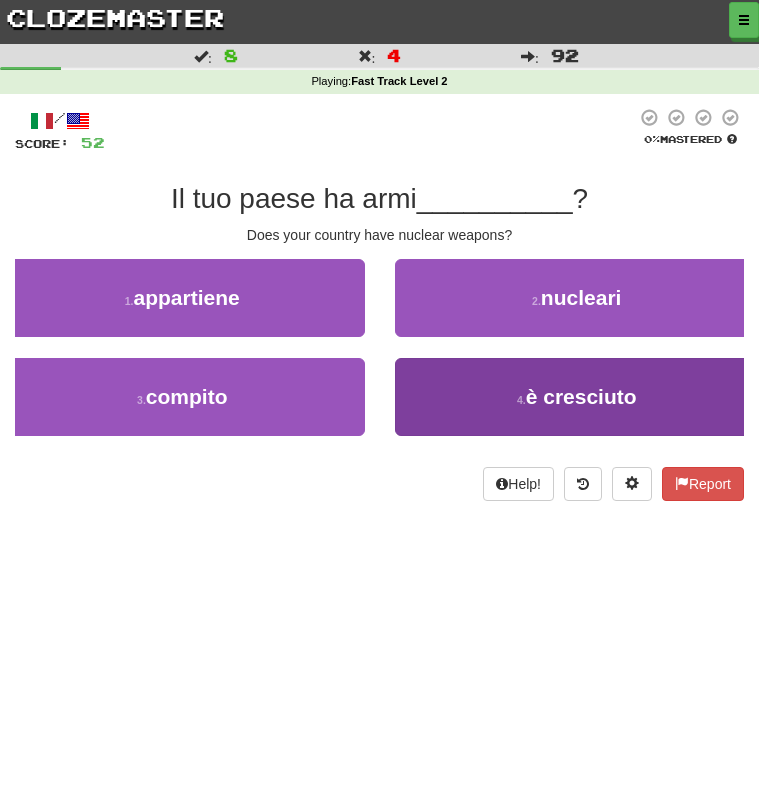 click on "4 .  è cresciuto" at bounding box center (577, 397) 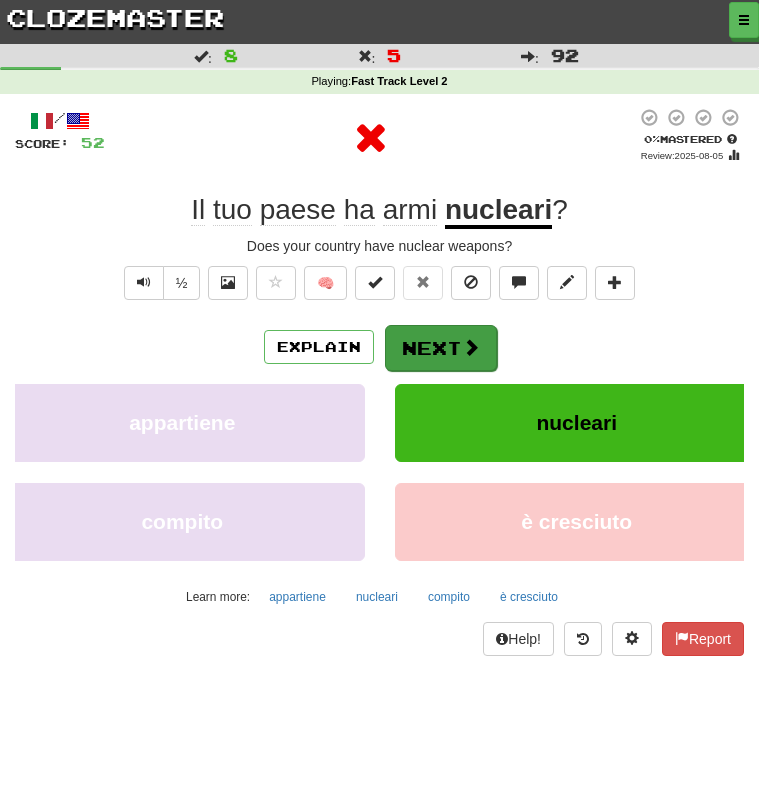 click on "Next" at bounding box center [441, 348] 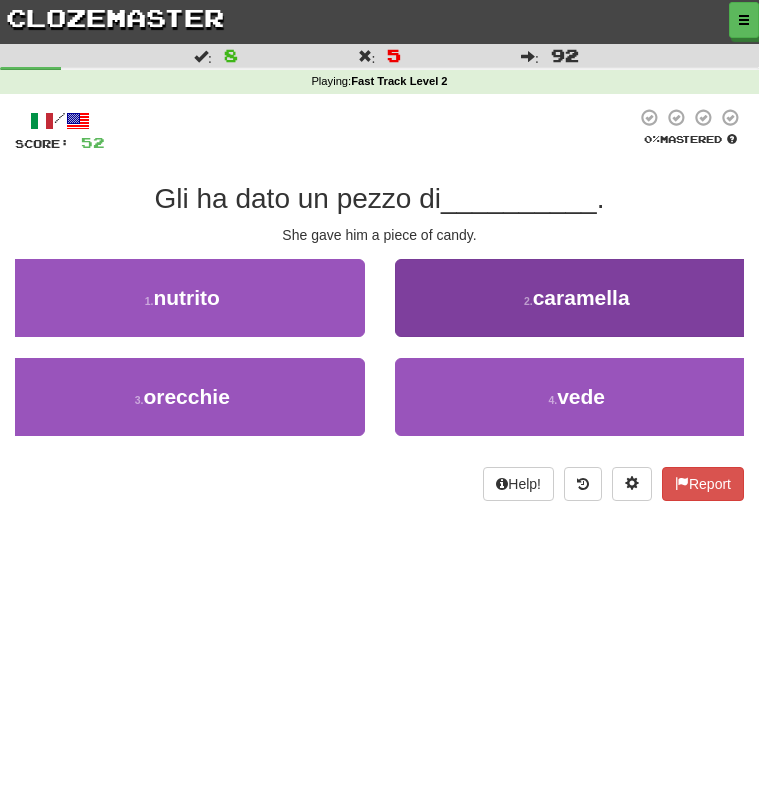 click on "2 .  caramella" at bounding box center (577, 298) 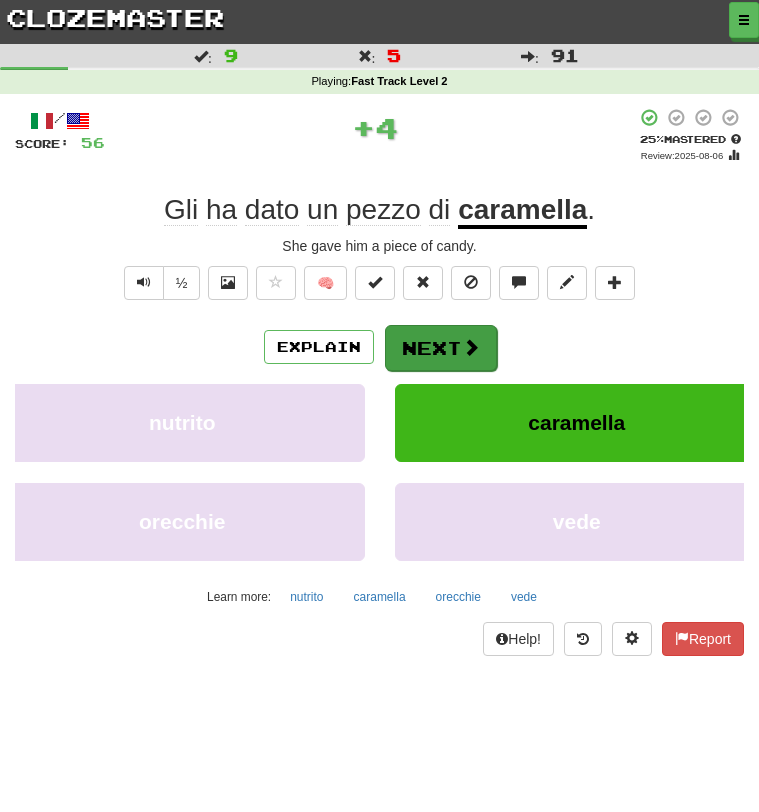 click at bounding box center [471, 347] 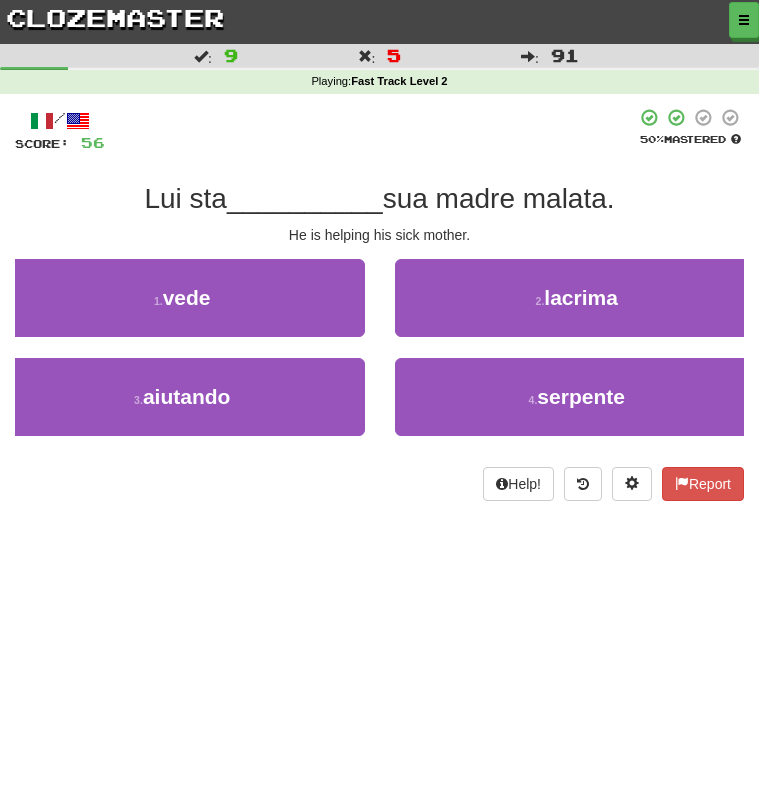 click on "clozemaster" at bounding box center [115, 17] 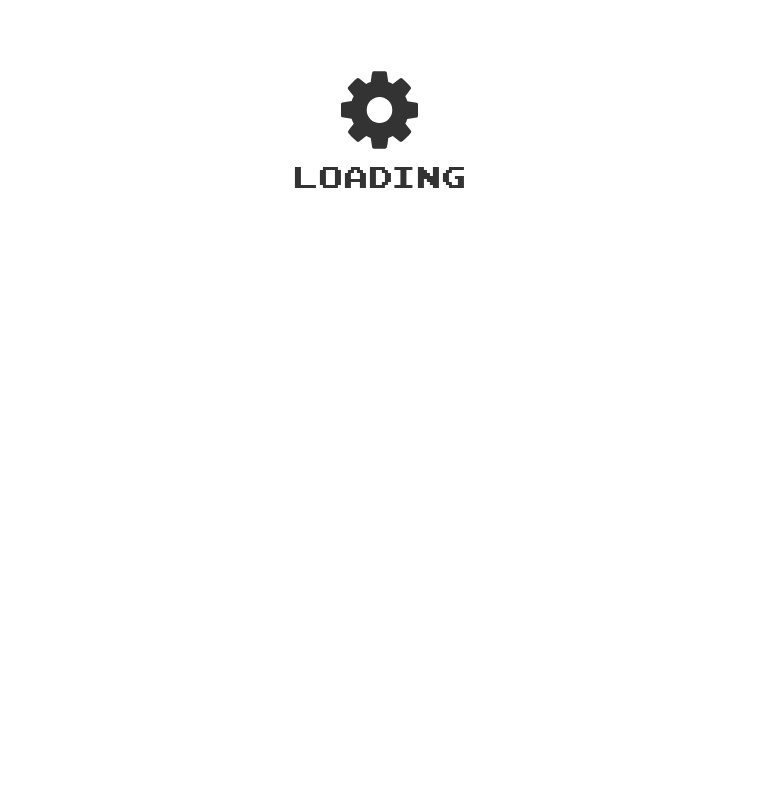 scroll, scrollTop: 0, scrollLeft: 0, axis: both 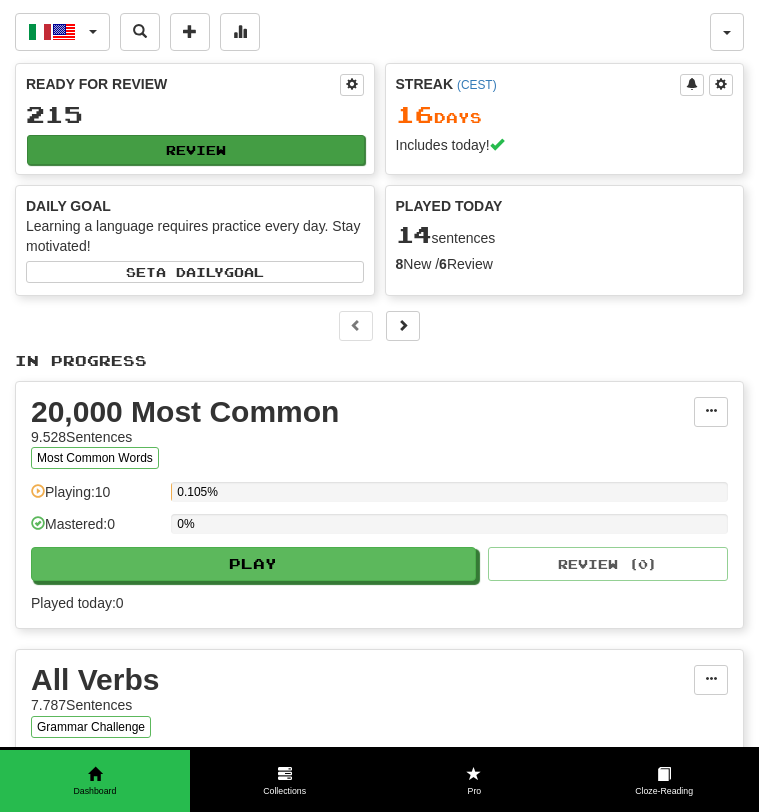 click on "Review" at bounding box center (196, 150) 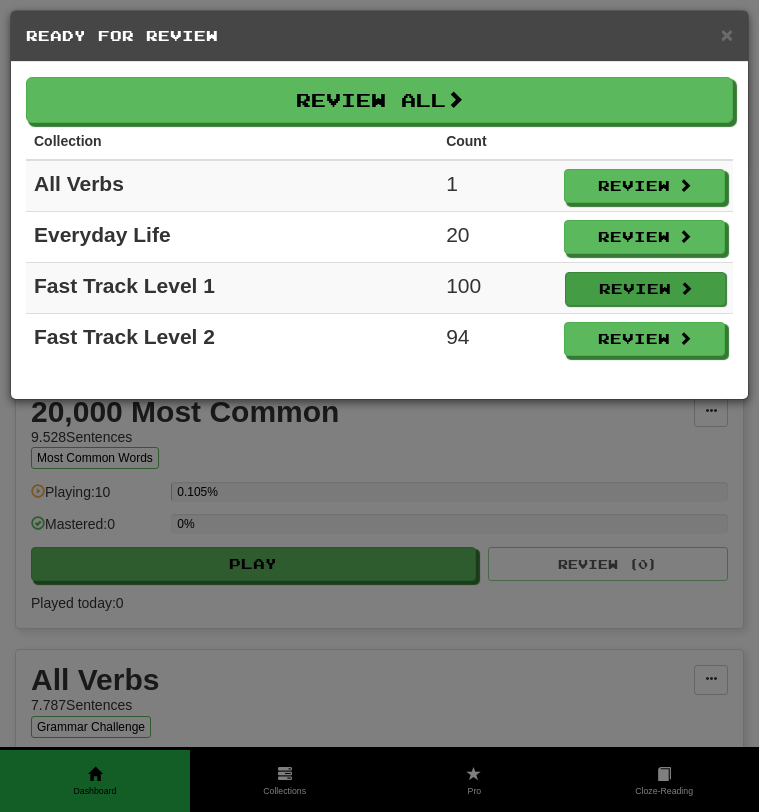 click on "Review" at bounding box center (645, 289) 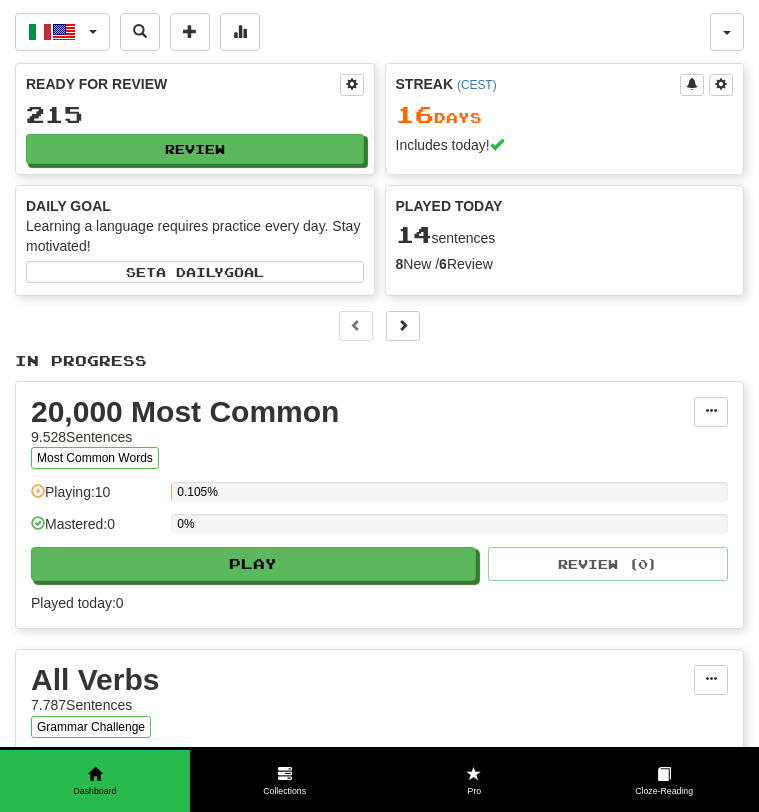 select on "***" 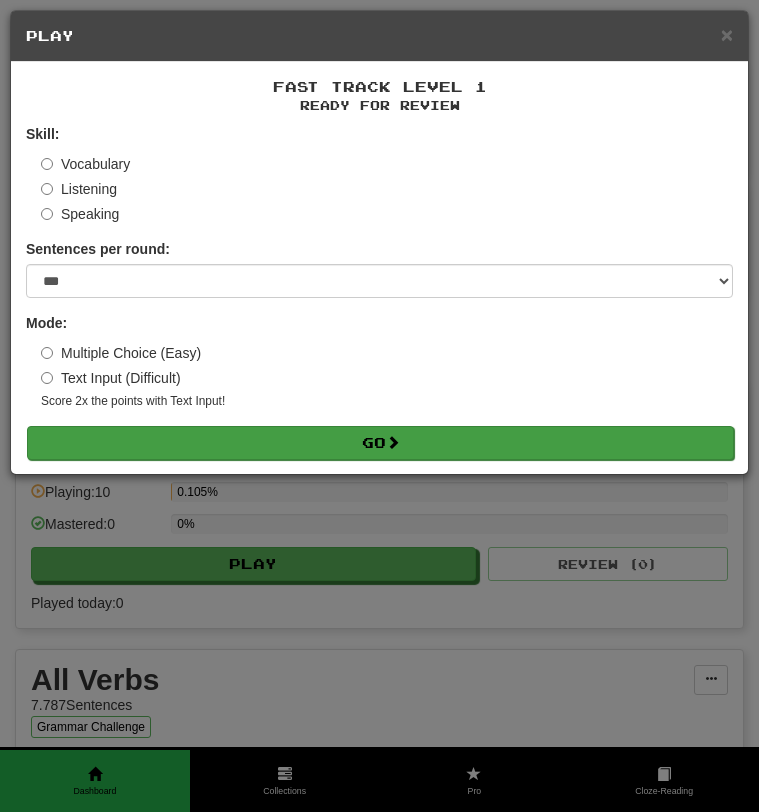 click on "Go" at bounding box center (380, 443) 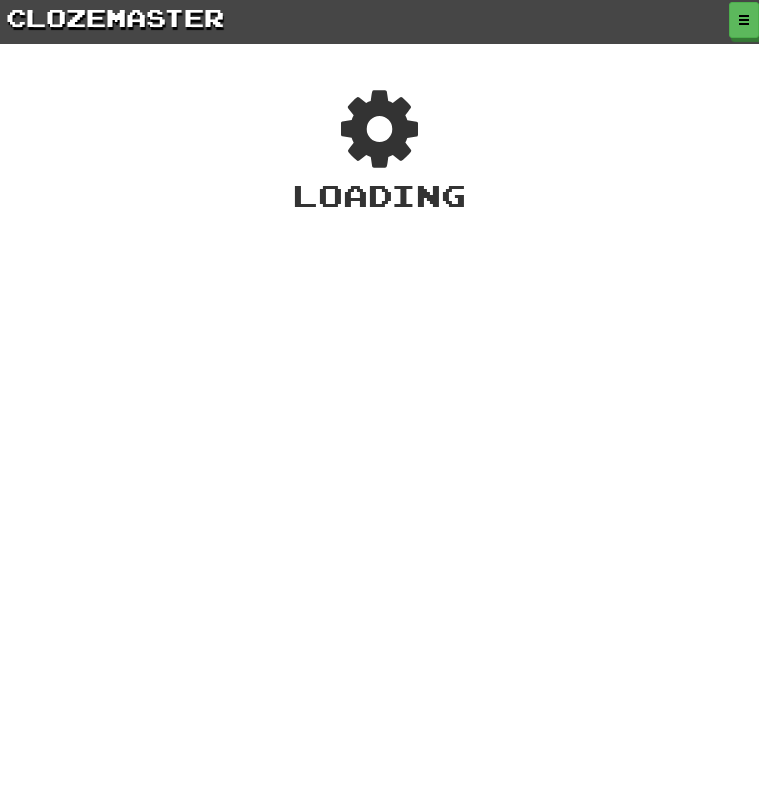 scroll, scrollTop: 0, scrollLeft: 0, axis: both 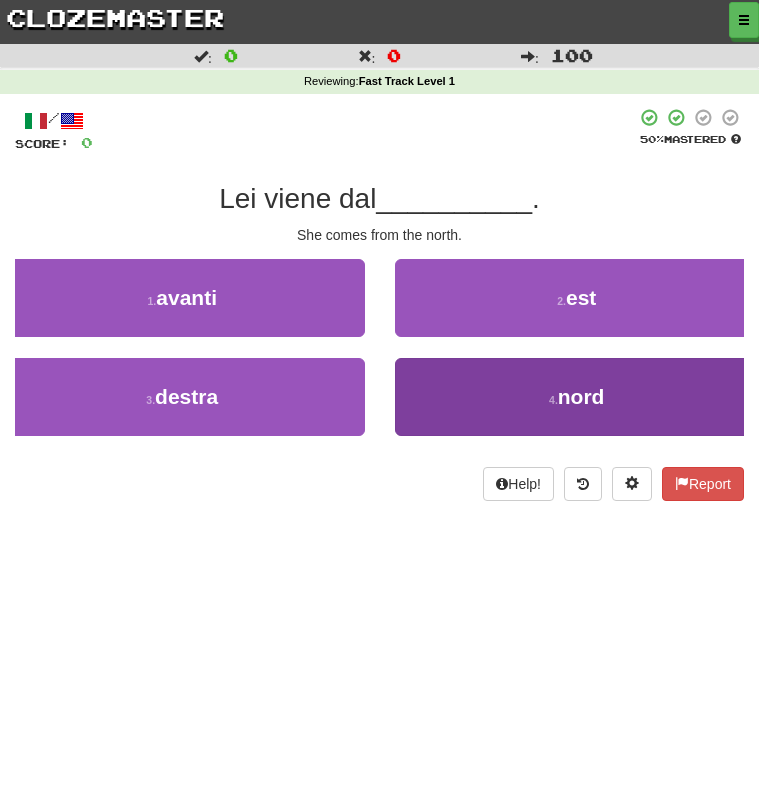 click on "4 .  nord" at bounding box center (577, 397) 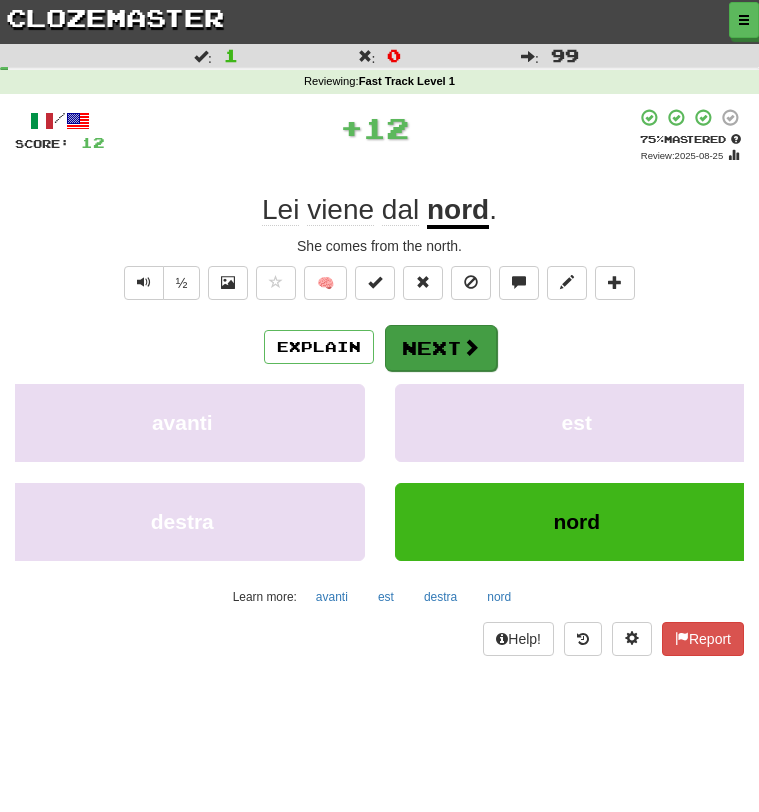 click on "Next" at bounding box center [441, 348] 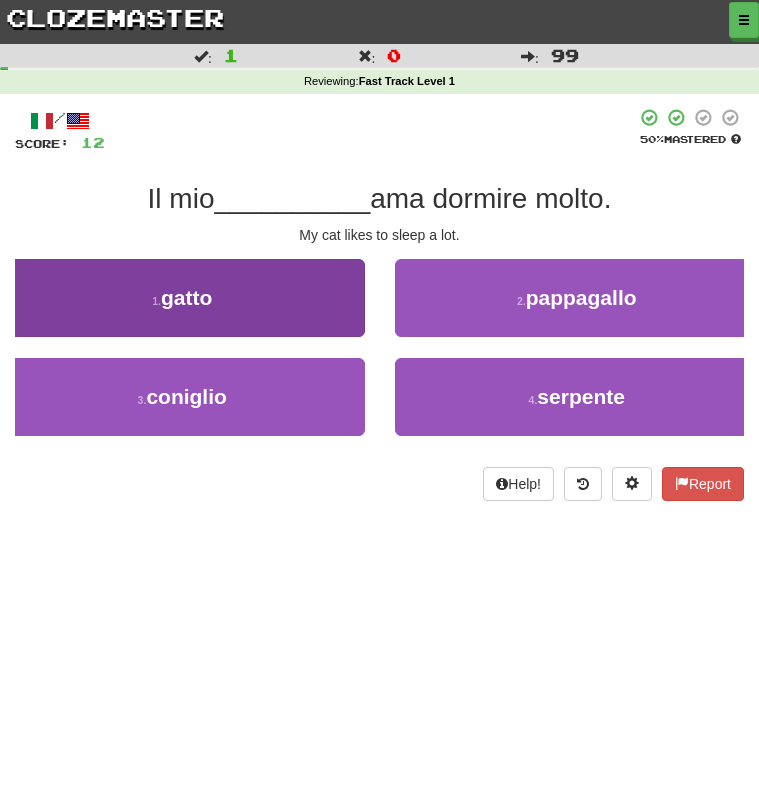 click on "1 .  gatto" at bounding box center [182, 298] 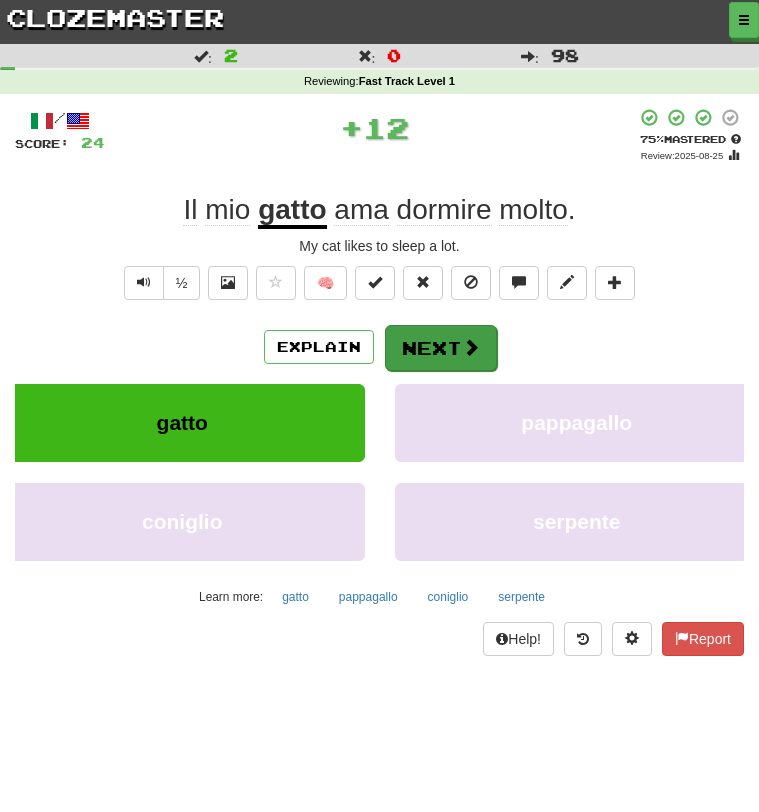 click on "Next" at bounding box center [441, 348] 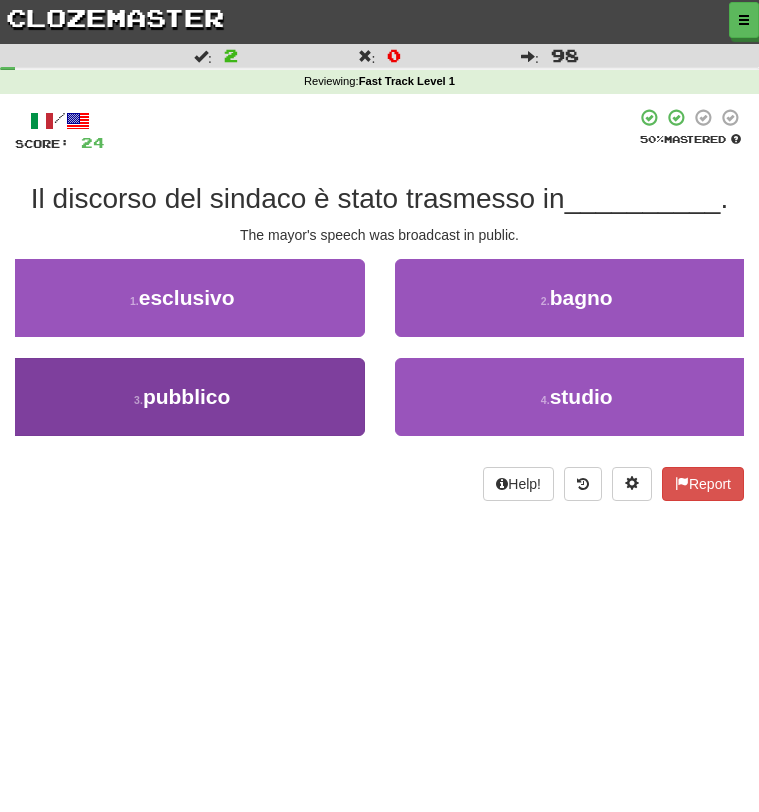click on "3 .  pubblico" at bounding box center [182, 397] 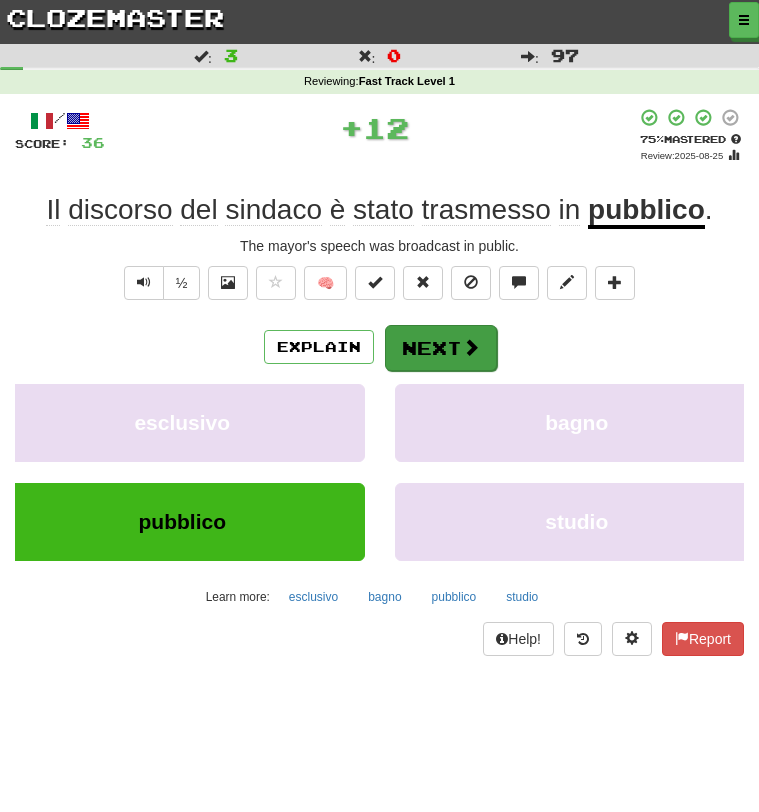 click on "Next" at bounding box center (441, 348) 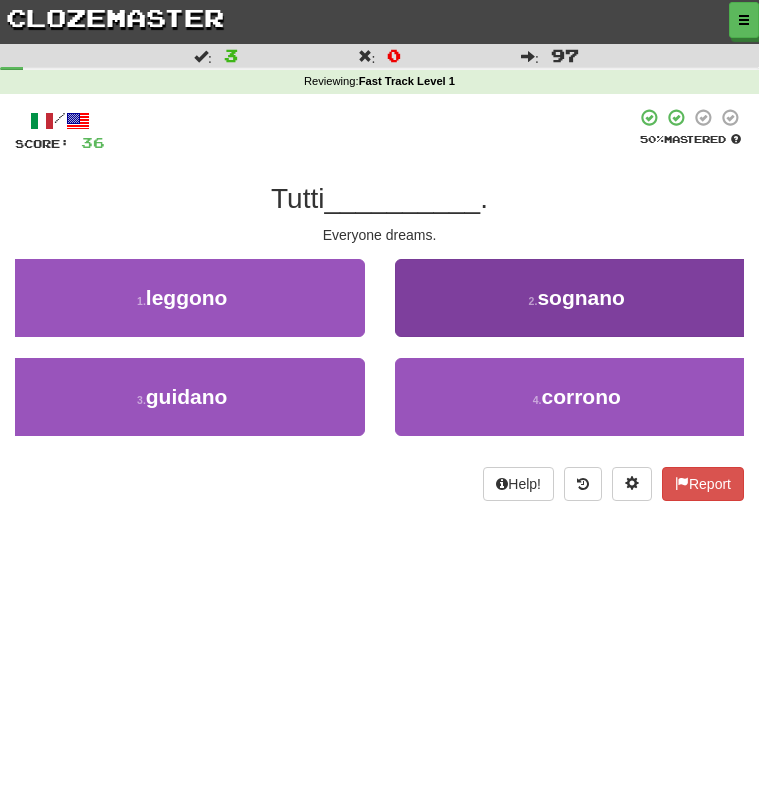 click on "2 .  sognano" at bounding box center (577, 298) 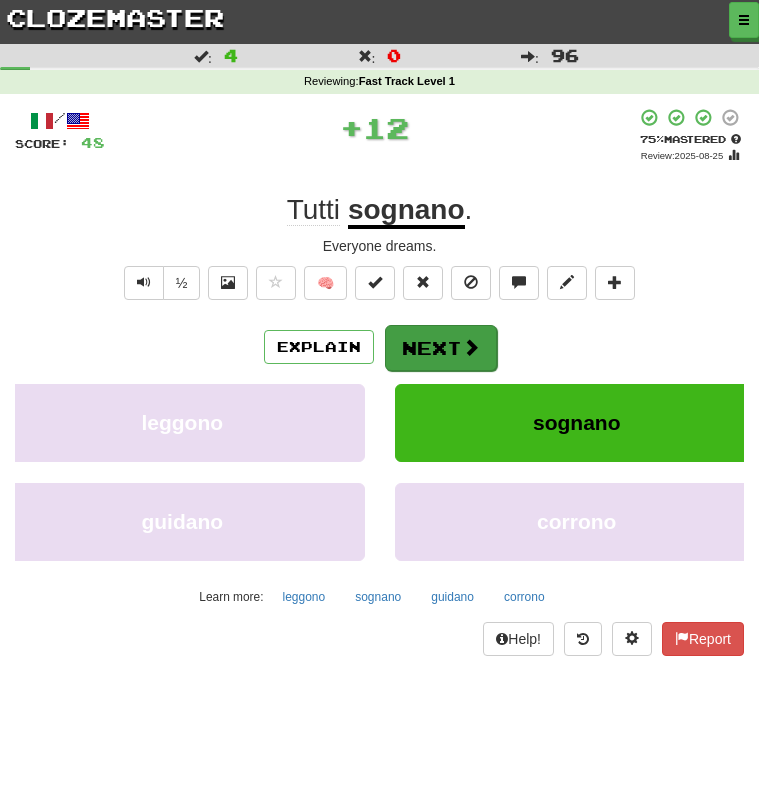 click at bounding box center [471, 347] 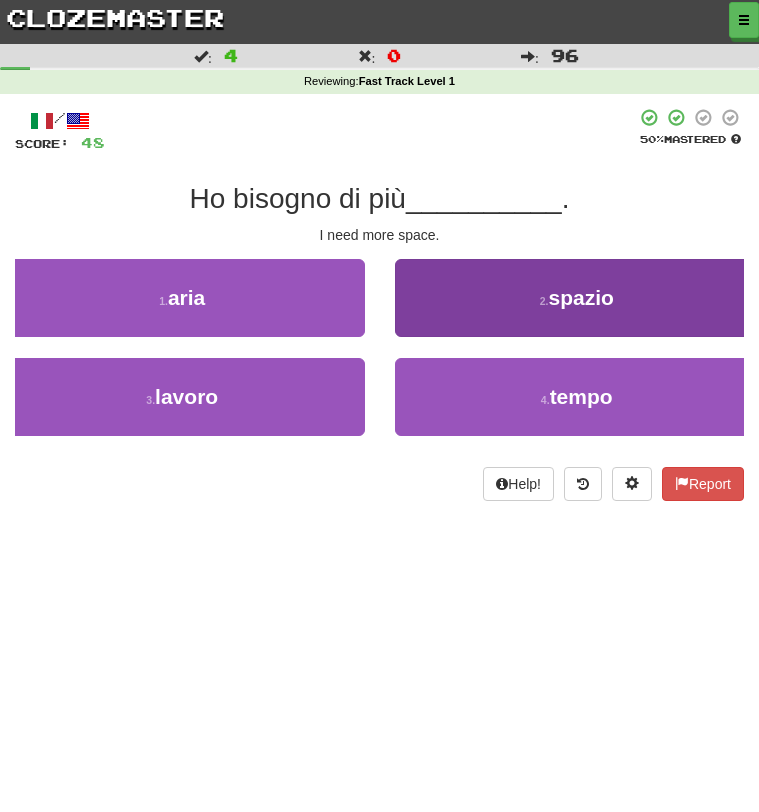 click on "2 .  spazio" at bounding box center [577, 298] 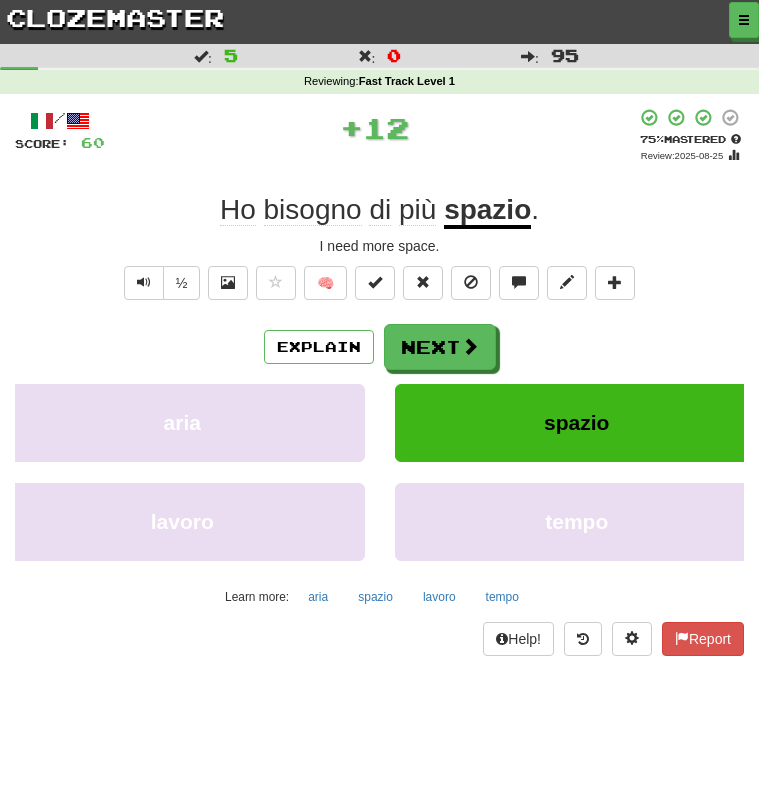 click on "/  Score:   60 + 12 75 %  Mastered Review:  2025-08-25 Ho   bisogno   di   più   spazio . I need more space. ½ 🧠 Explain Next aria spazio lavoro tempo Learn more: aria spazio lavoro tempo  Help!  Report" at bounding box center [379, 382] 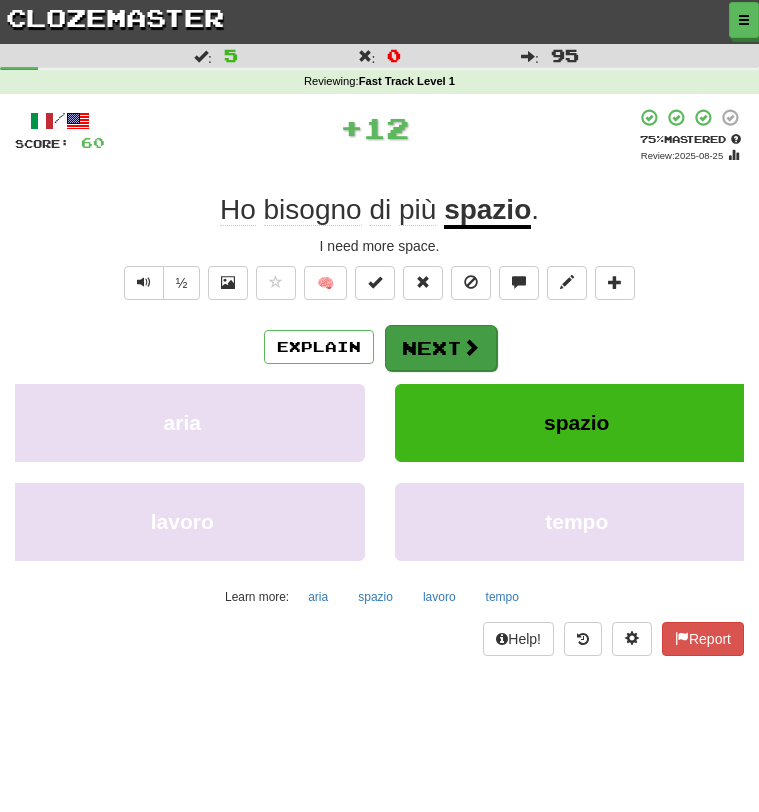 click on "Next" at bounding box center [441, 348] 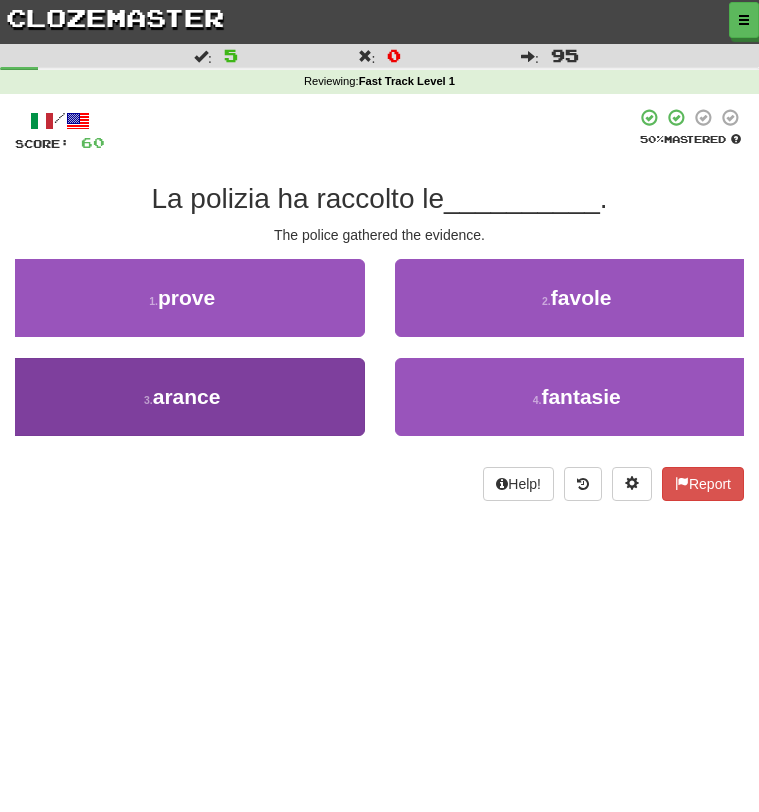 click on "3 .  arance" at bounding box center (182, 397) 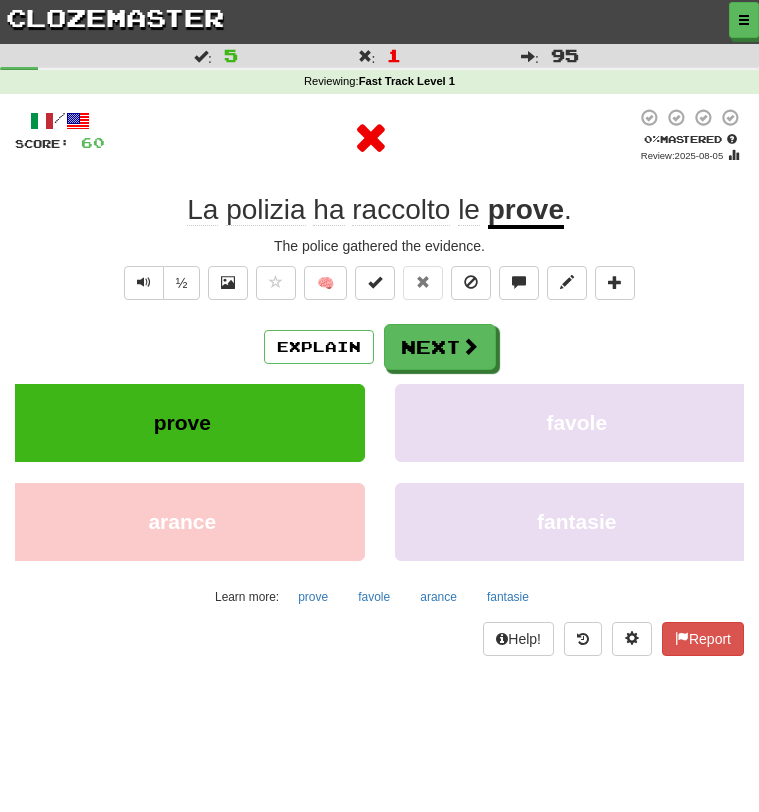 click on "/  Score:   60 0 %  Mastered Review:  2025-08-05 La   polizia   ha   raccolto   le   prove . The police gathered the evidence. ½ 🧠 Explain Next prove favole arance fantasie Learn more: prove favole arance fantasie  Help!  Report" at bounding box center (379, 382) 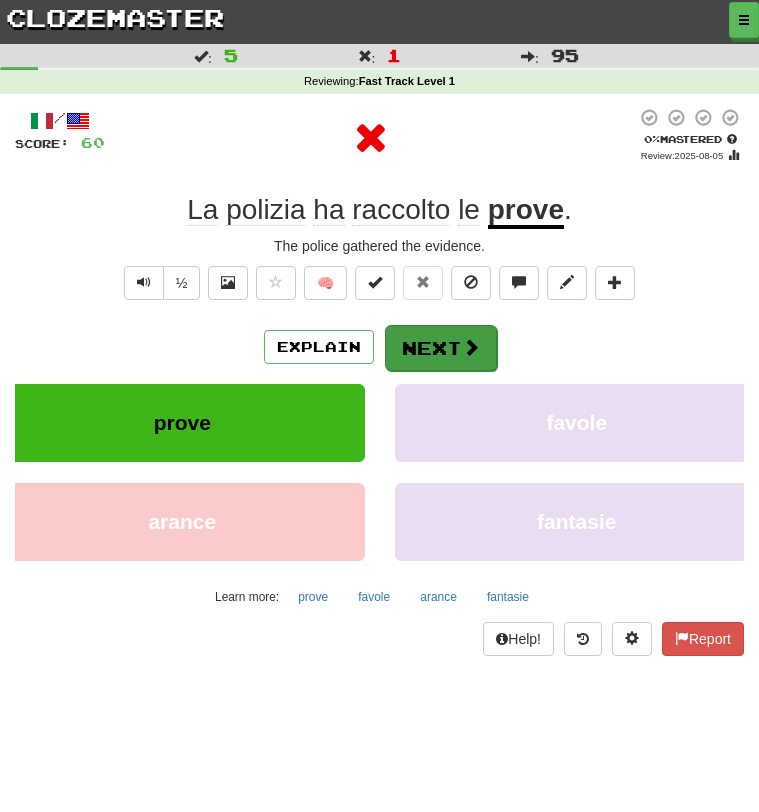 click on "Next" at bounding box center [441, 348] 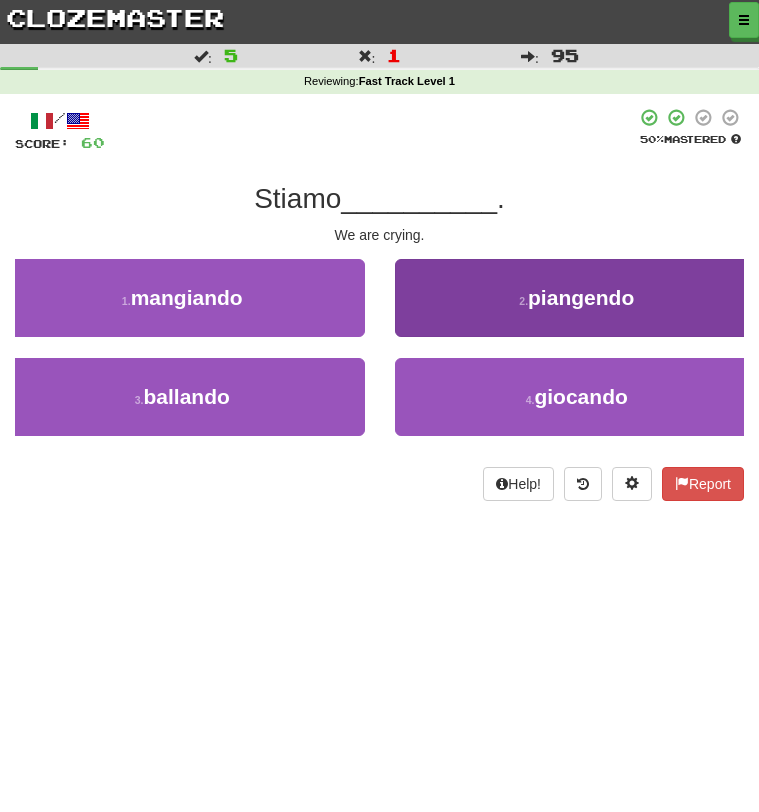 click on "2 .  piangendo" at bounding box center (577, 298) 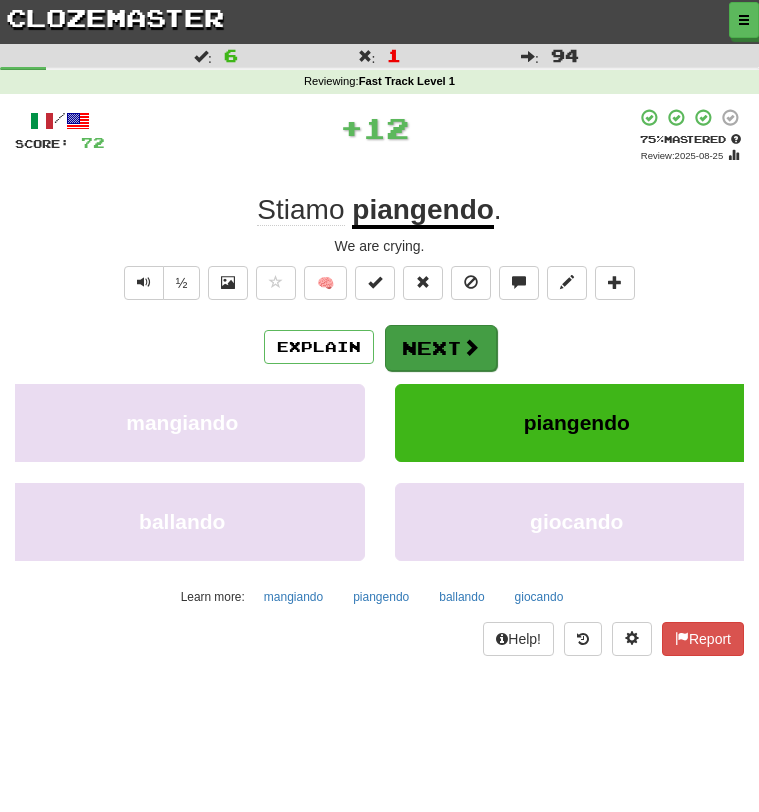 click on "Next" at bounding box center [441, 348] 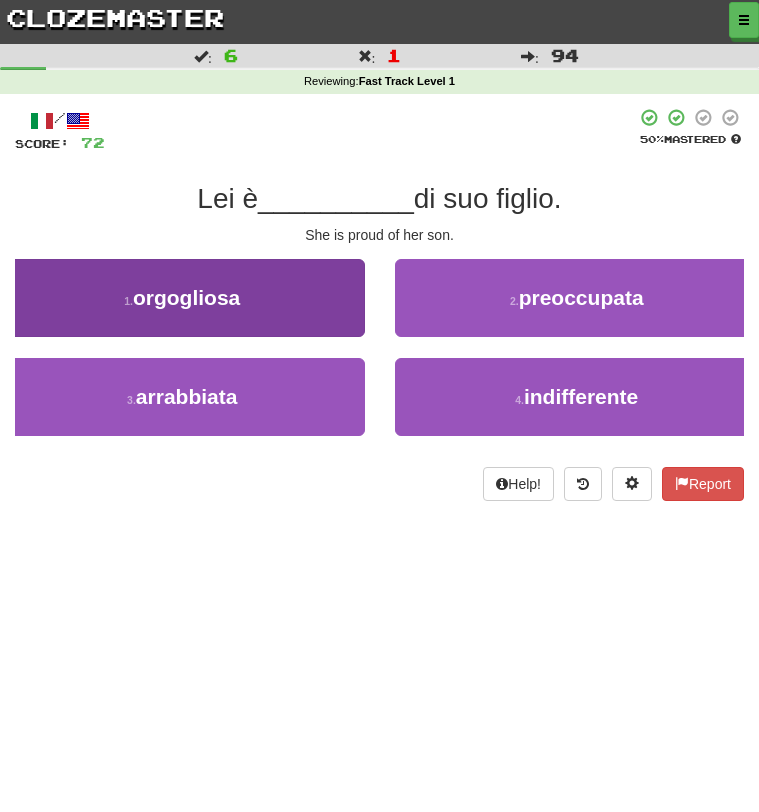 click on "1 .  orgogliosa" at bounding box center (182, 298) 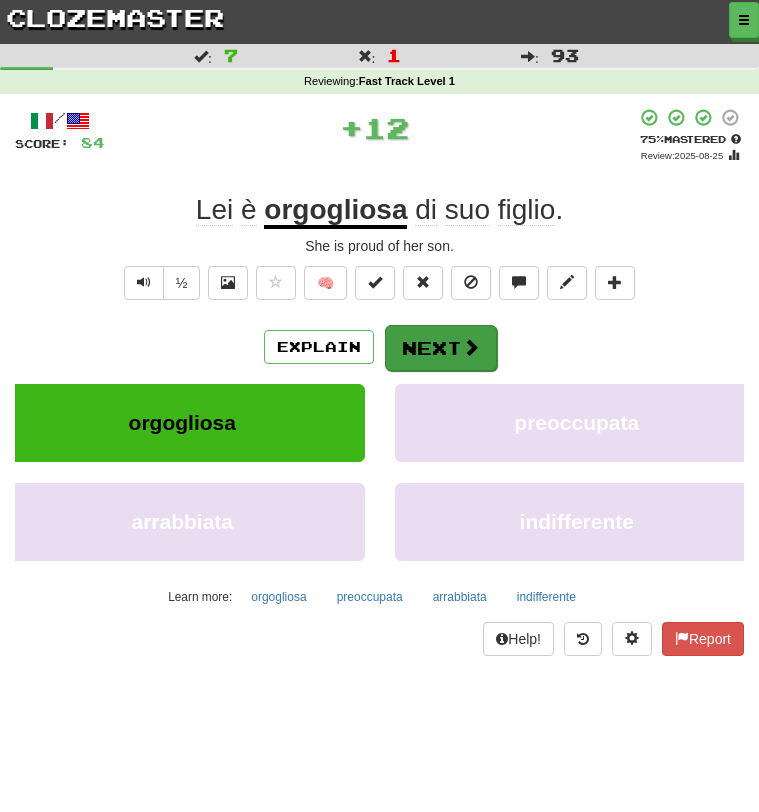 click on "Next" at bounding box center [441, 348] 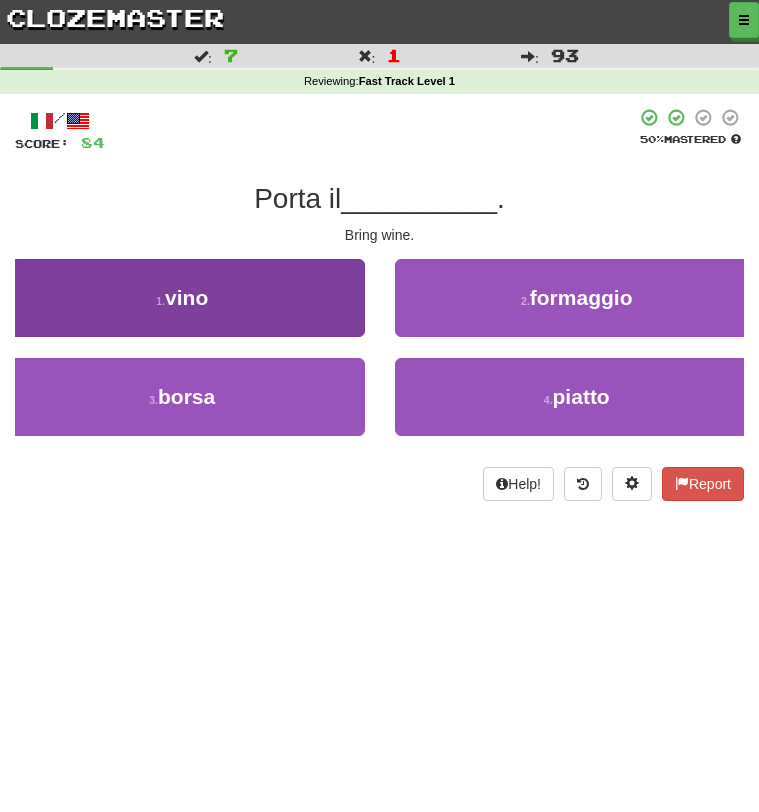 click on "1 .  vino" at bounding box center [182, 298] 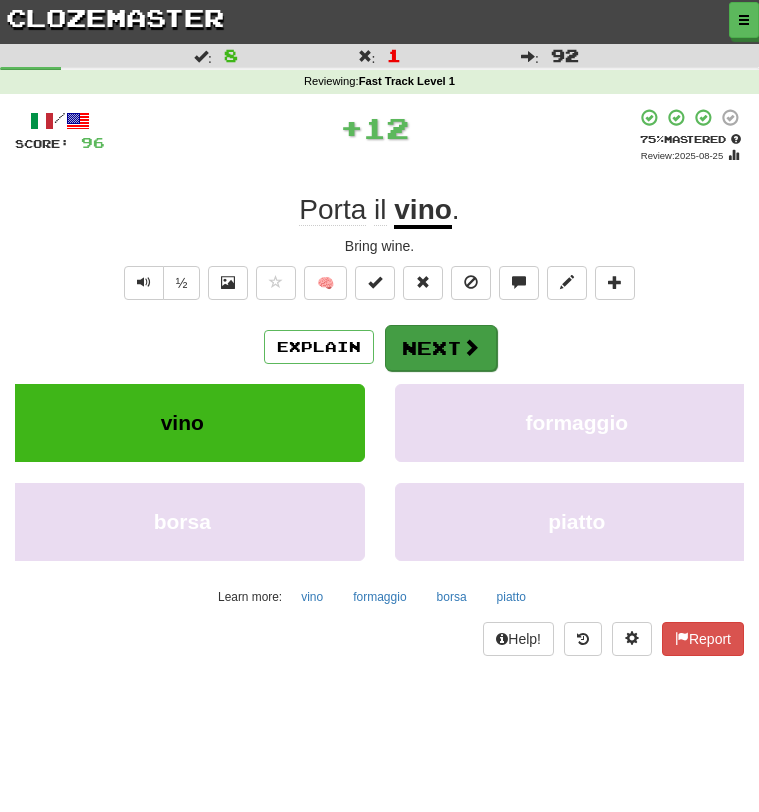 click on "Next" at bounding box center [441, 348] 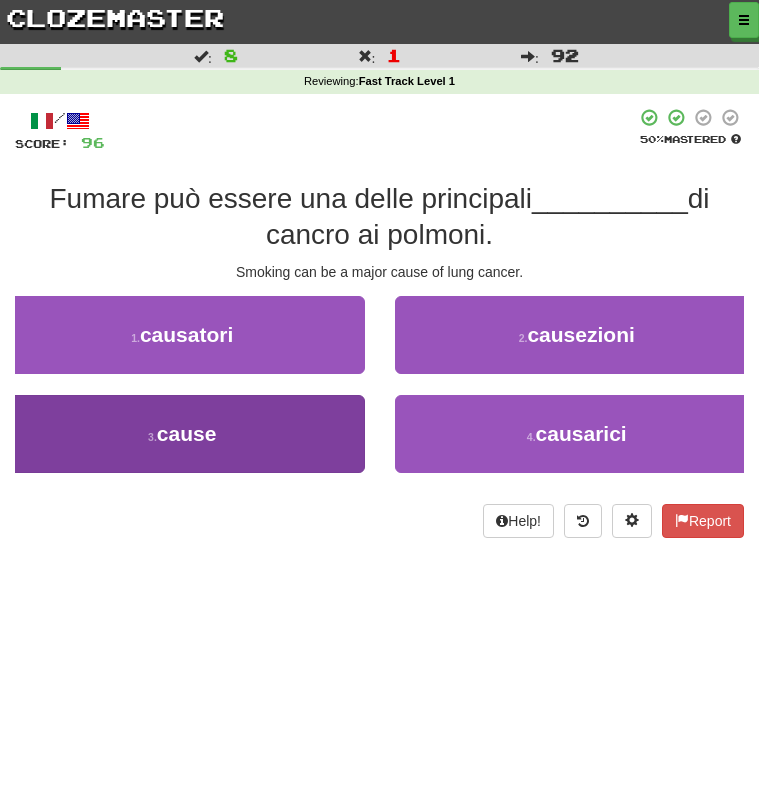 click on "3 .  cause" at bounding box center [182, 434] 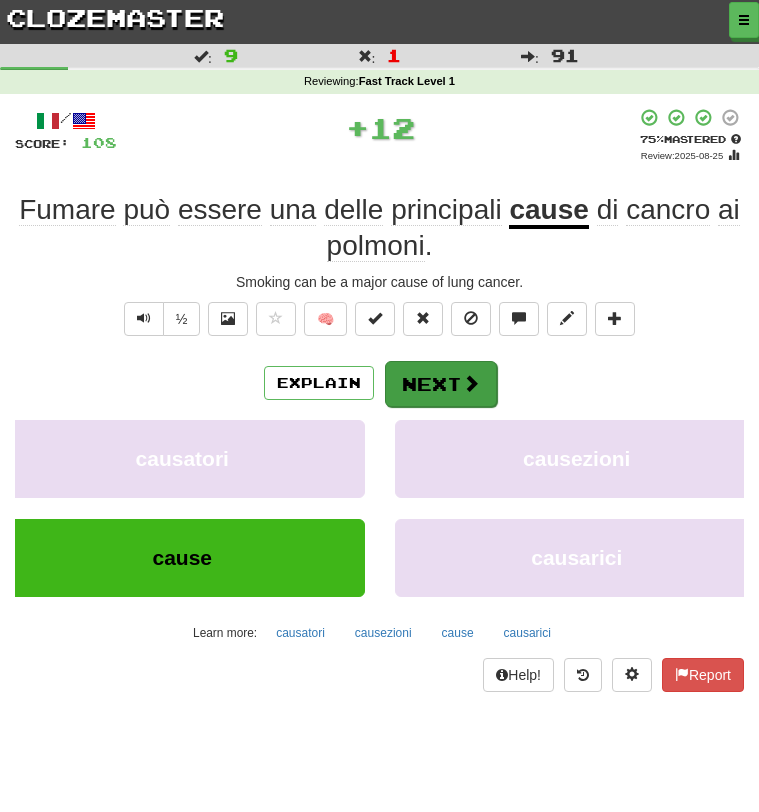 click on "Next" at bounding box center [441, 384] 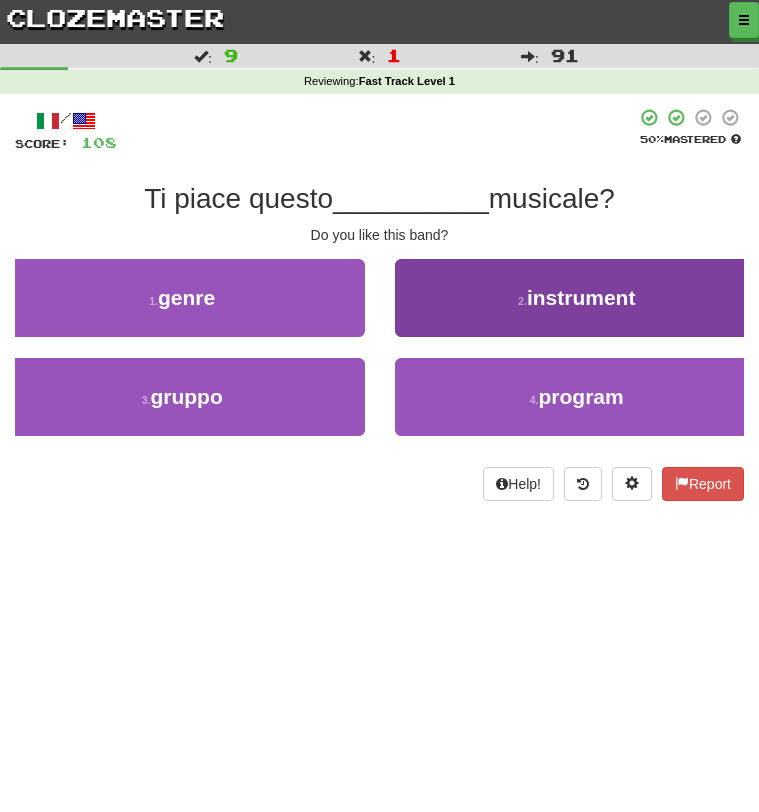 click on "2 .  instrument" at bounding box center (577, 298) 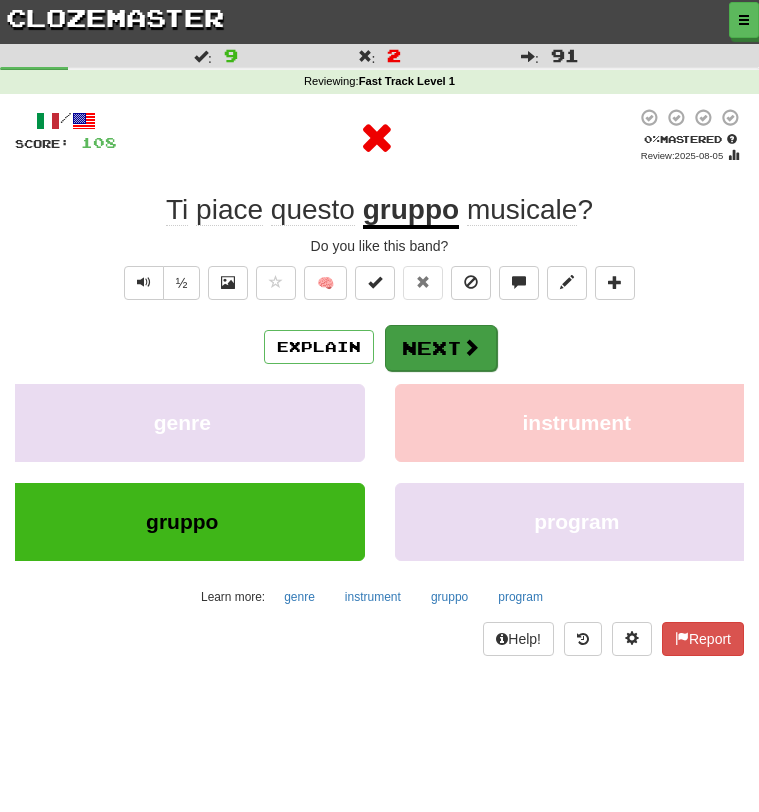 click on "Next" at bounding box center [441, 348] 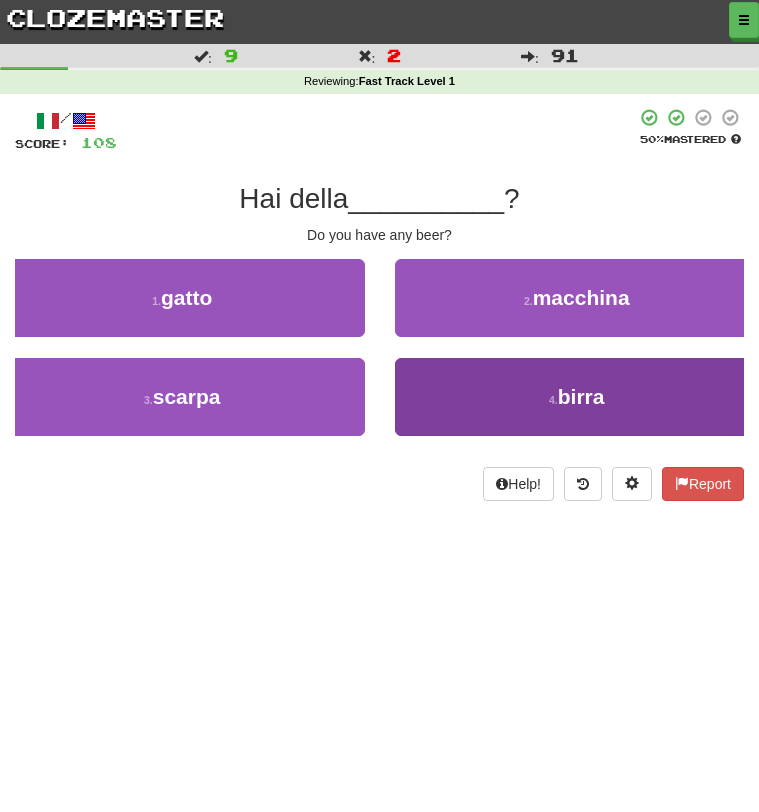 click on "4 .  birra" at bounding box center (577, 397) 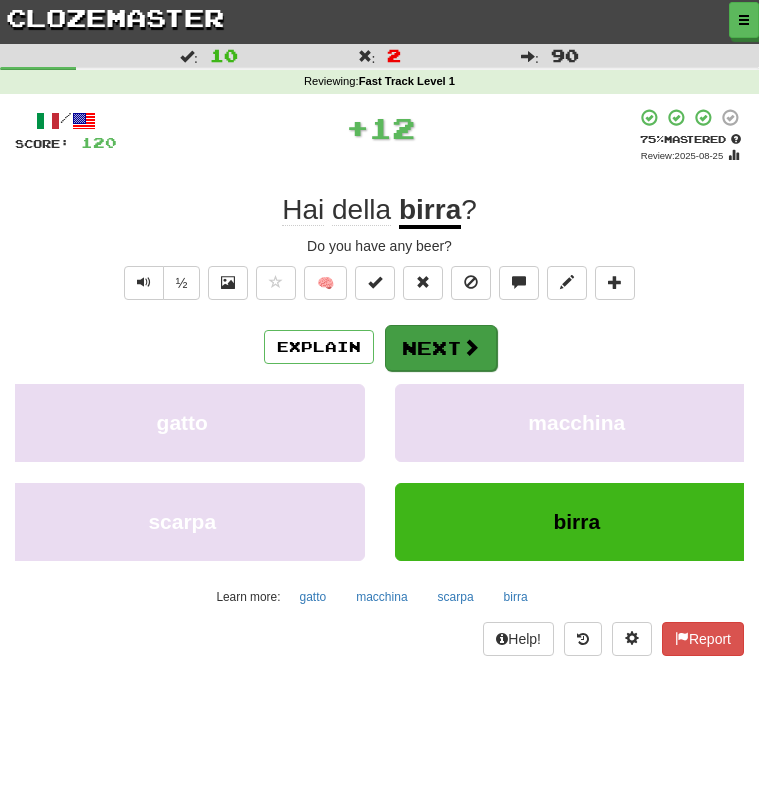 click on "Next" at bounding box center [441, 348] 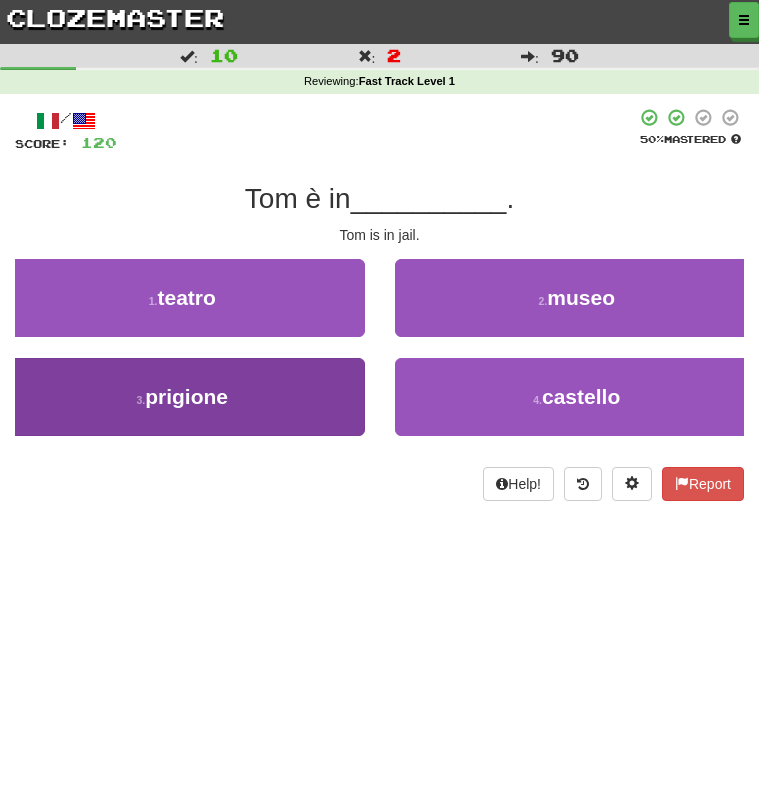 click on "3 .  prigione" at bounding box center [182, 397] 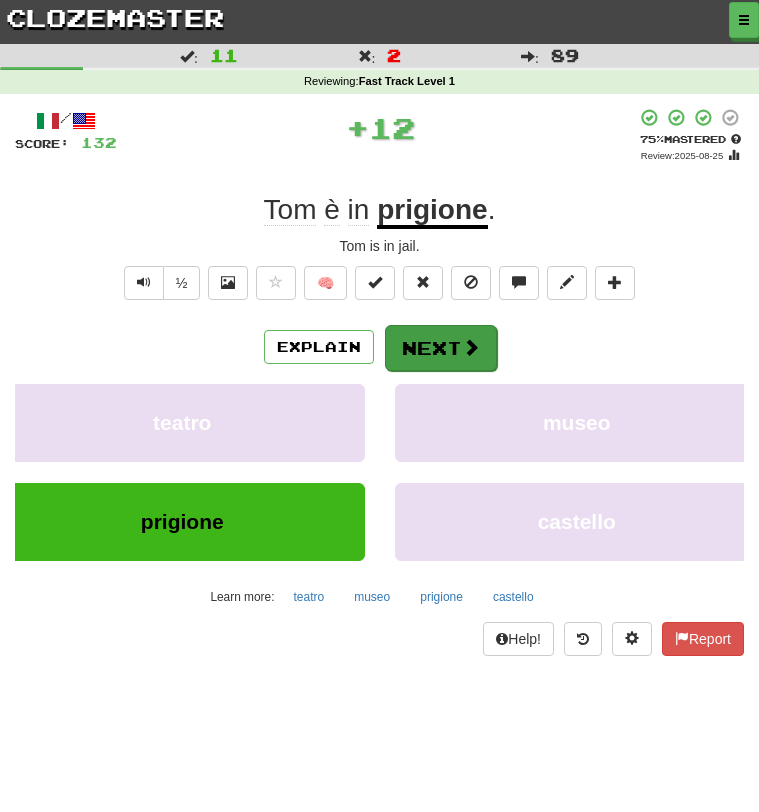 click on "Next" at bounding box center (441, 348) 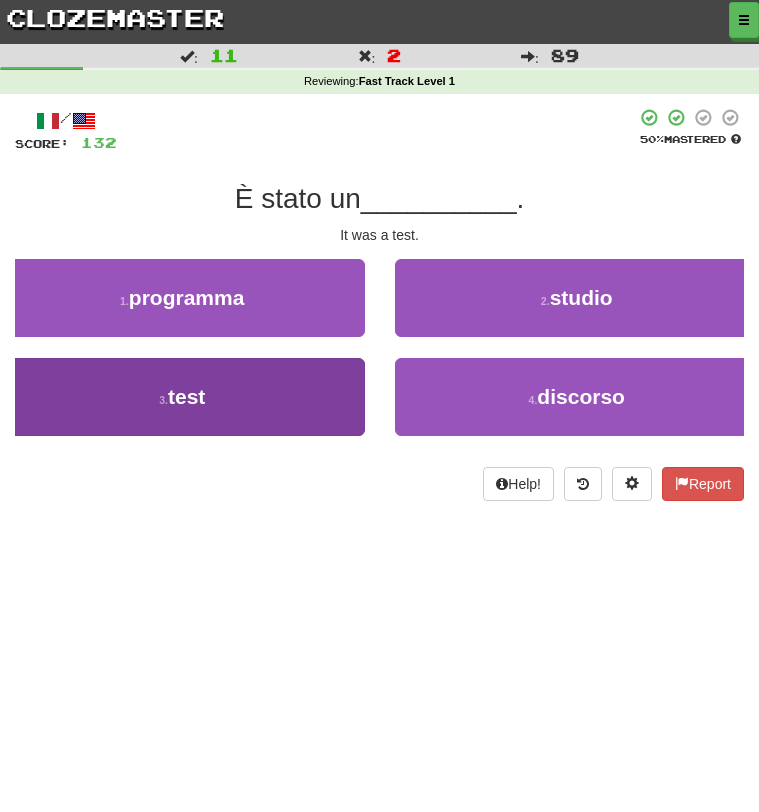 click on "3 .  test" at bounding box center (182, 397) 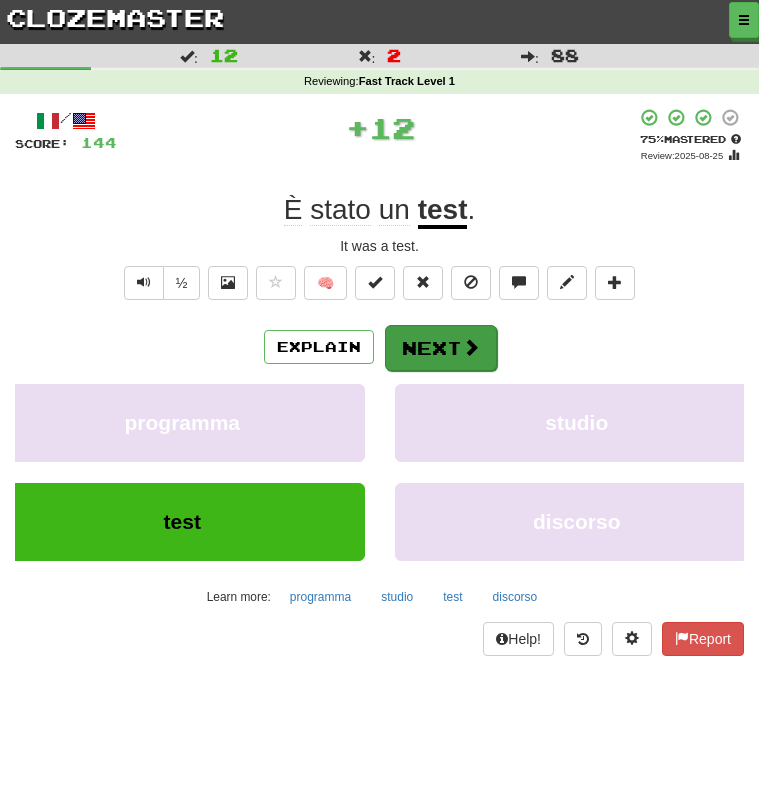 click on "Next" at bounding box center (441, 348) 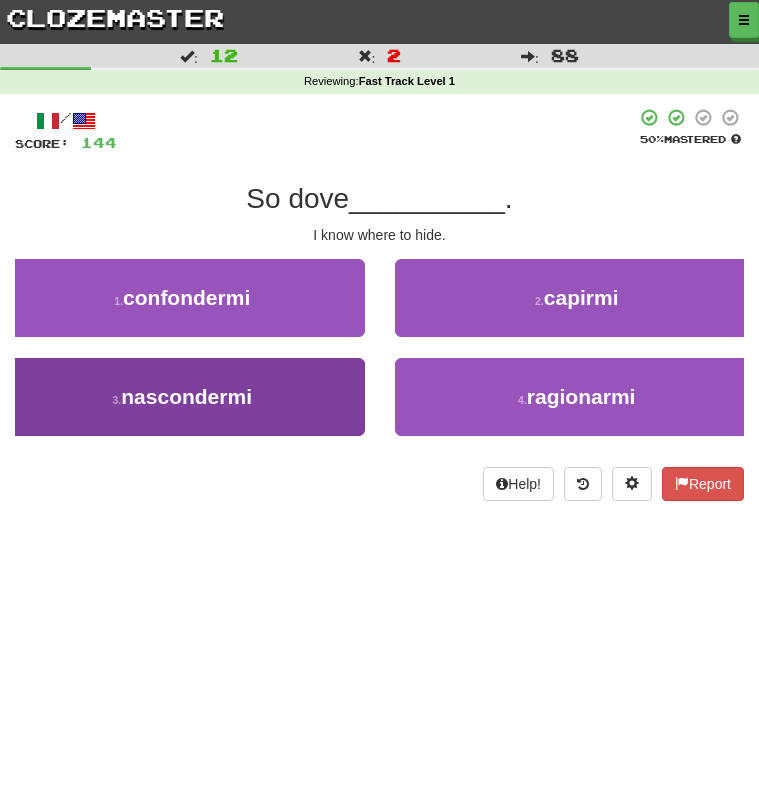 click on "3 .  nascondermi" at bounding box center [182, 397] 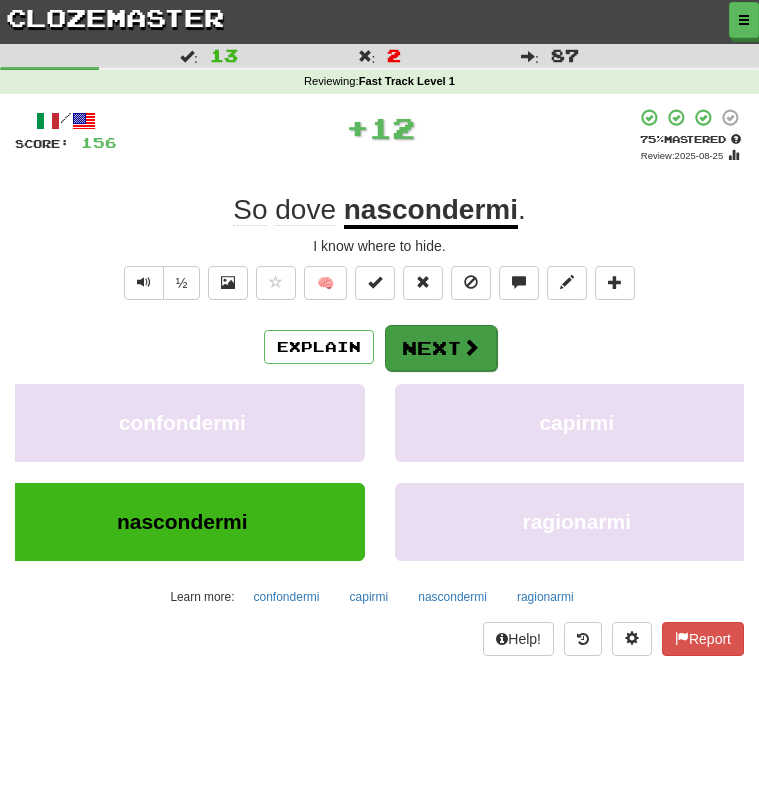 click on "Next" at bounding box center (441, 348) 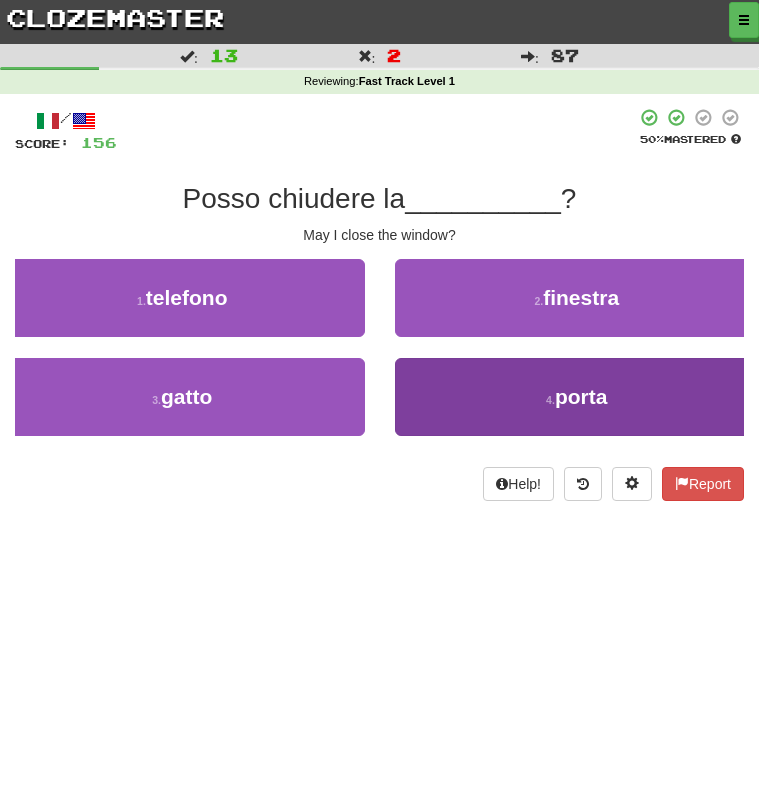 click on "4 .  porta" at bounding box center [577, 397] 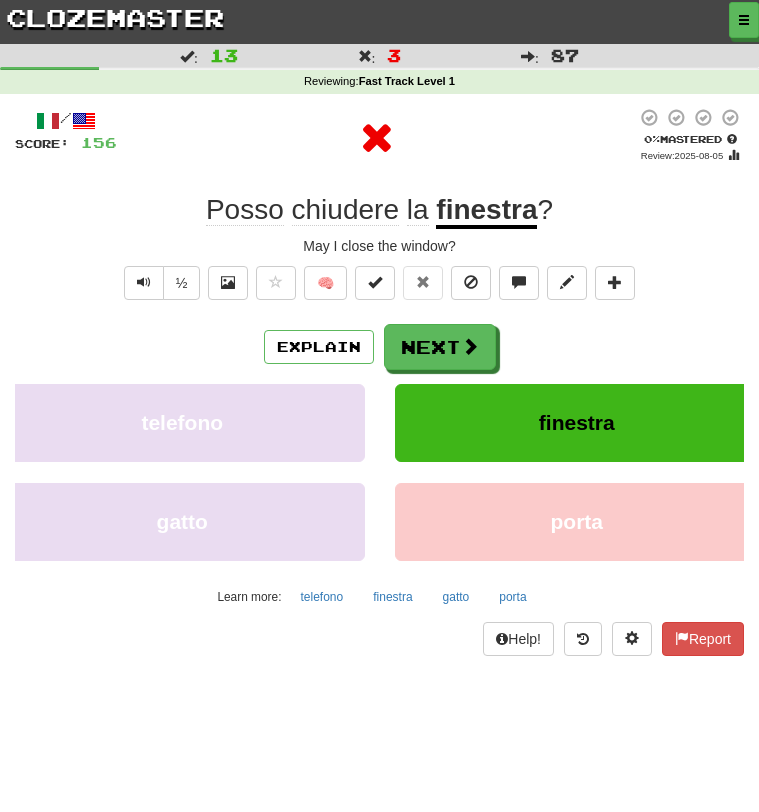 click on "Explain Next telefono finestra gatto porta Learn more: telefono finestra gatto porta" at bounding box center (379, 468) 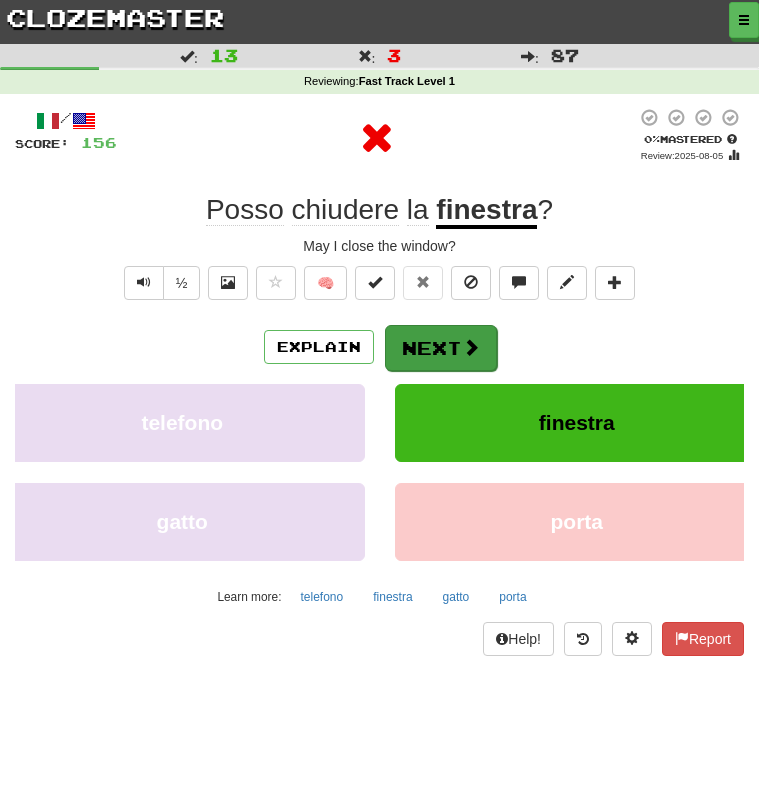 click on "Next" at bounding box center [441, 348] 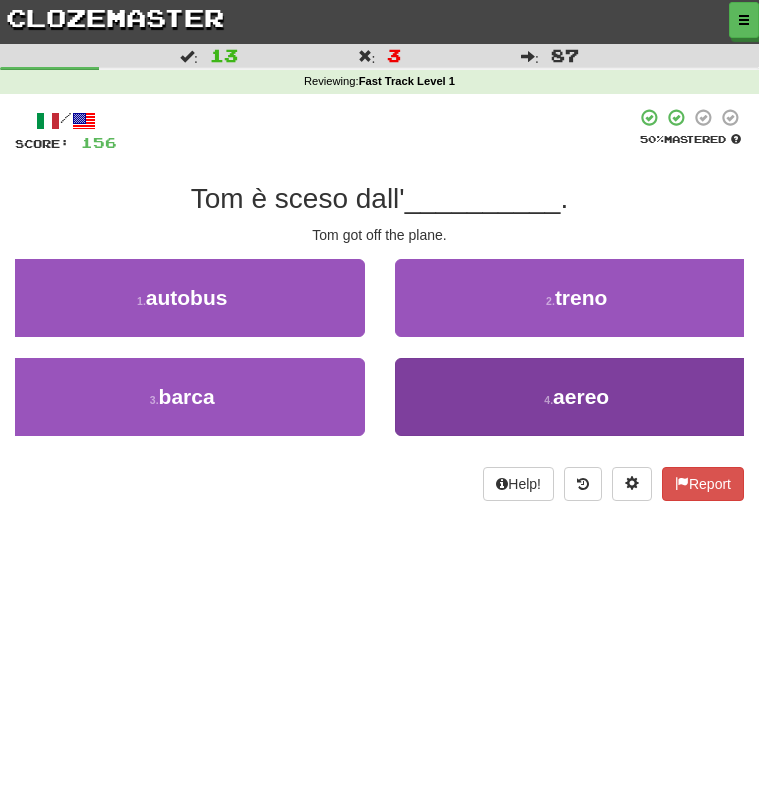 click on "4 .  aereo" at bounding box center [577, 397] 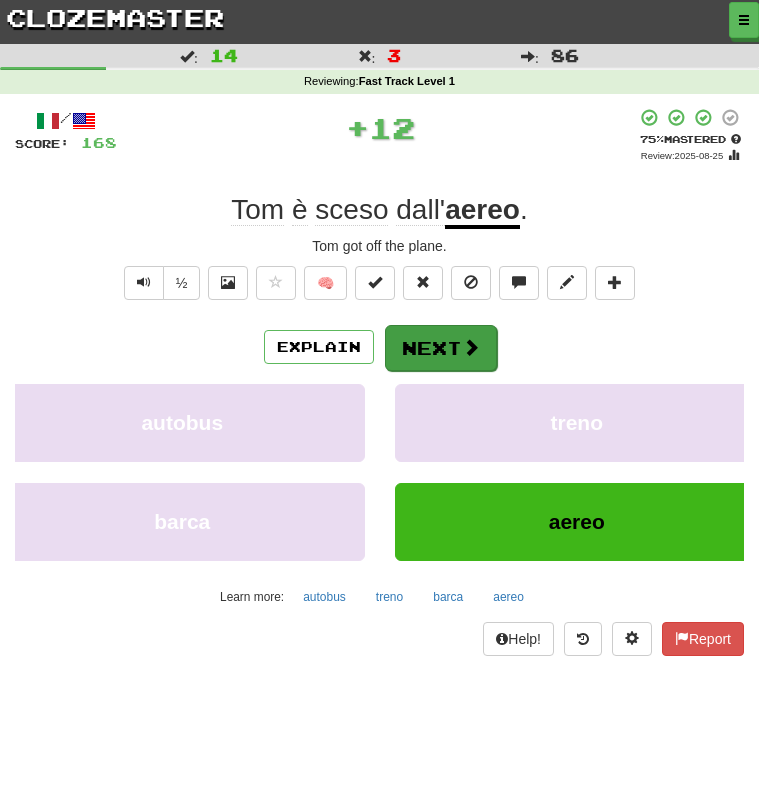 click on "Next" at bounding box center (441, 348) 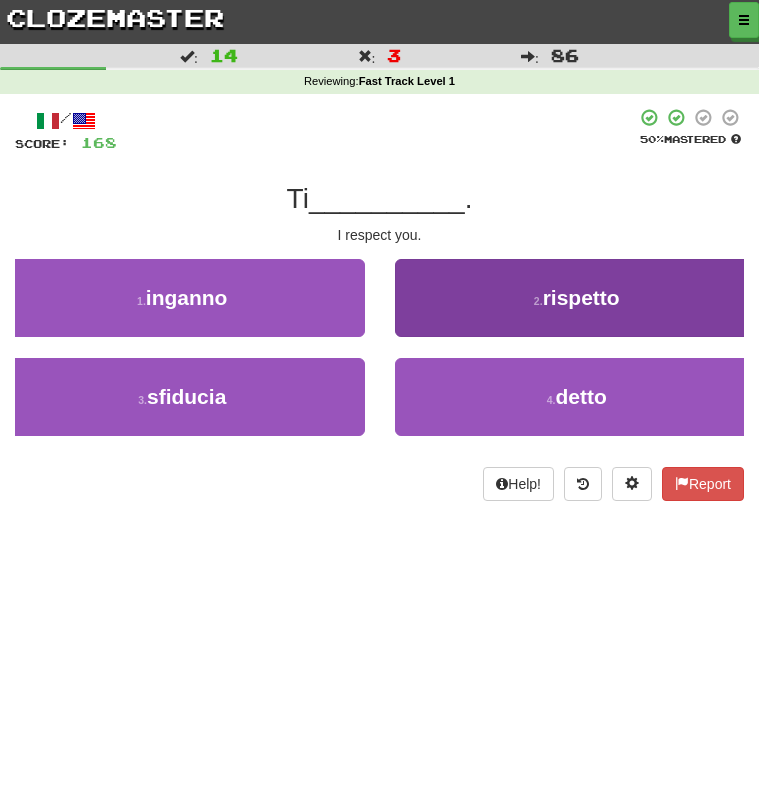 click on "2 .  rispetto" at bounding box center [577, 298] 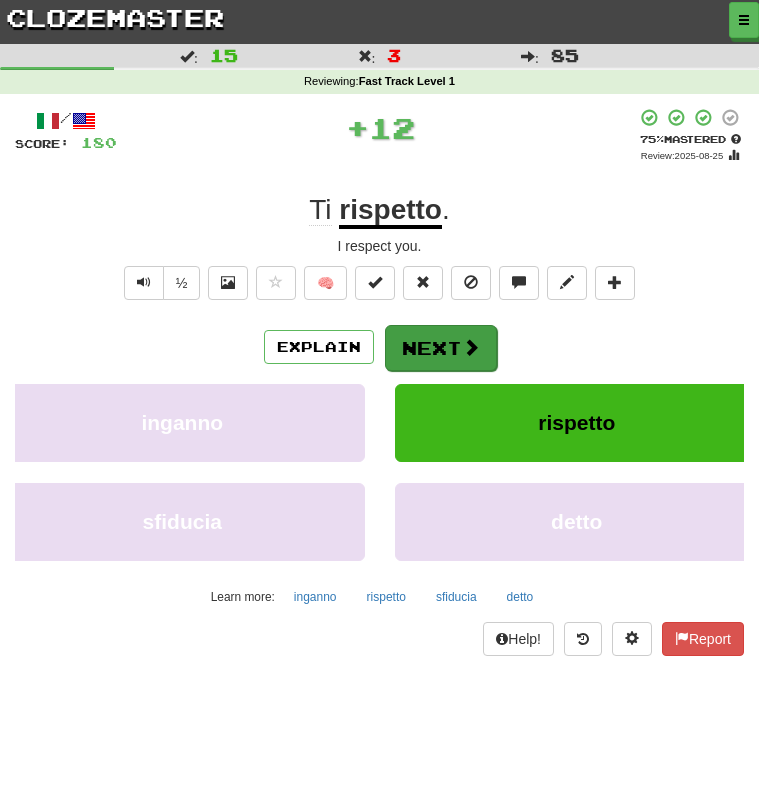 click at bounding box center (471, 347) 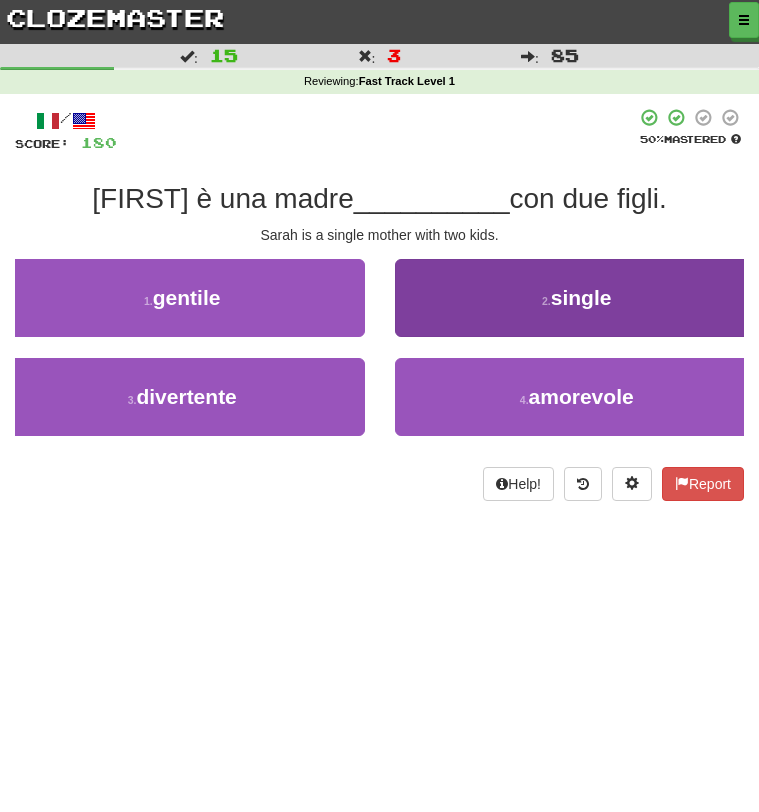 click on "2 .  single" at bounding box center (577, 298) 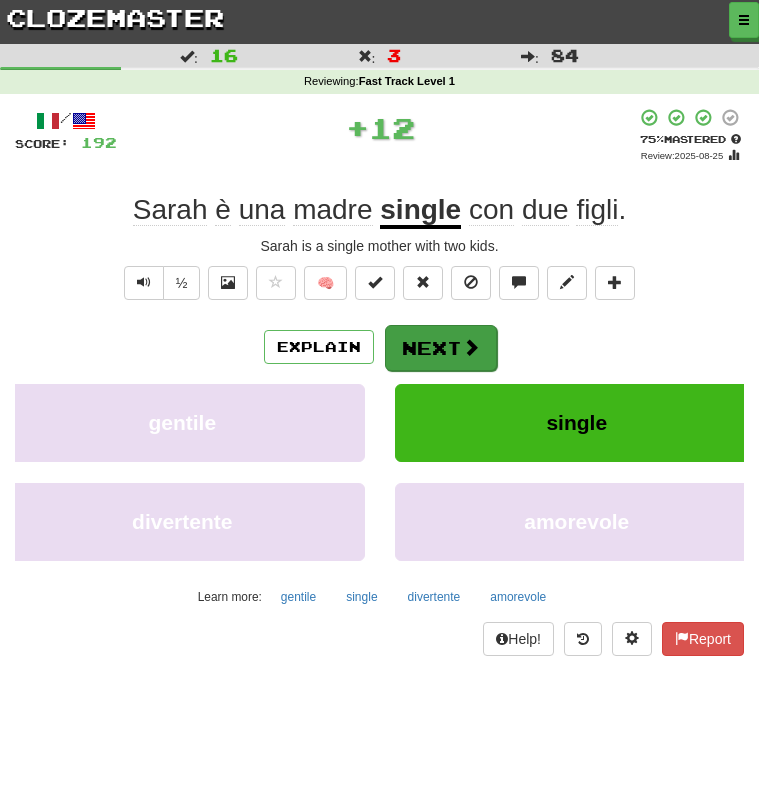 click on "Next" at bounding box center [441, 348] 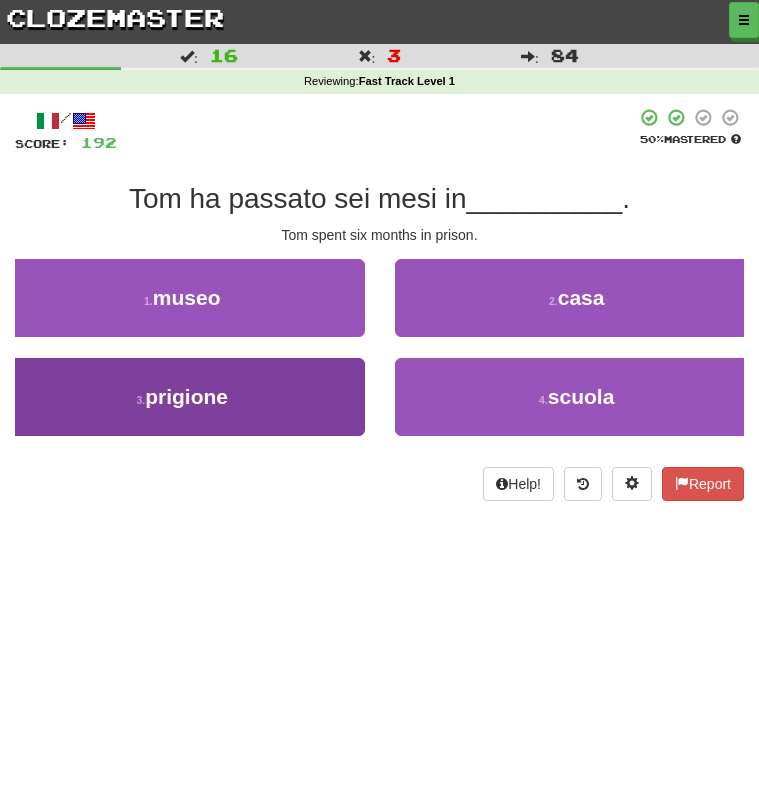 click on "3 .  prigione" at bounding box center [182, 397] 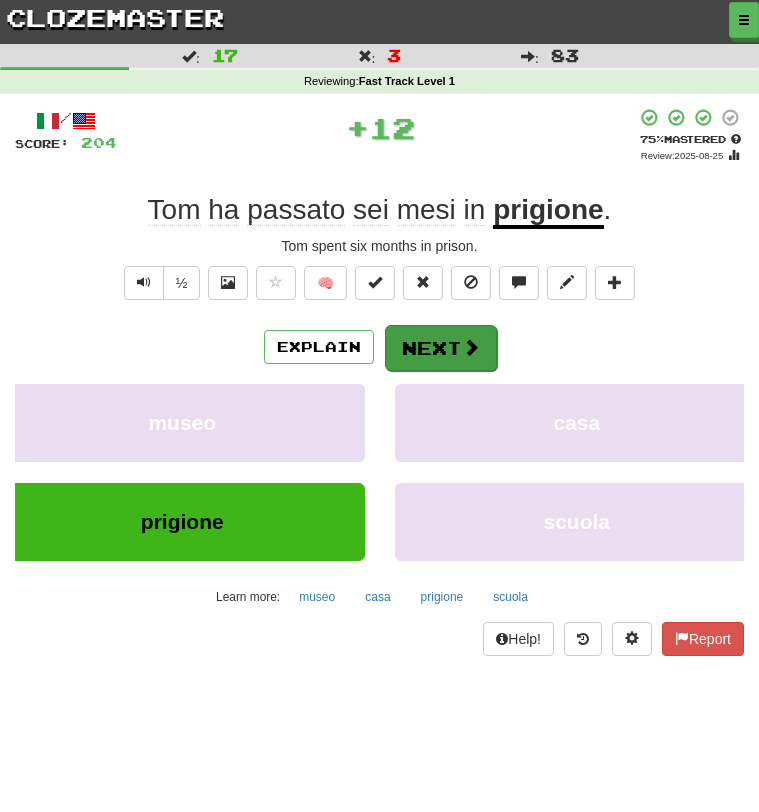 click on "Next" at bounding box center [441, 348] 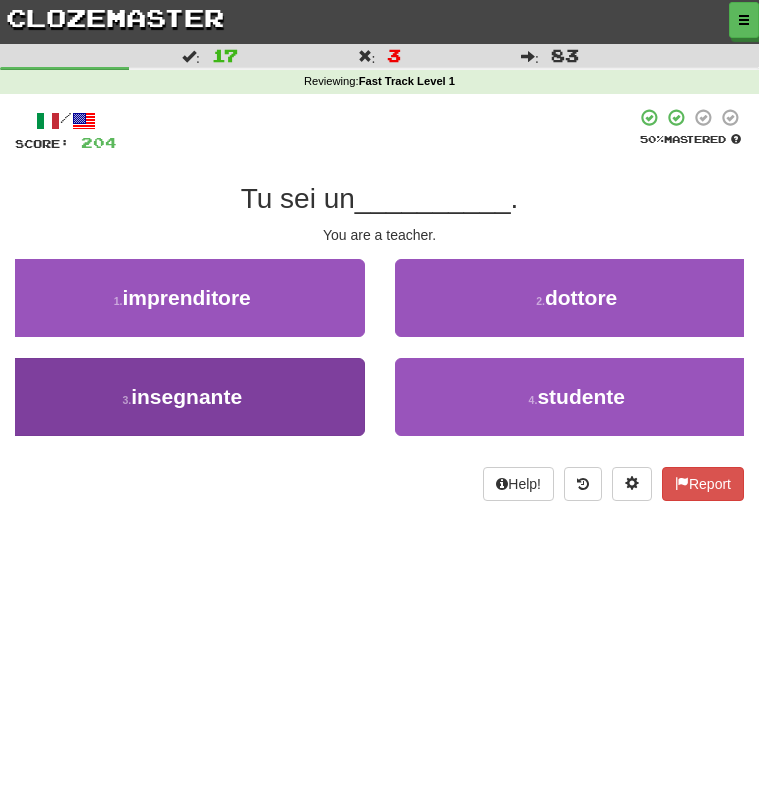 click on "3 .  insegnante" at bounding box center (182, 397) 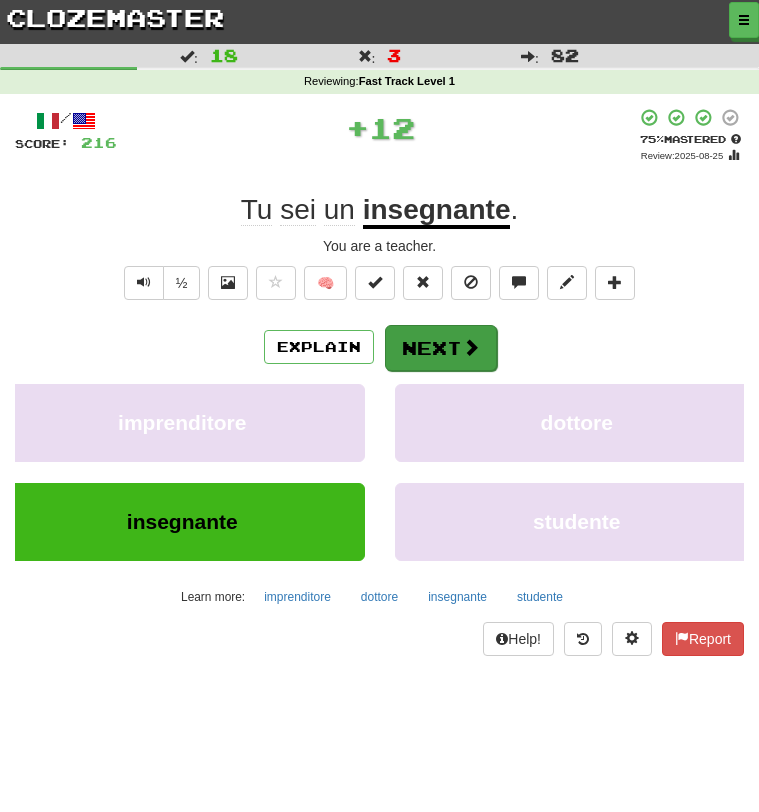 click on "Next" at bounding box center [441, 348] 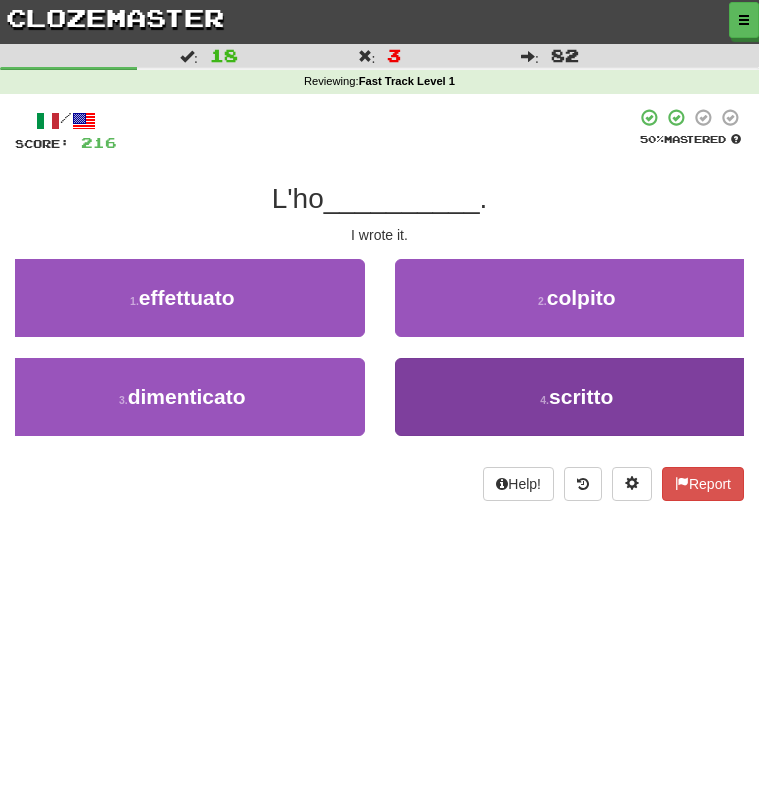 click on "scritto" at bounding box center (581, 396) 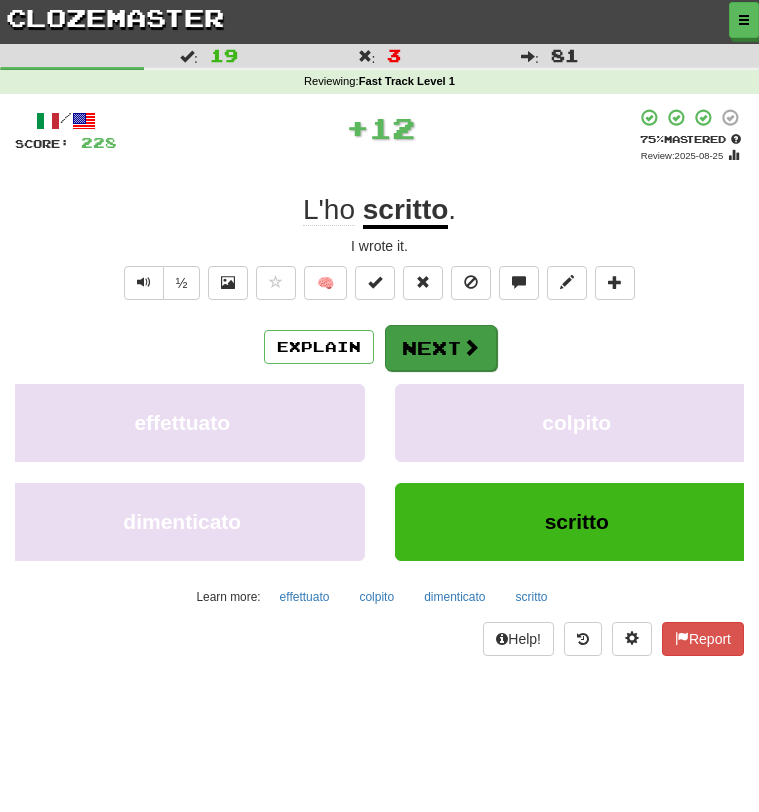 click on "Next" at bounding box center (441, 348) 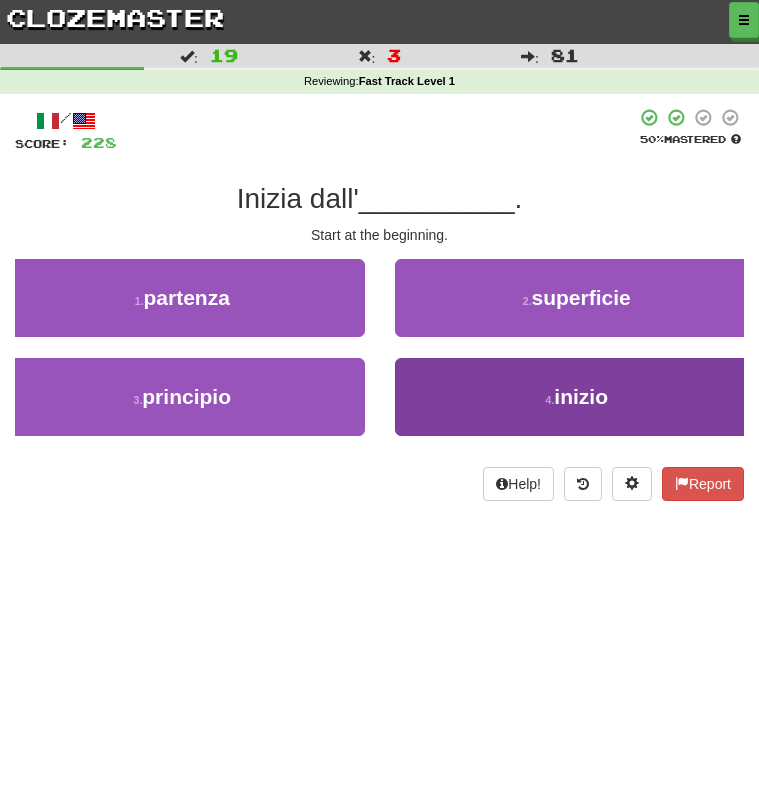click on "4 .  inizio" at bounding box center (577, 397) 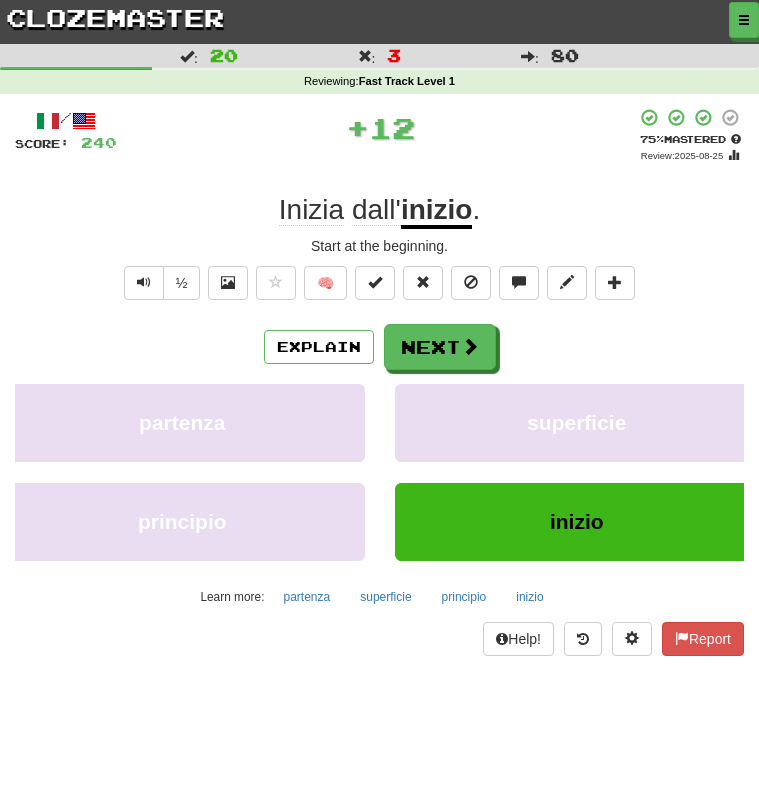 click on "Next" at bounding box center [440, 347] 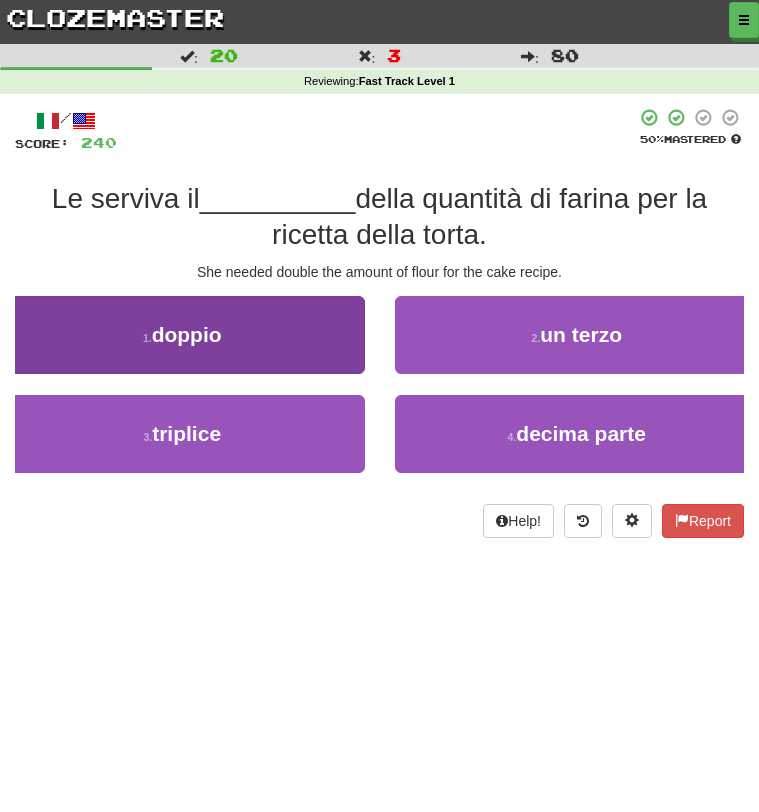 click on "1 .  doppio" at bounding box center [182, 335] 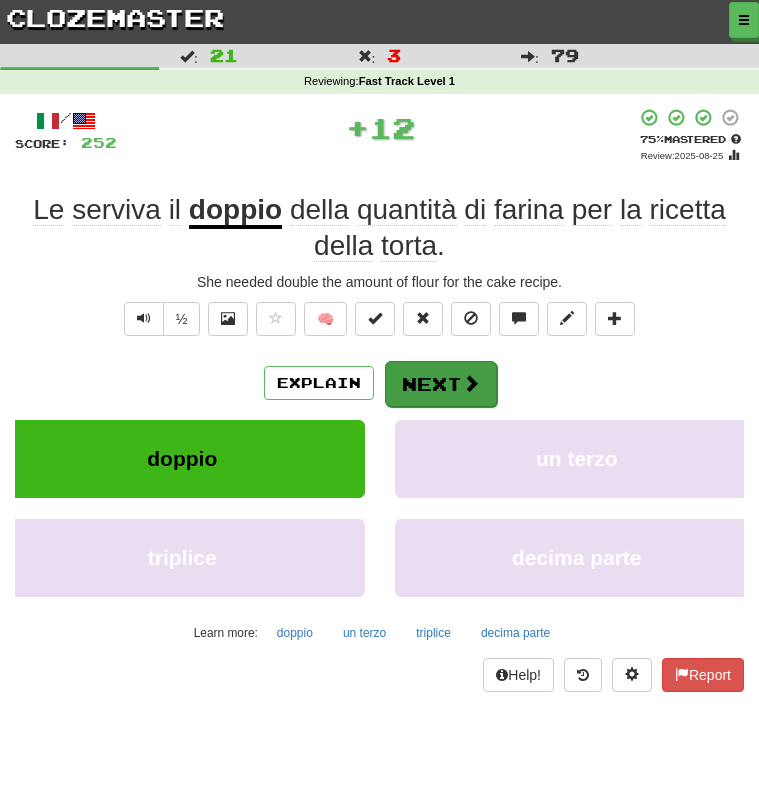 click at bounding box center (471, 383) 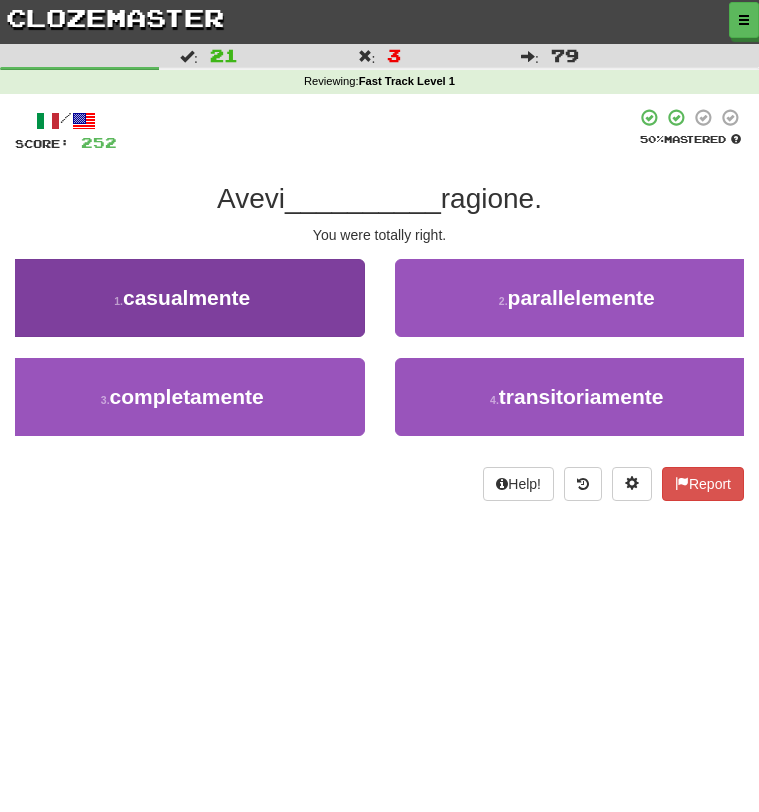 click on "1 .  casualmente" at bounding box center (182, 298) 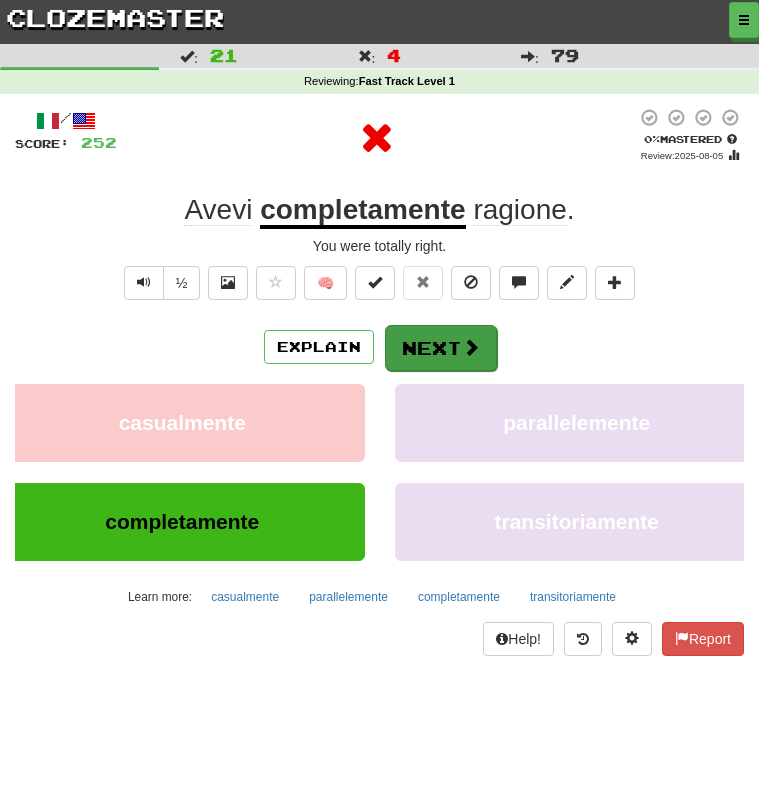 click on "Next" at bounding box center [441, 348] 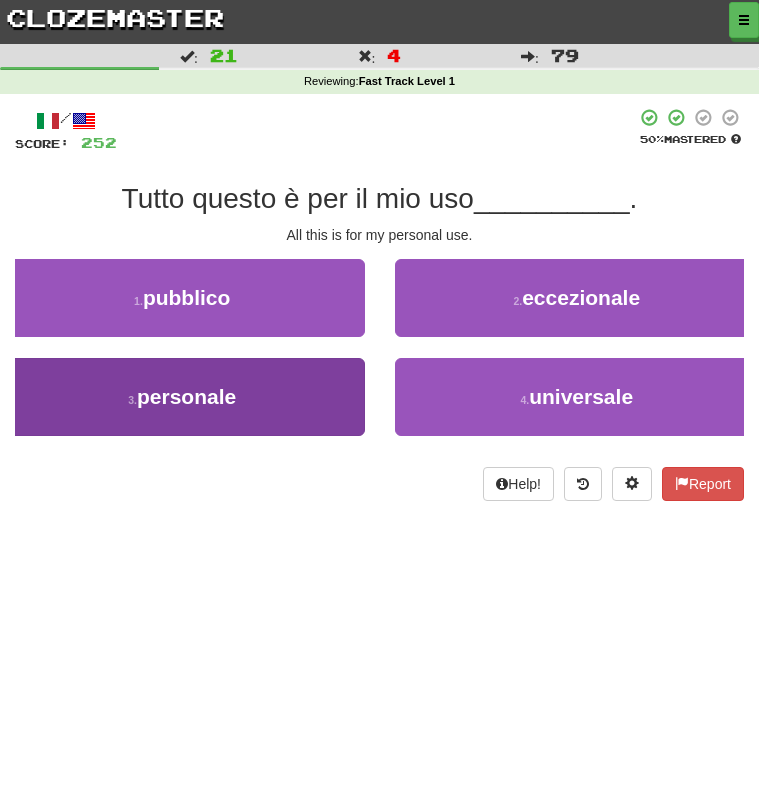 click on "3 .  personale" at bounding box center [182, 397] 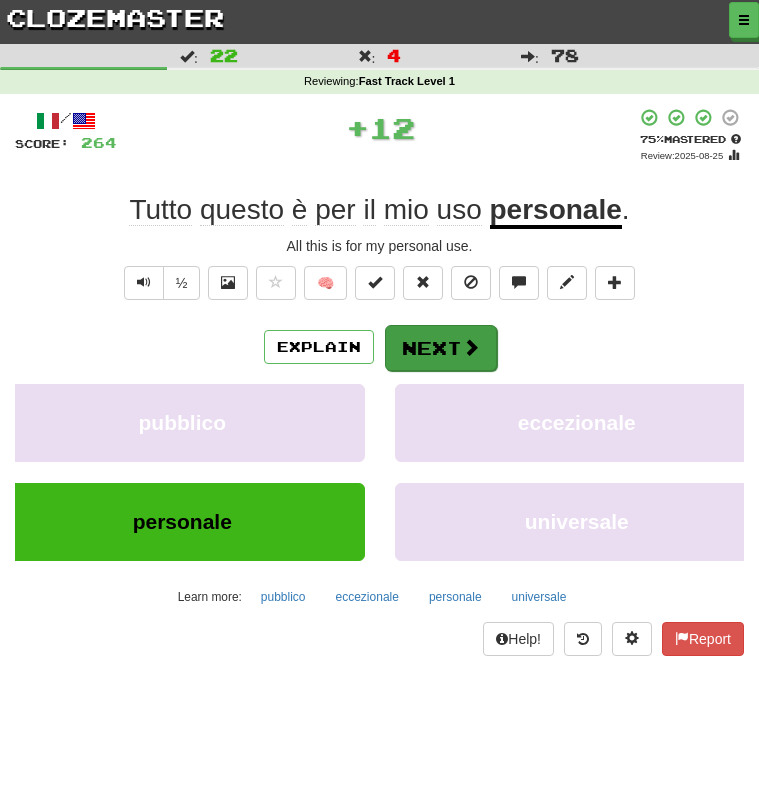 click on "Next" at bounding box center [441, 348] 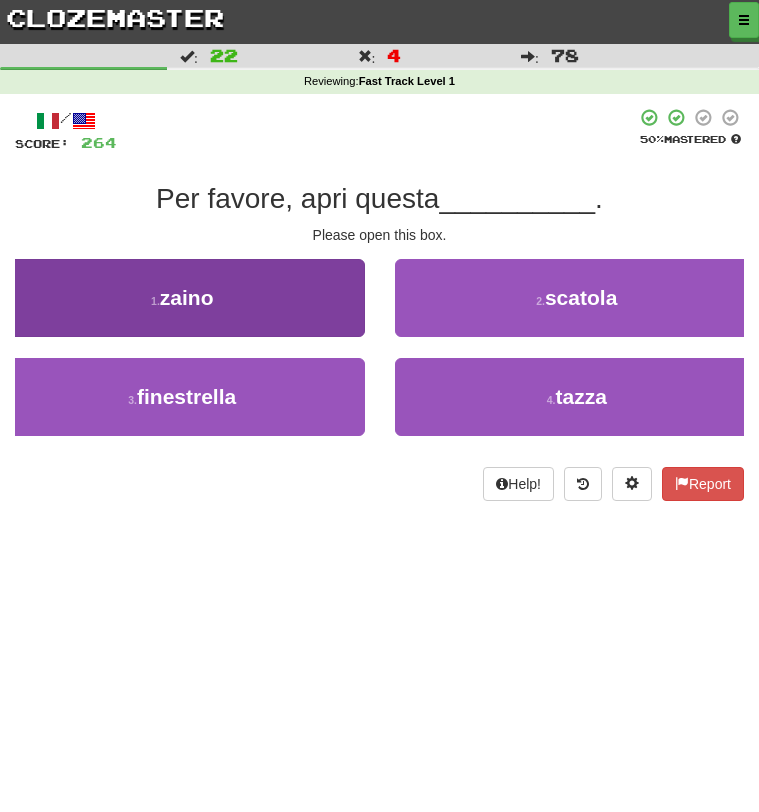 click on "1 .  zaino" at bounding box center (182, 298) 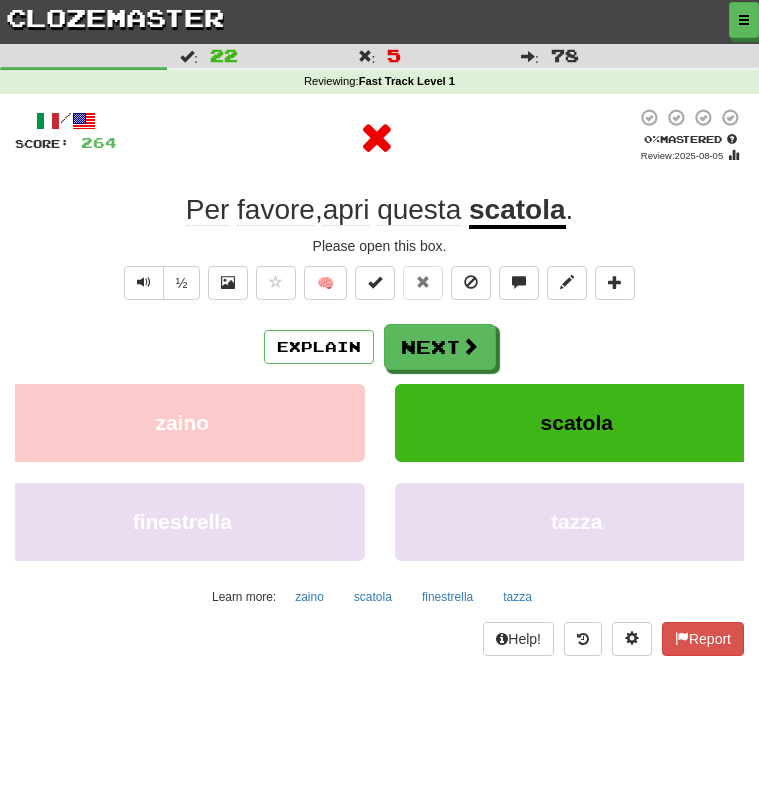 click on "clozemaster" at bounding box center (115, 17) 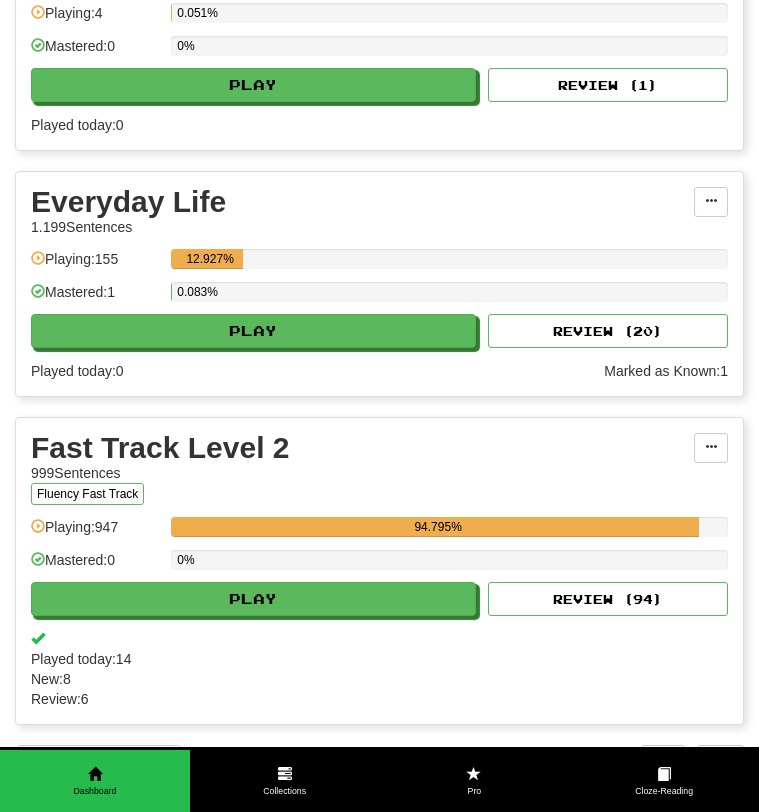 scroll, scrollTop: 746, scrollLeft: 0, axis: vertical 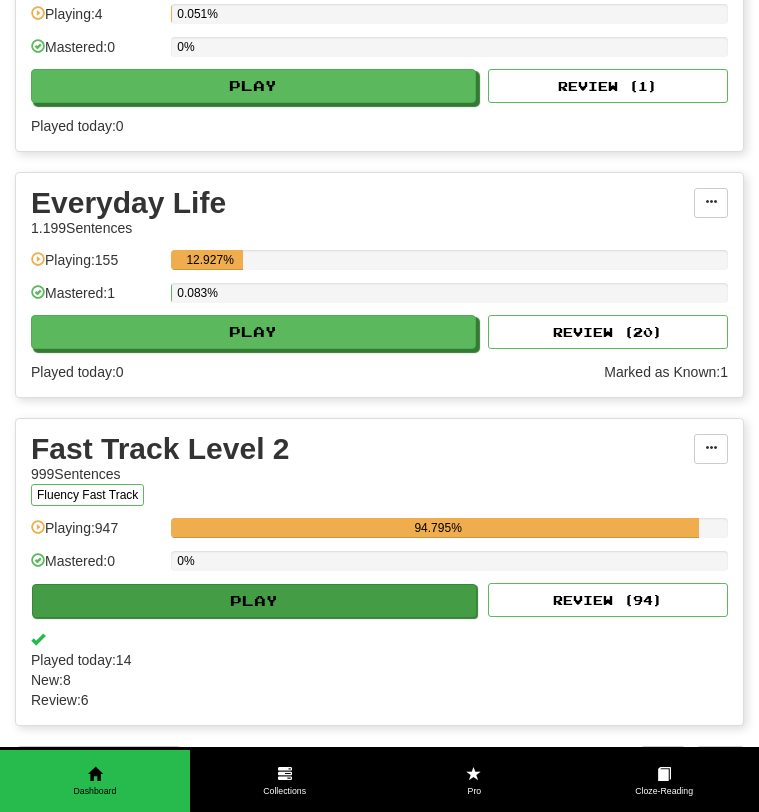 click on "Play" at bounding box center [254, 601] 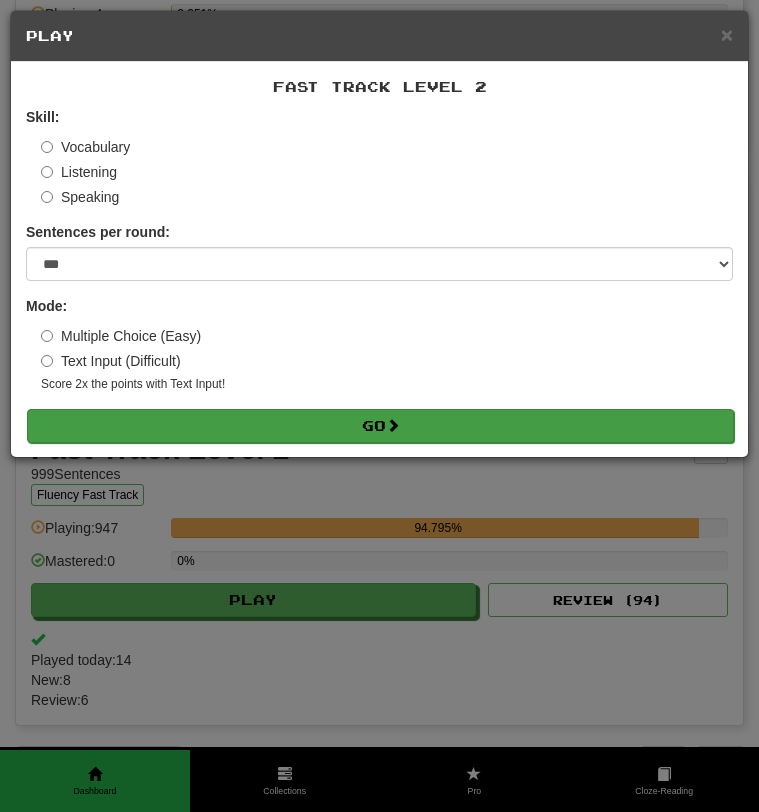 click on "Go" at bounding box center [380, 426] 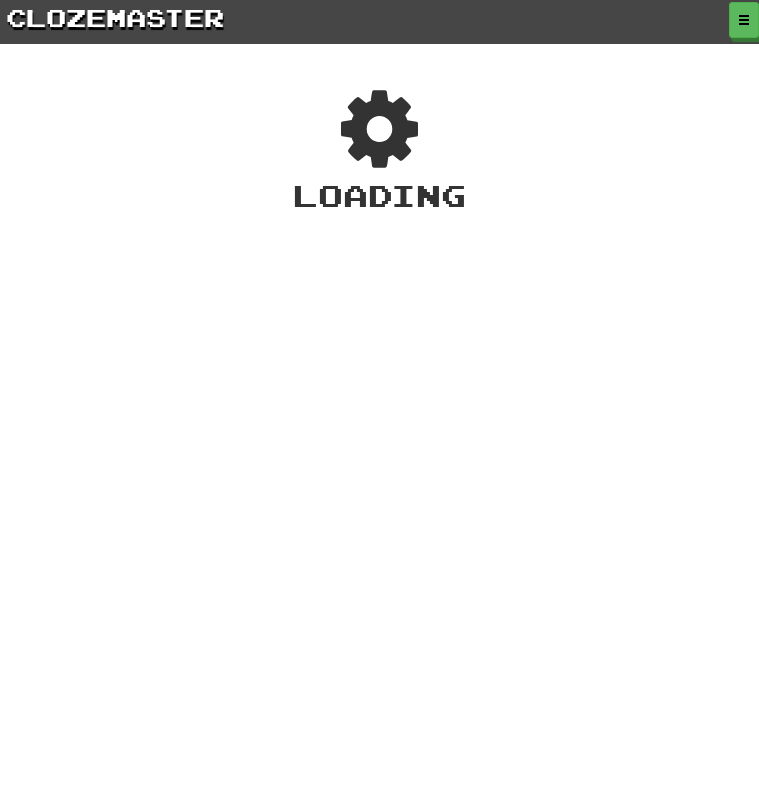 scroll, scrollTop: 0, scrollLeft: 0, axis: both 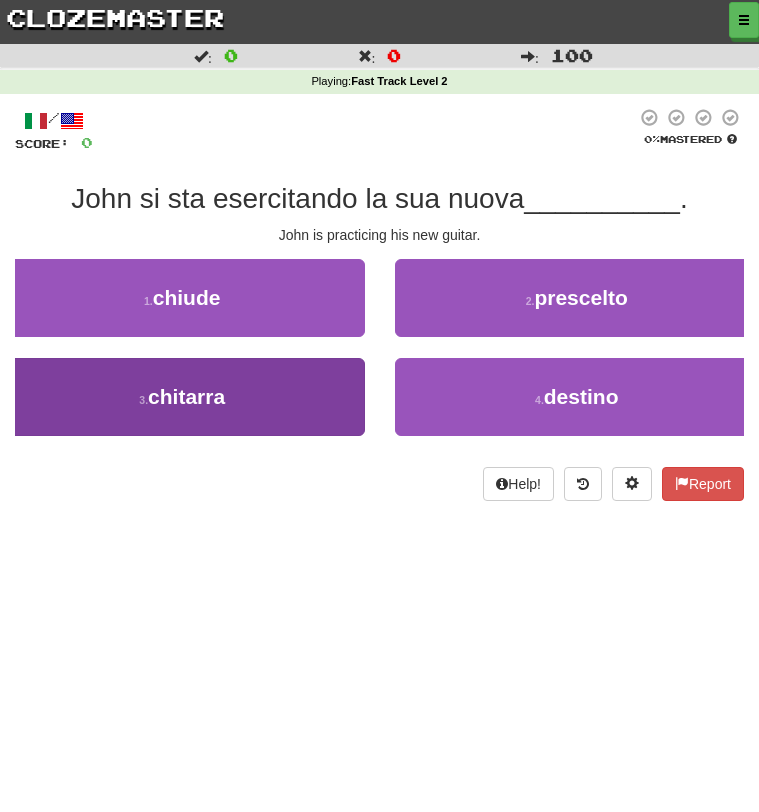 click on "3 .  chitarra" at bounding box center [182, 397] 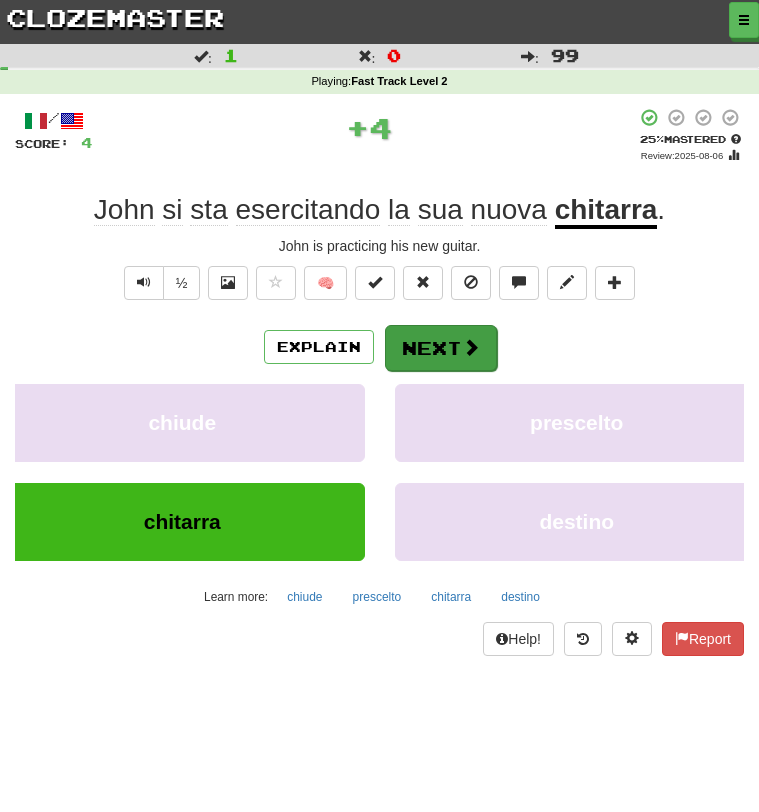 click on "Next" at bounding box center (441, 348) 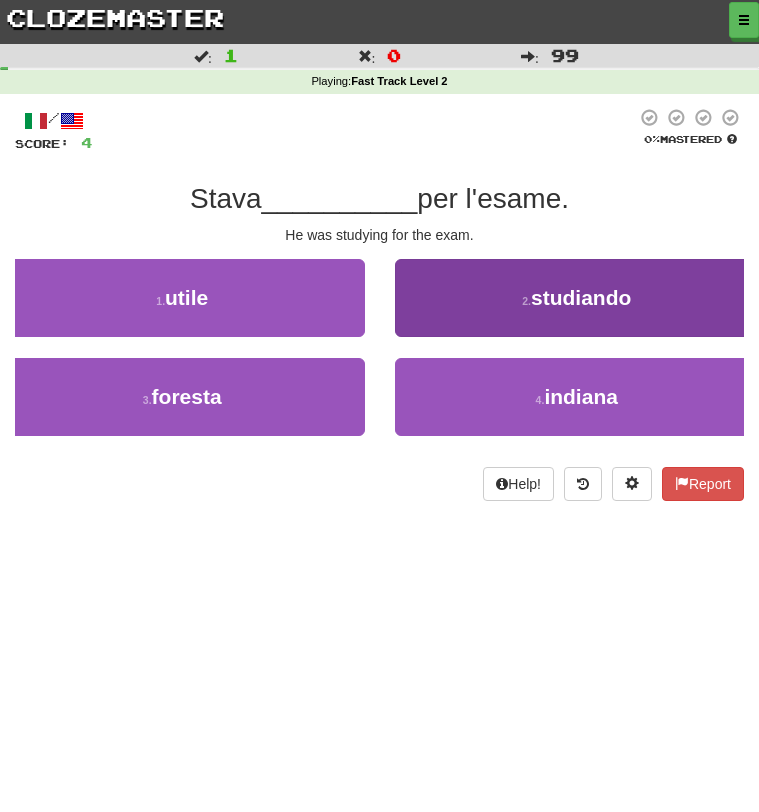 click on "2 .  studiando" at bounding box center (577, 298) 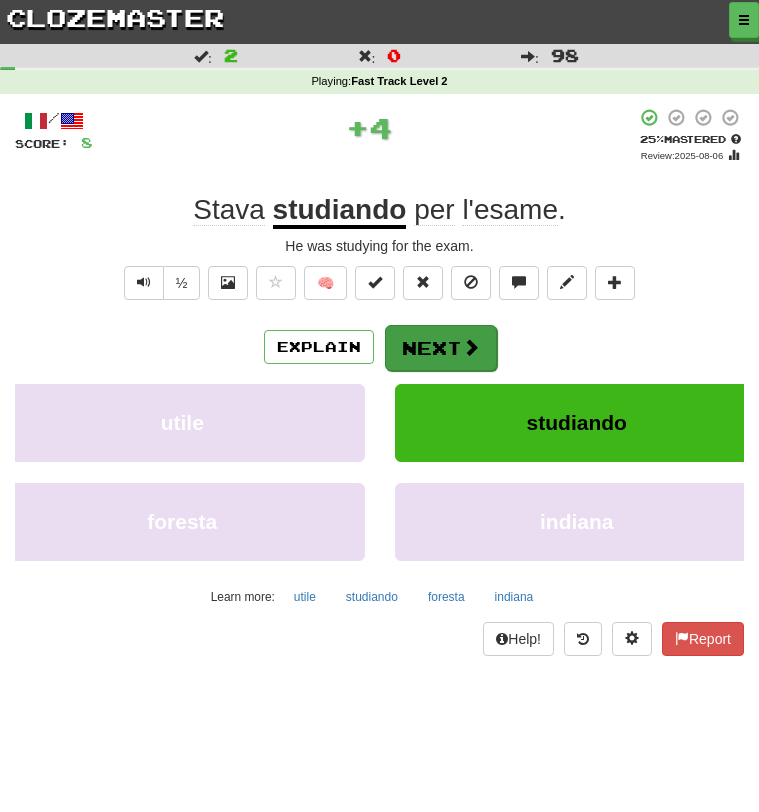 click on "Next" at bounding box center (441, 348) 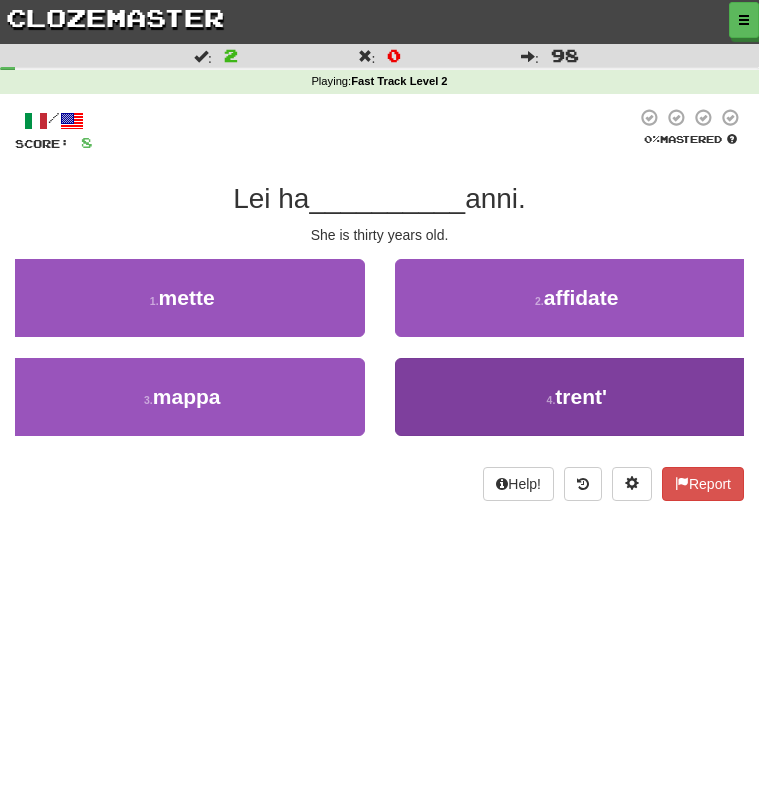 click on "4 .  trent'" at bounding box center [577, 397] 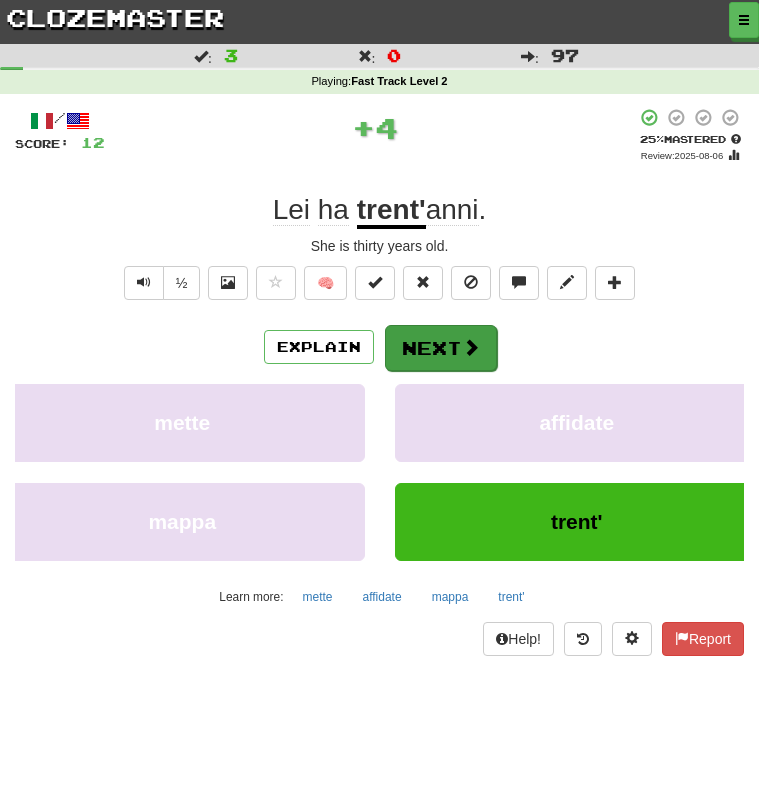click on "Next" at bounding box center [441, 348] 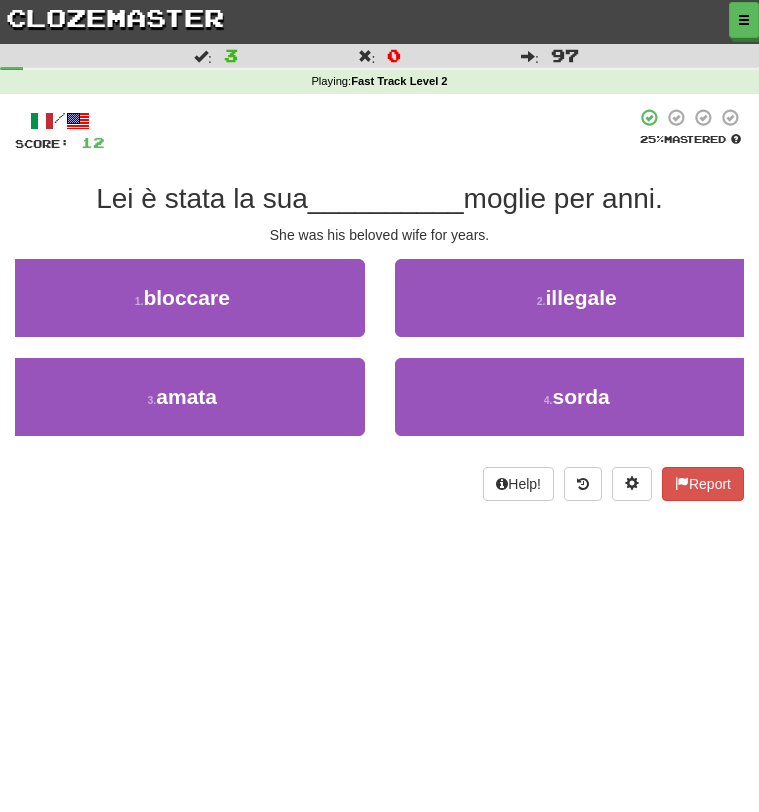 click on "/  Score:   12 25 %  Mastered Lei è stata la sua  __________  moglie per anni. She was his beloved wife for years. 1 .  bloccare 2 .  illegale 3 .  amata 4 .  sorda  Help!  Report" at bounding box center [379, 304] 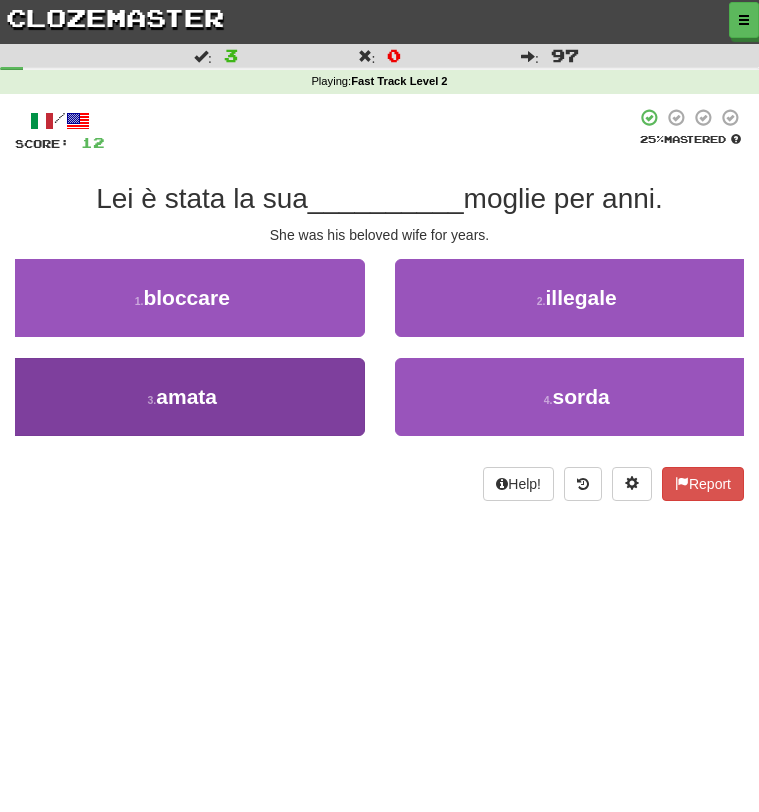 click on "3 .  amata" at bounding box center (182, 397) 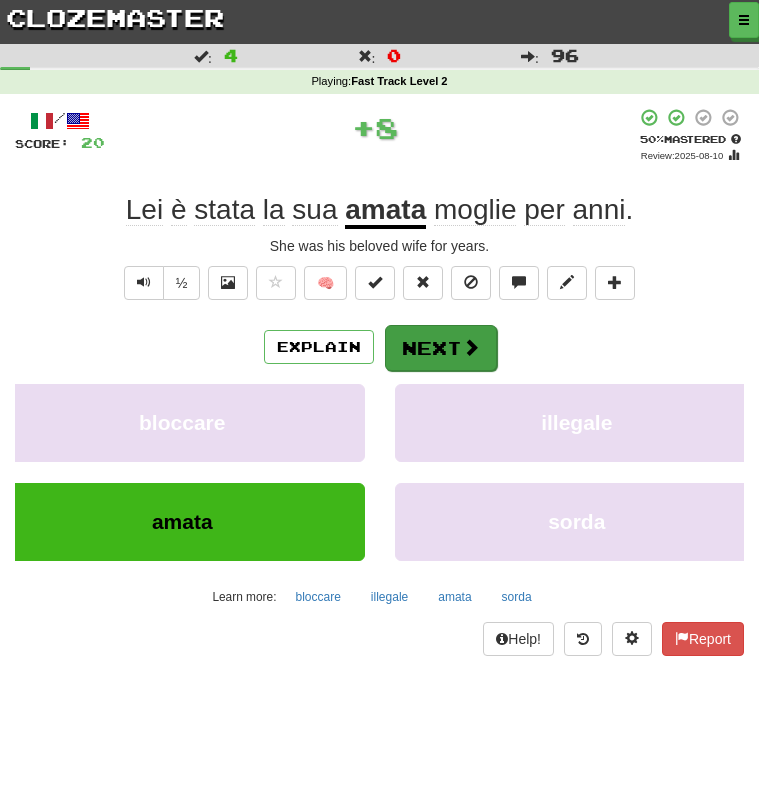 click on "Next" at bounding box center [441, 348] 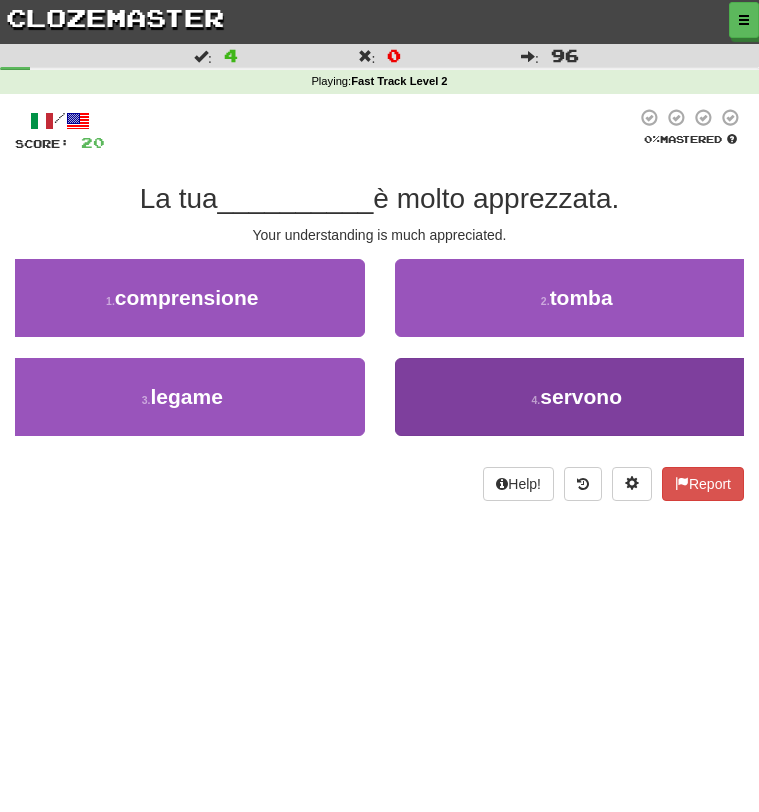 click on "4 .  servono" at bounding box center [577, 397] 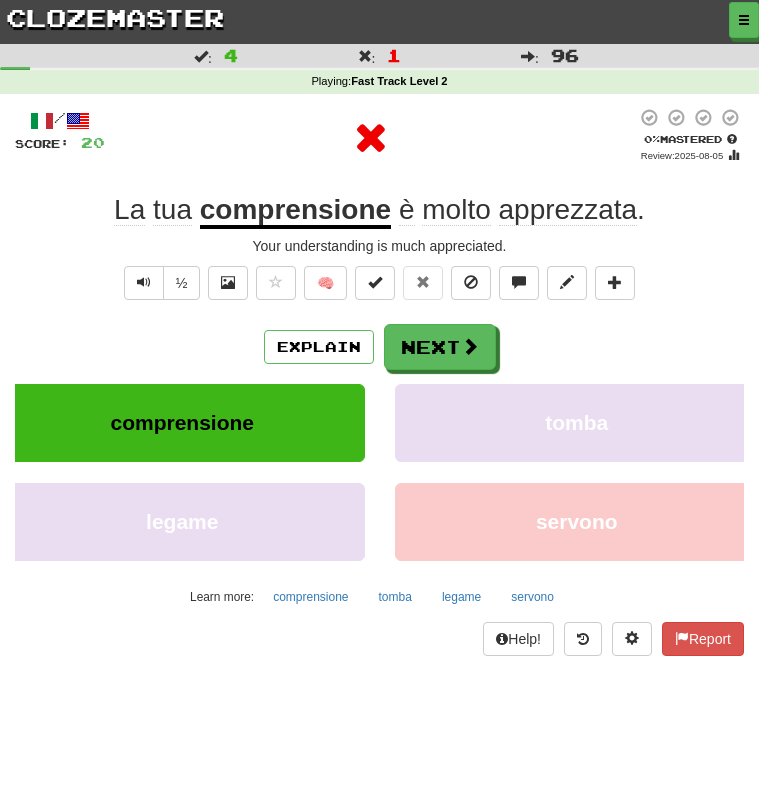click on "Explain Next comprensione tomba legame servono Learn more: comprensione tomba legame servono" at bounding box center (379, 468) 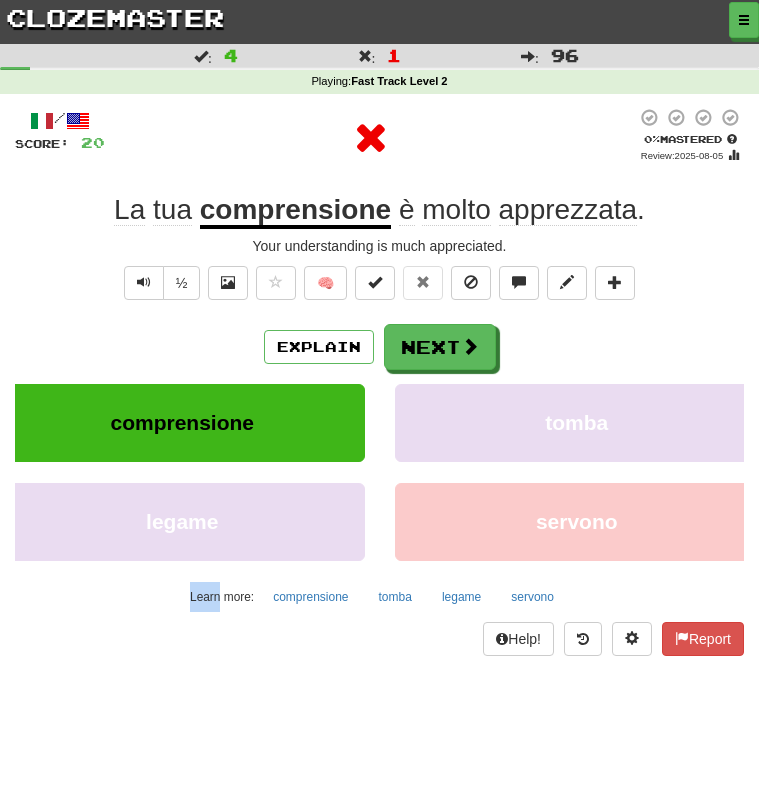 click on "Explain Next comprensione tomba legame servono Learn more: comprensione tomba legame servono" at bounding box center [379, 468] 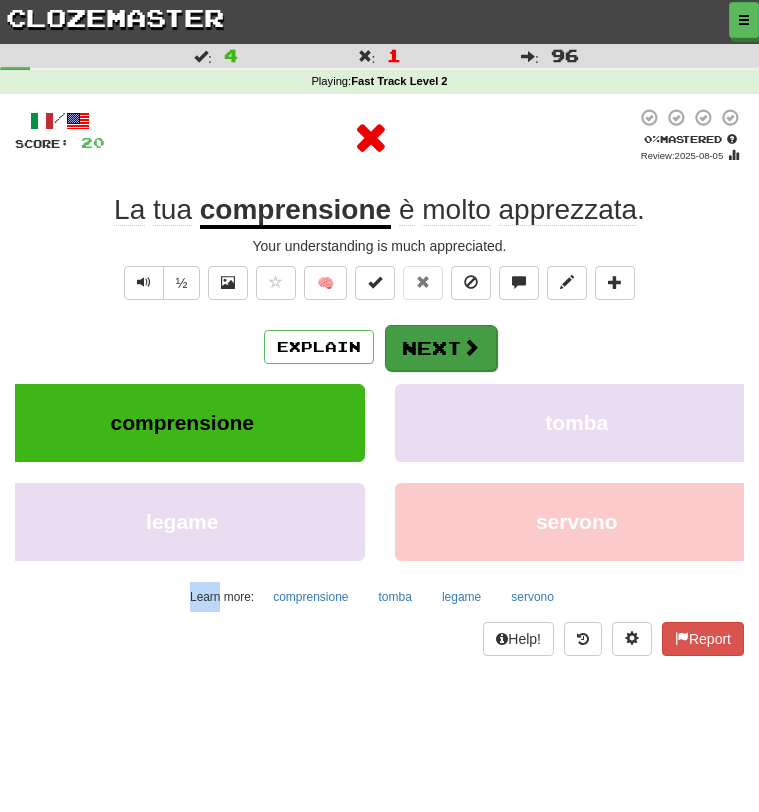 click on "Next" at bounding box center (441, 348) 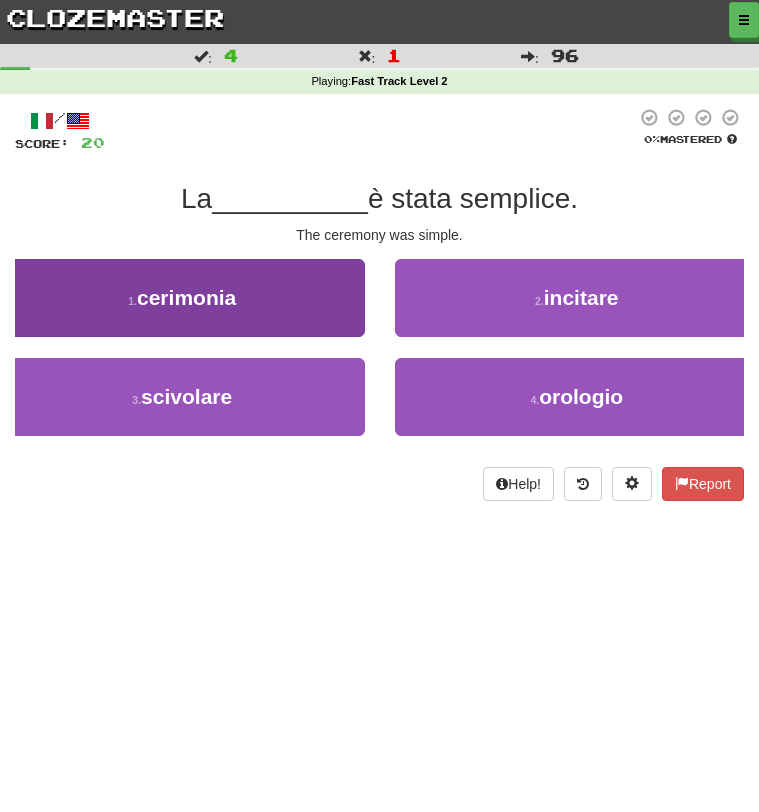 click on "1 .  cerimonia" at bounding box center [182, 298] 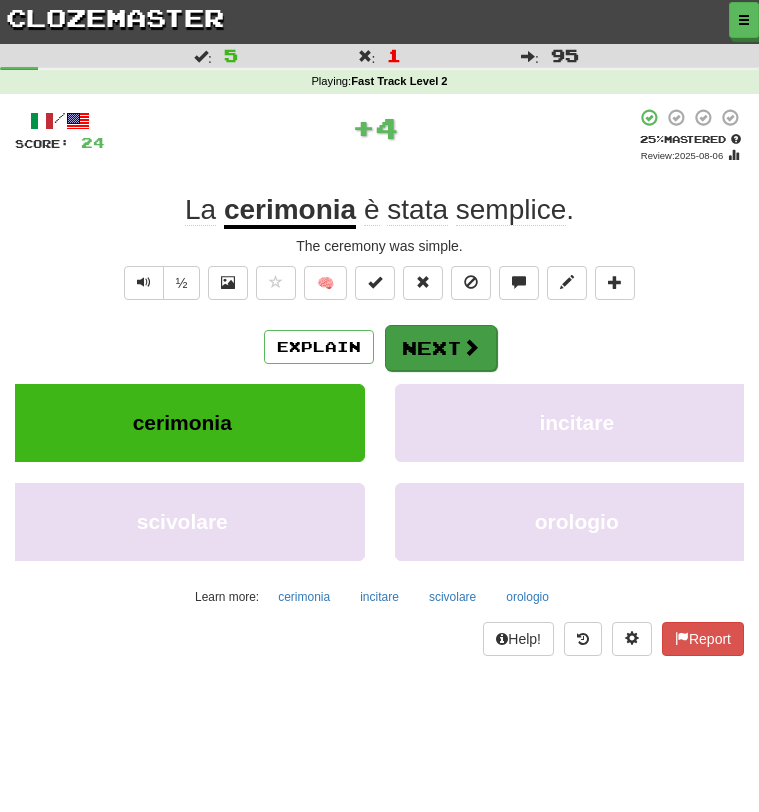 click on "Next" at bounding box center (441, 348) 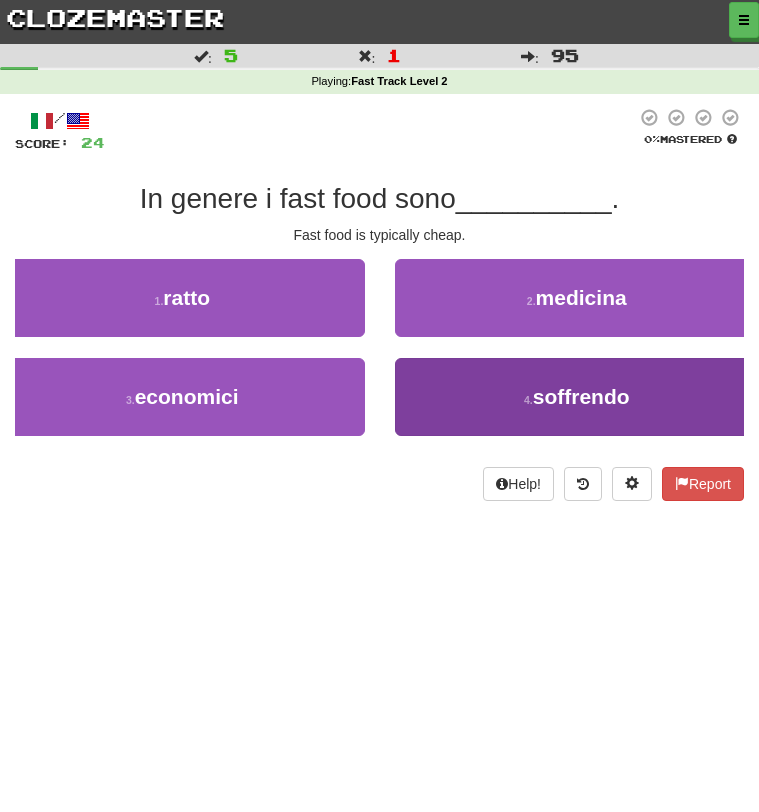 click on "4 .  soffrendo" at bounding box center [577, 397] 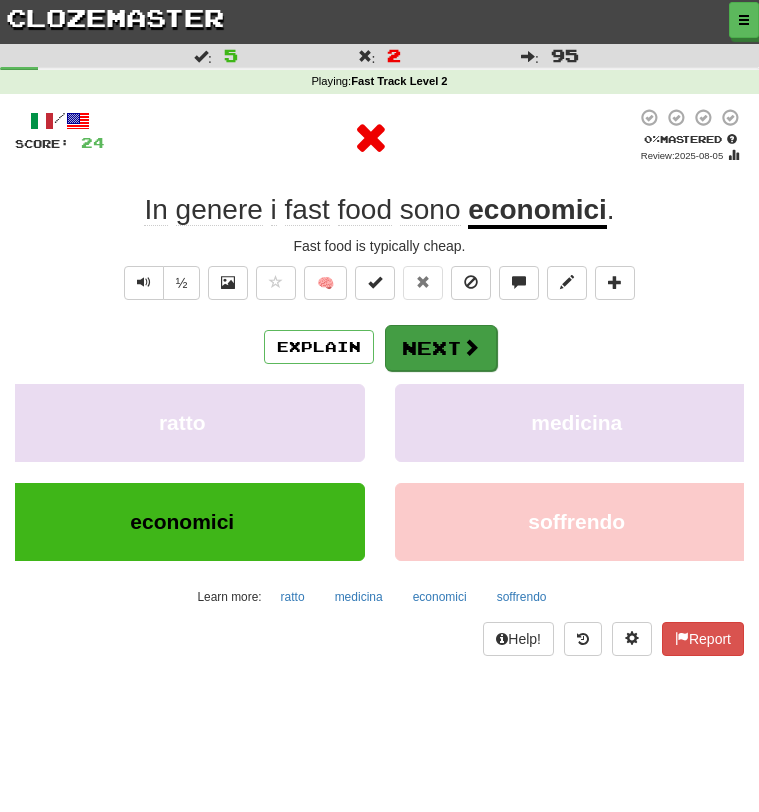 click on "Next" at bounding box center [441, 348] 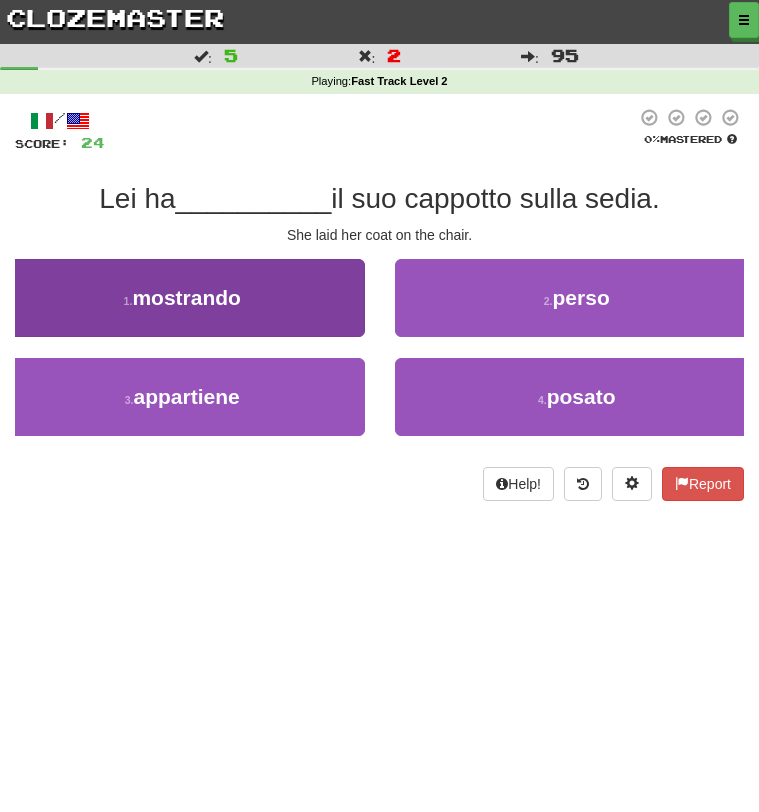 click on "1 .  mostrando" at bounding box center [182, 298] 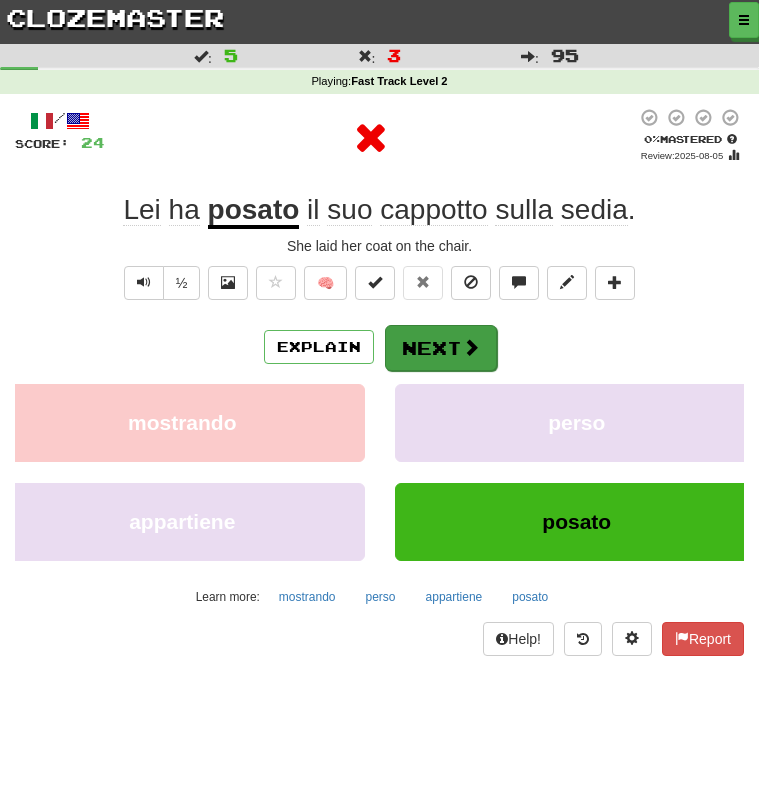click on "Next" at bounding box center (441, 348) 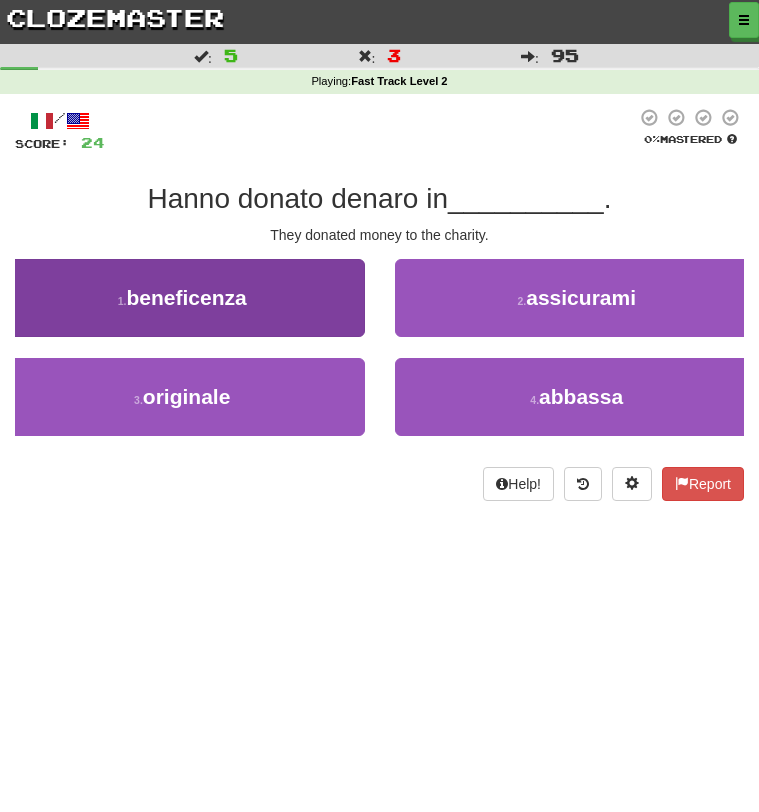 click on "1 .  beneficenza" at bounding box center [182, 298] 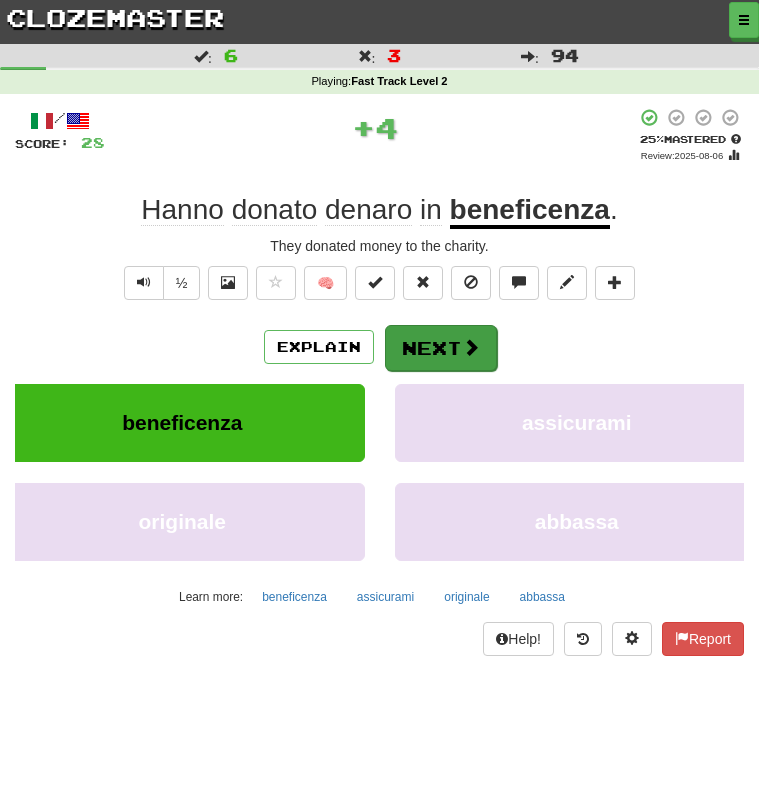 click on "Next" at bounding box center [441, 348] 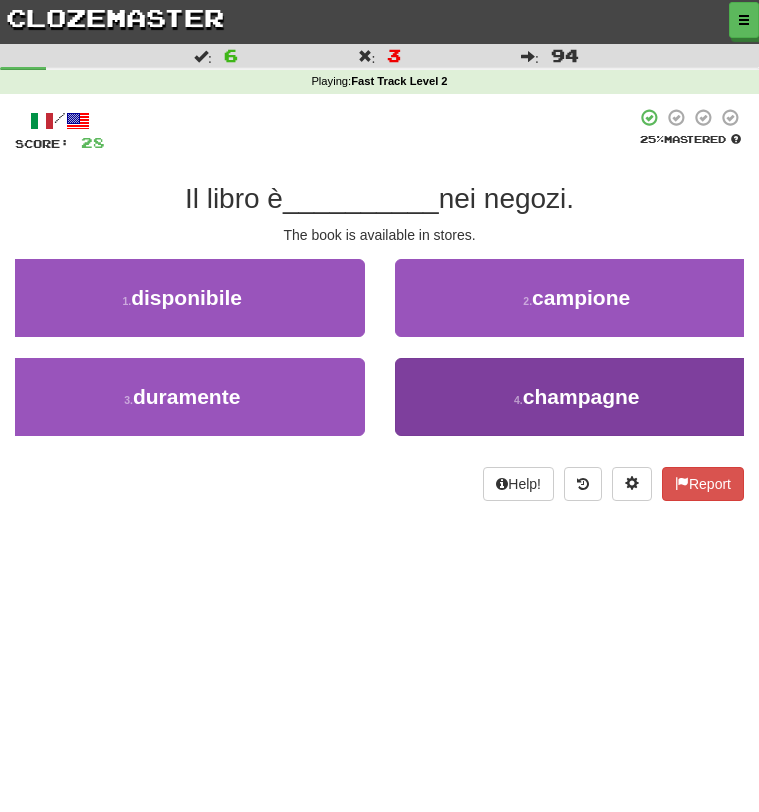 click on "4 .  champagne" at bounding box center [577, 397] 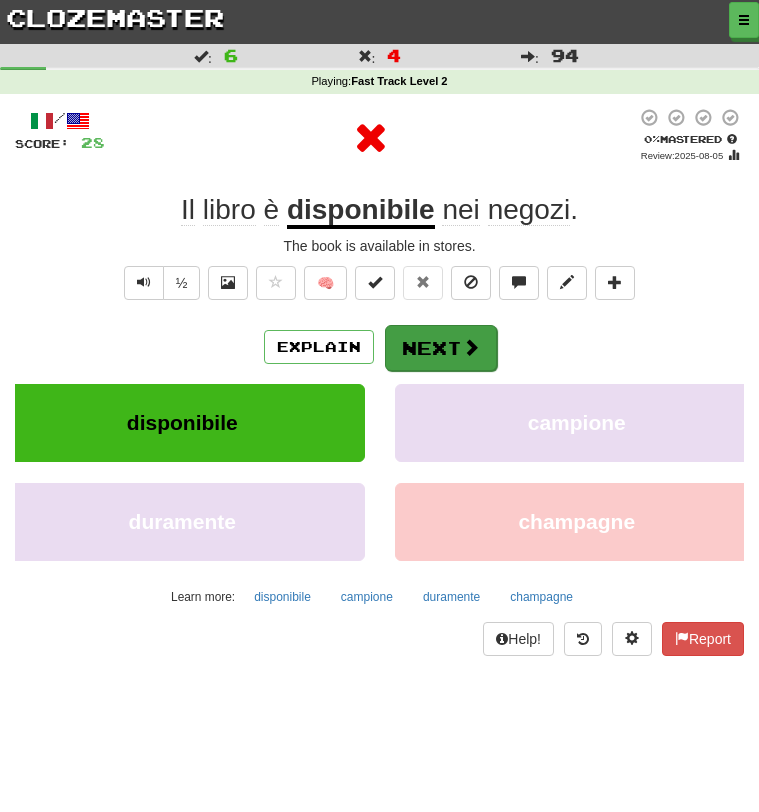 click on "Next" at bounding box center (441, 348) 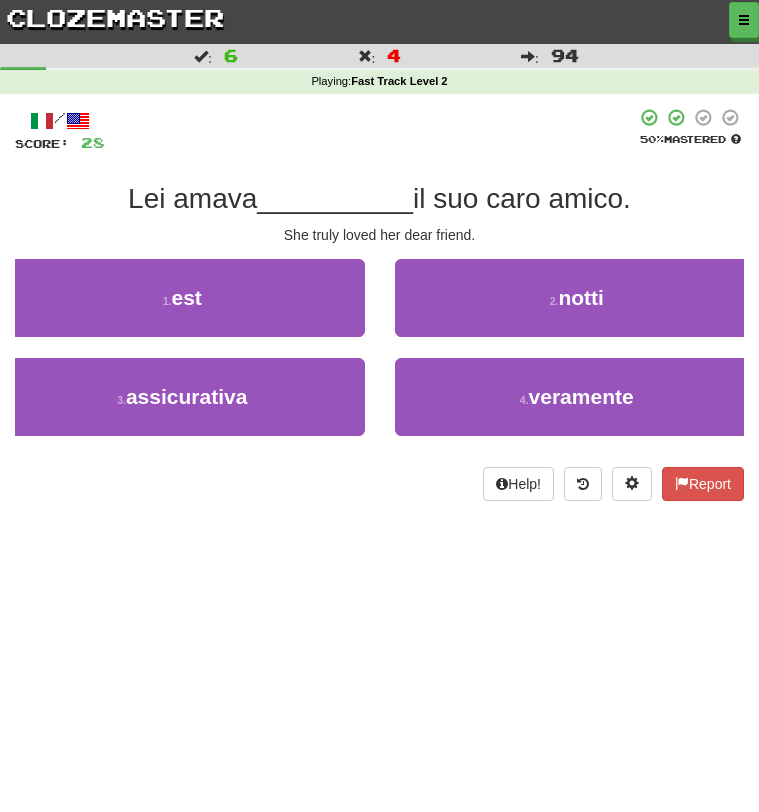 click on "4 .  veramente" at bounding box center (577, 407) 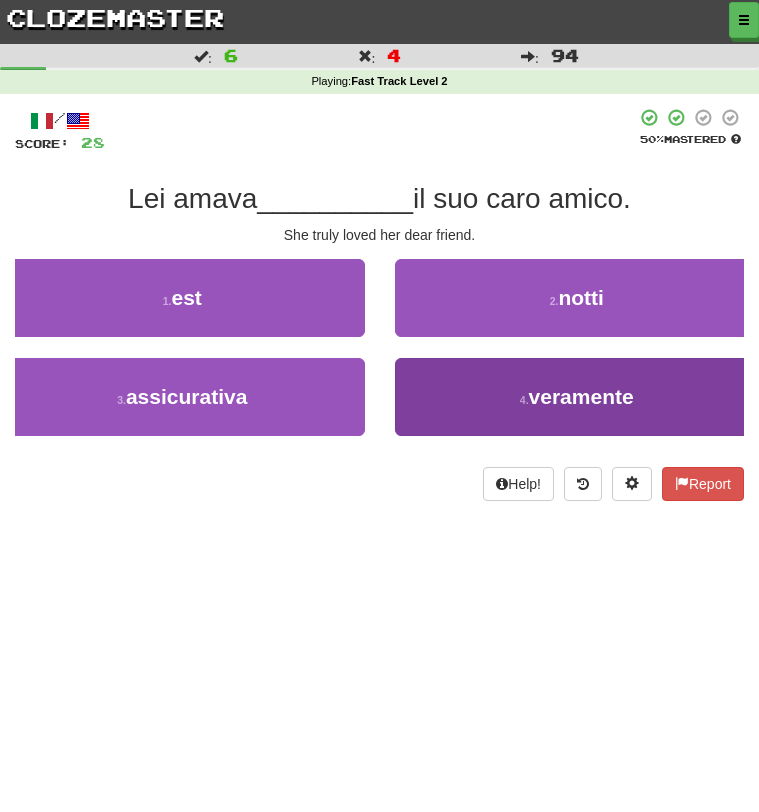 click on "4 .  veramente" at bounding box center (577, 397) 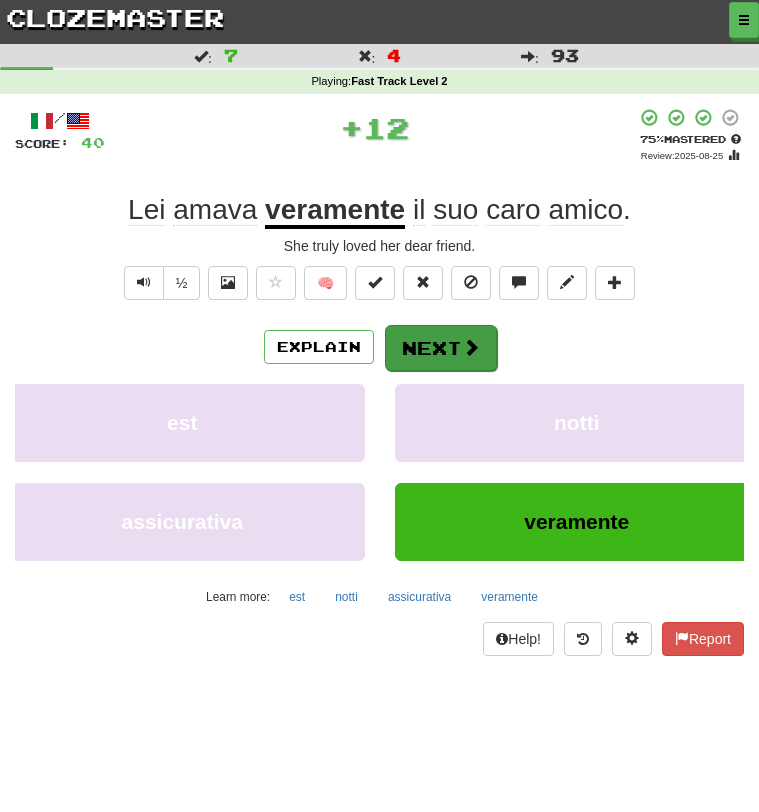 click on "Next" at bounding box center (441, 348) 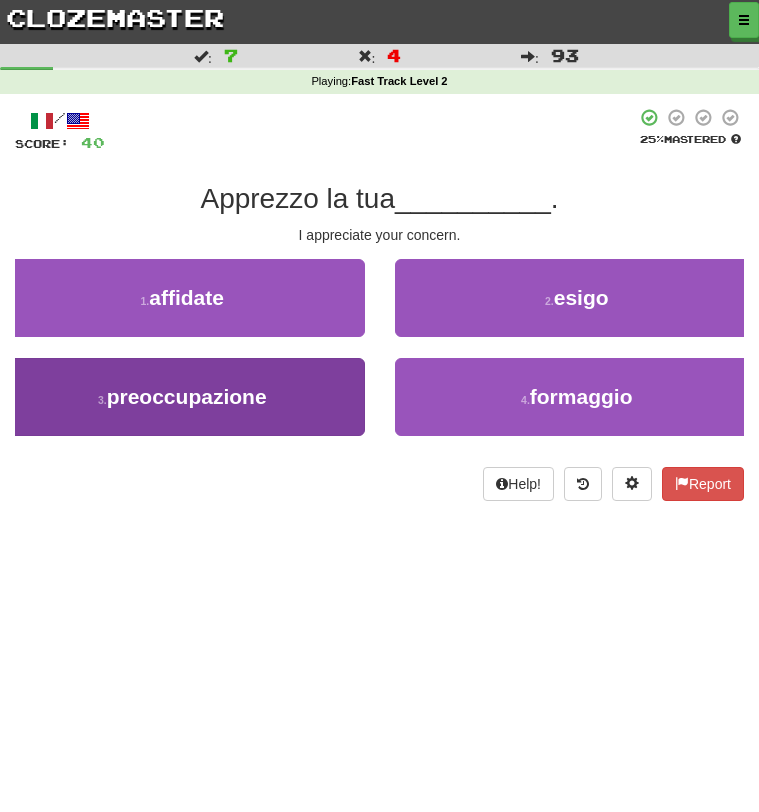 click on "3 .  preoccupazione" at bounding box center (182, 397) 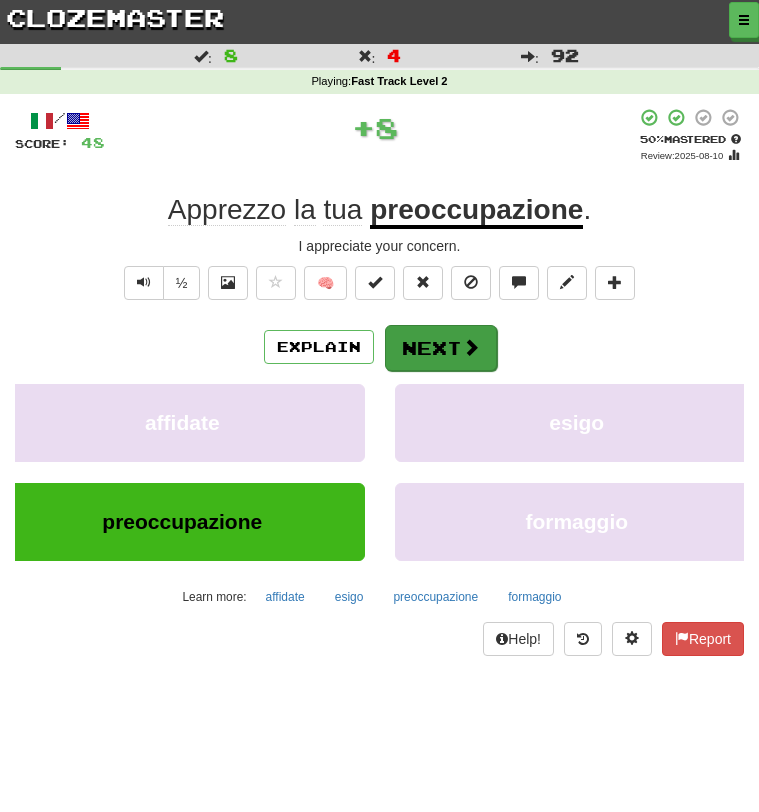 click at bounding box center (471, 347) 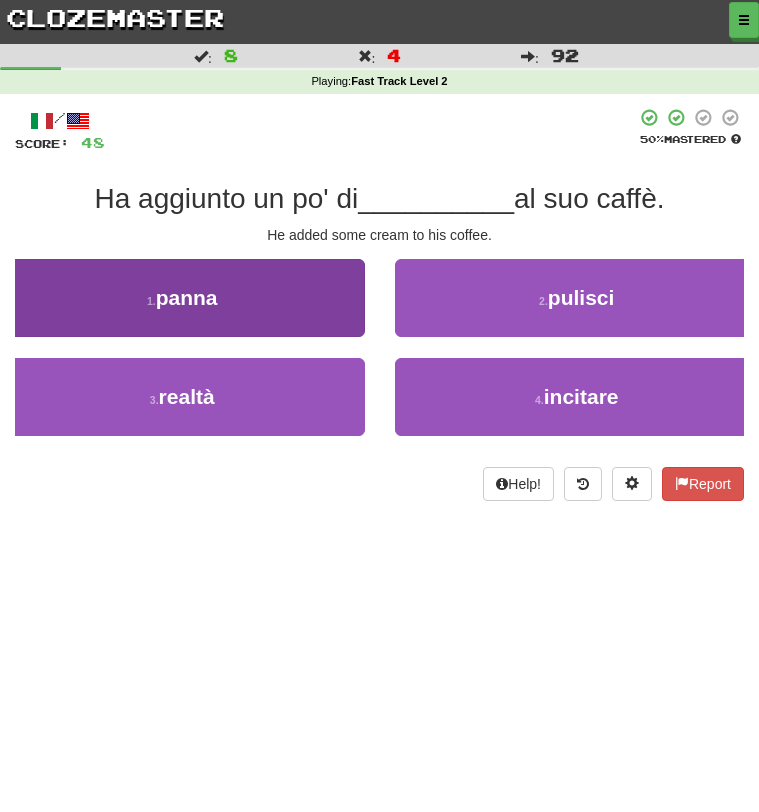 click on "1 .  panna" at bounding box center [182, 298] 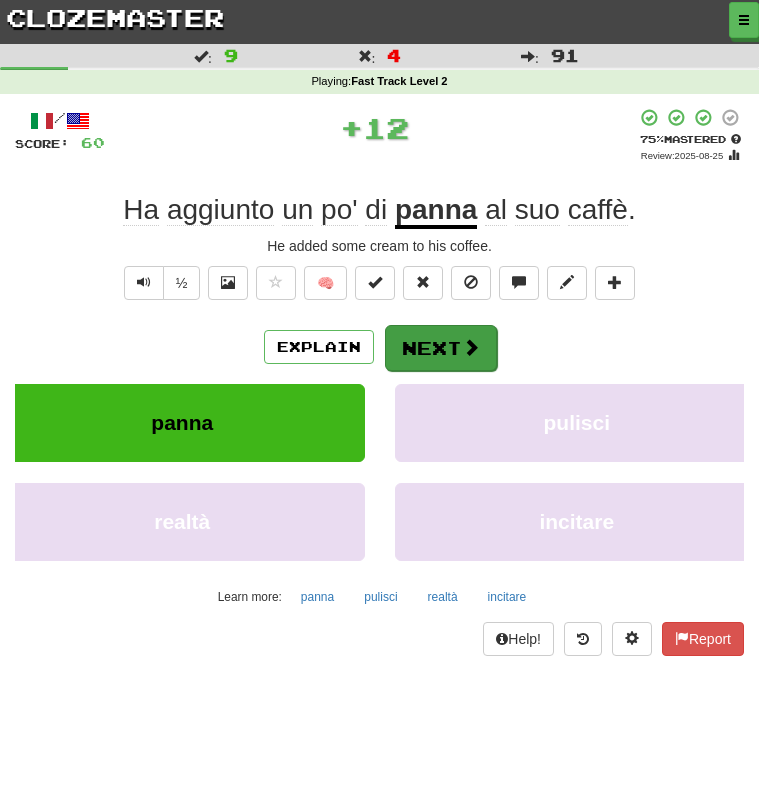 click on "Next" at bounding box center (441, 348) 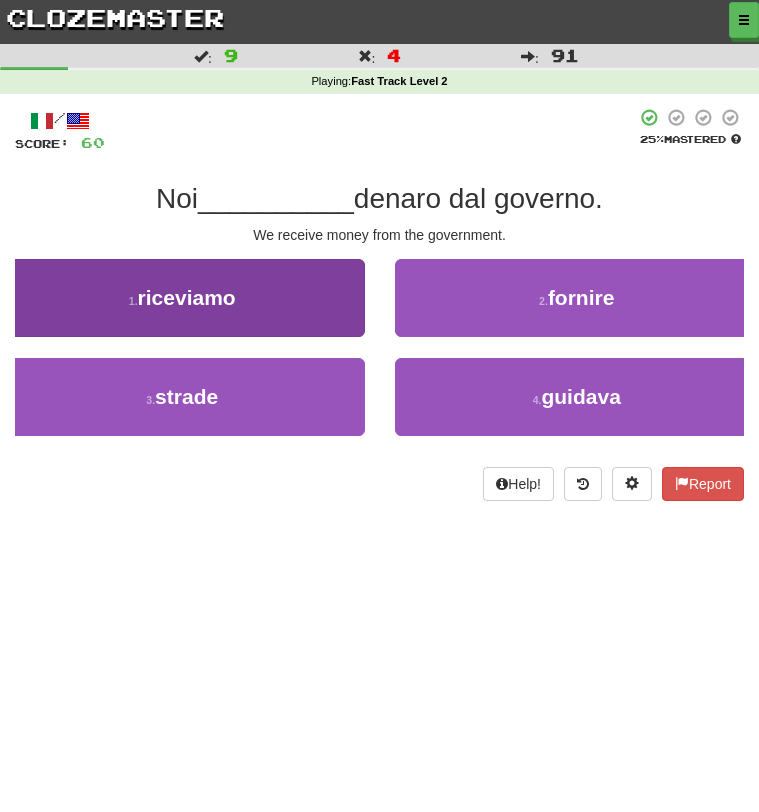 click on "1 .  riceviamo" at bounding box center (182, 298) 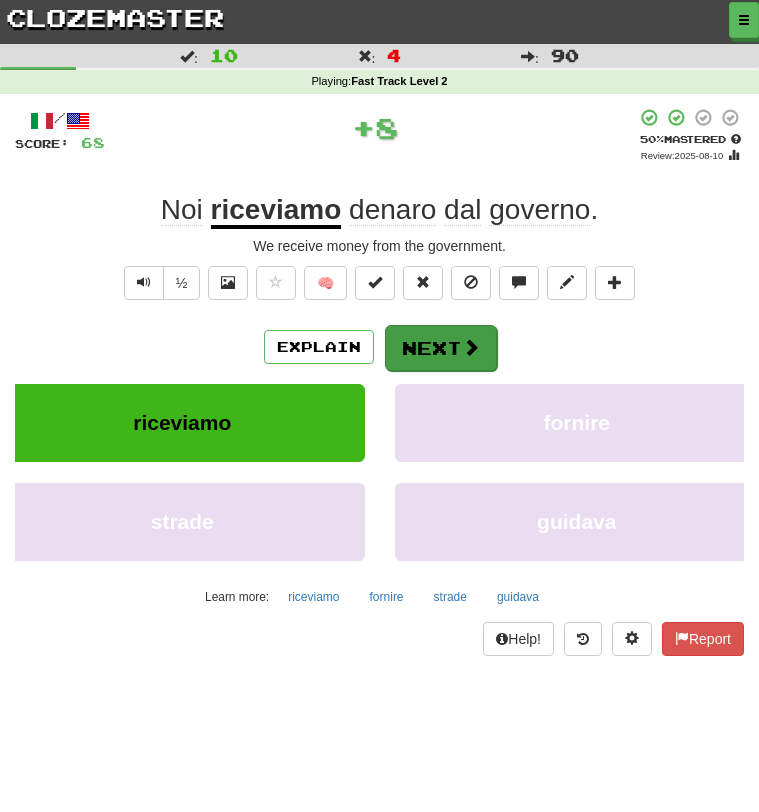 click on "Next" at bounding box center (441, 348) 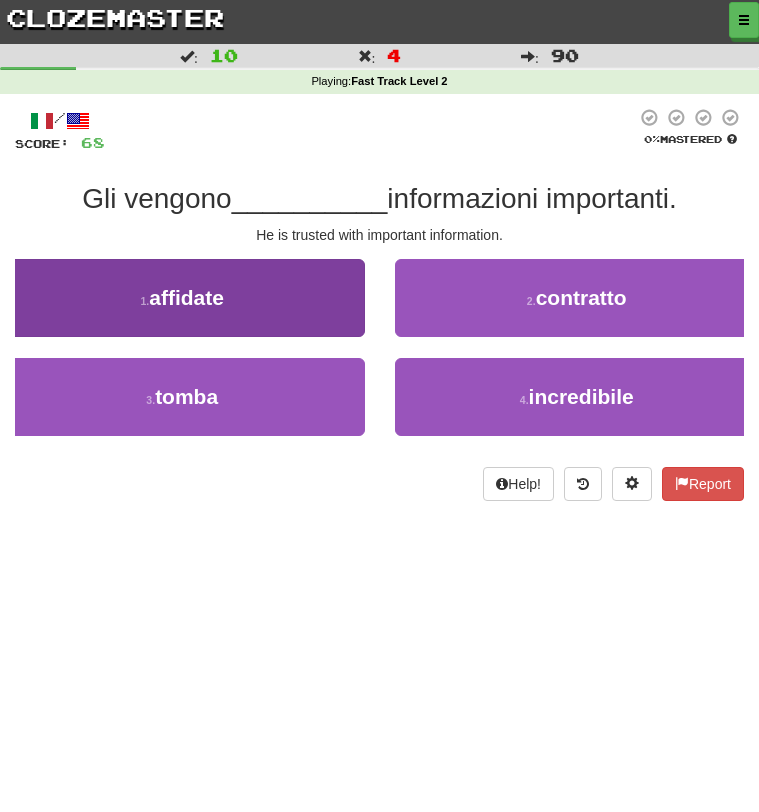 click on "1 .  affidate" at bounding box center (182, 298) 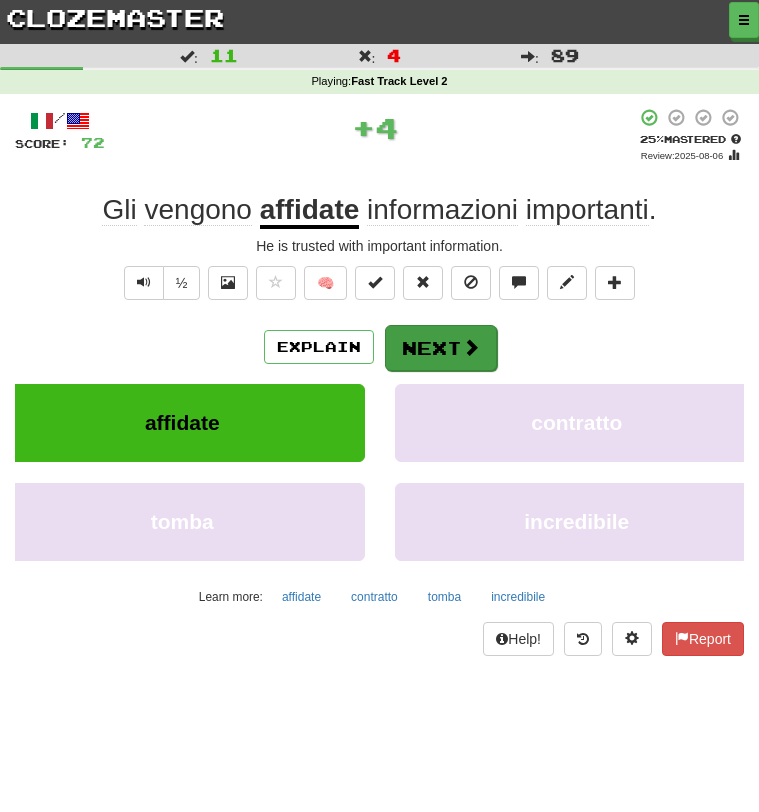 click on "Next" at bounding box center [441, 348] 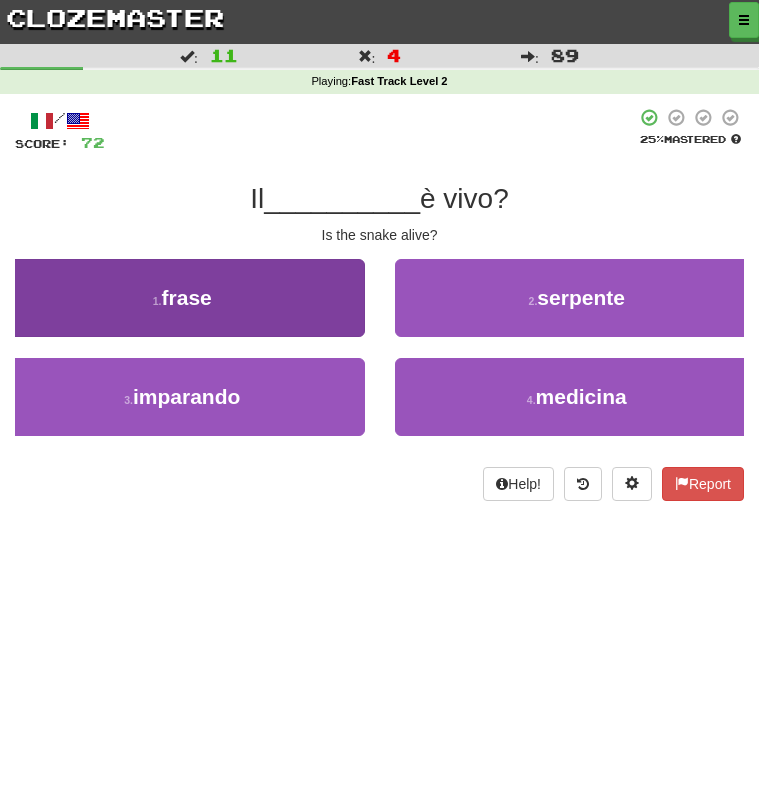 click on "1 .  frase" at bounding box center (182, 298) 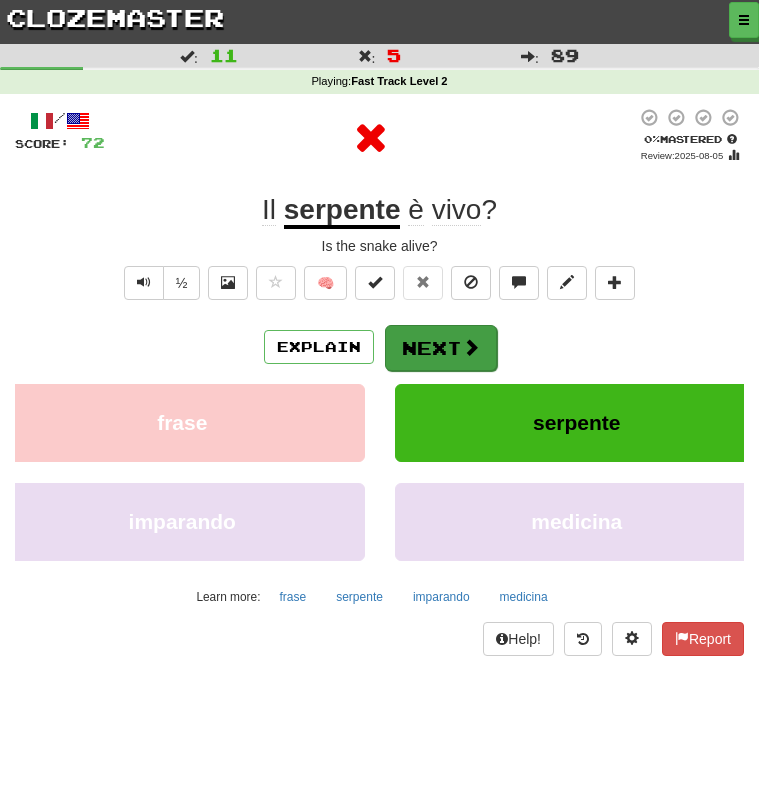 click on "Next" at bounding box center [441, 348] 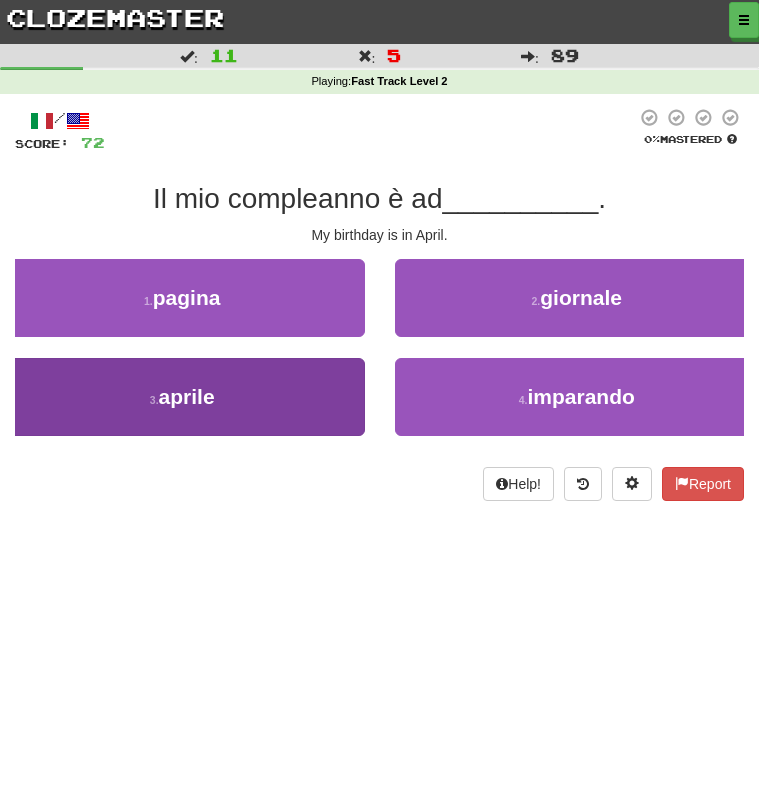 click on "3 .  aprile" at bounding box center [182, 397] 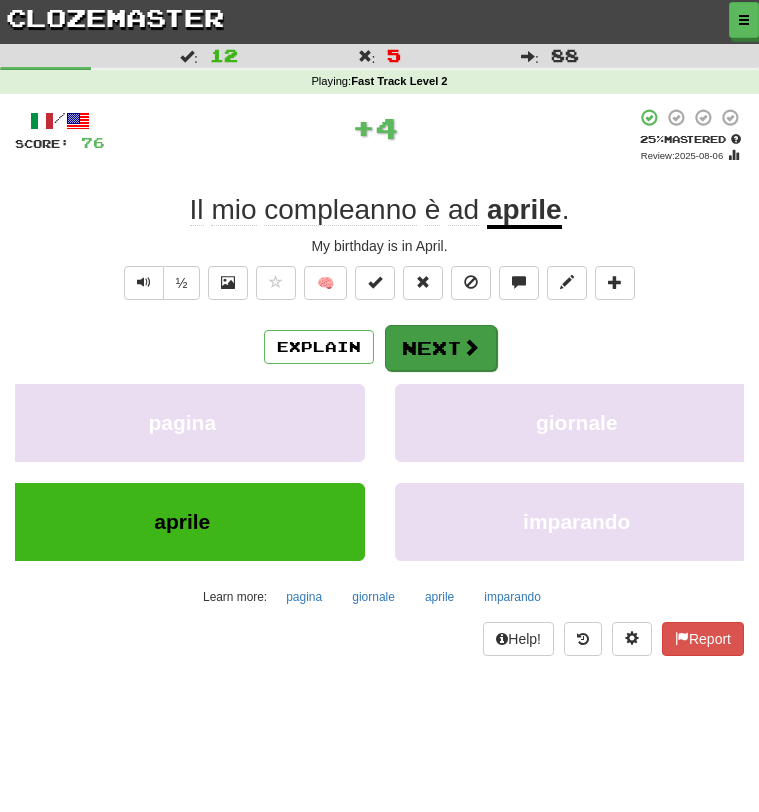 click on "Next" at bounding box center [441, 348] 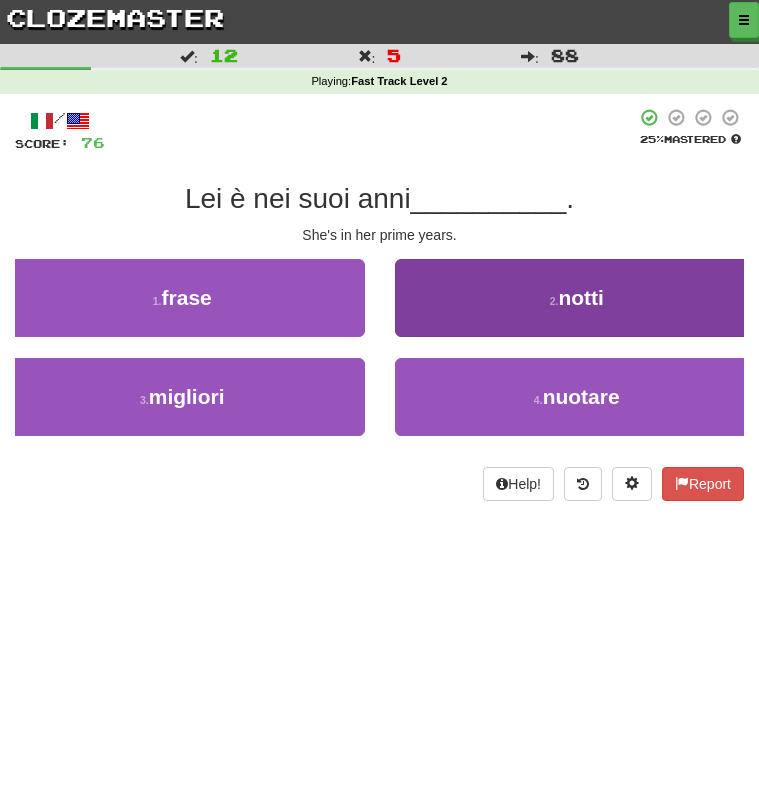 click on "2 .  notti" at bounding box center [577, 298] 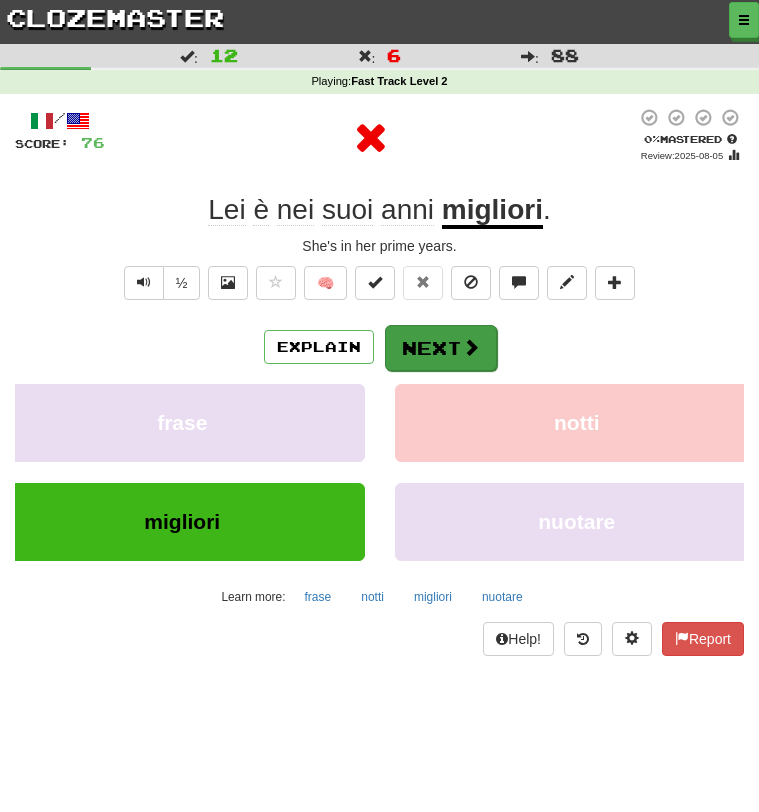 click on "Next" at bounding box center [441, 348] 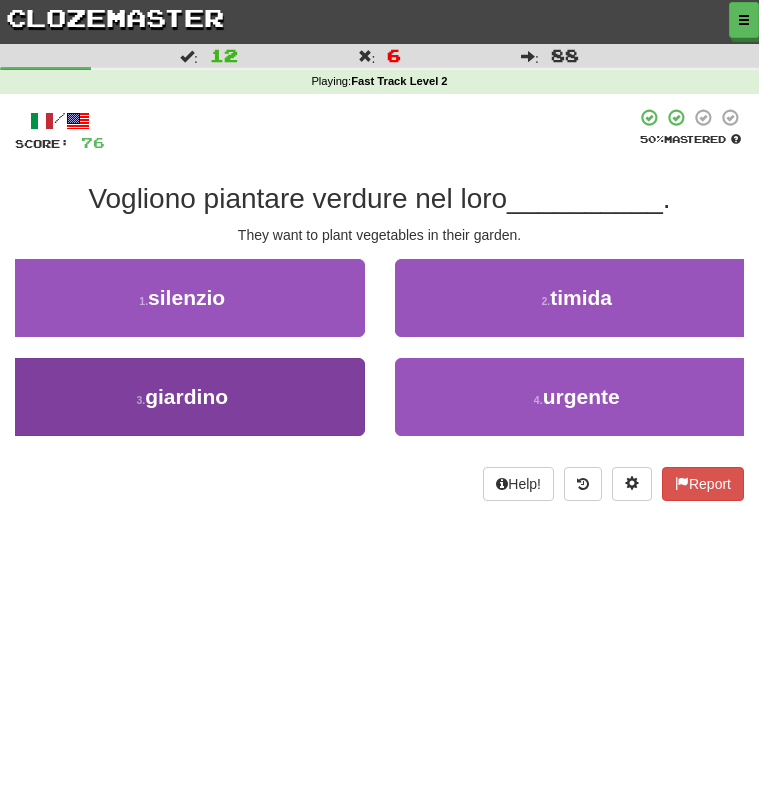 click on "3 .  giardino" at bounding box center (182, 397) 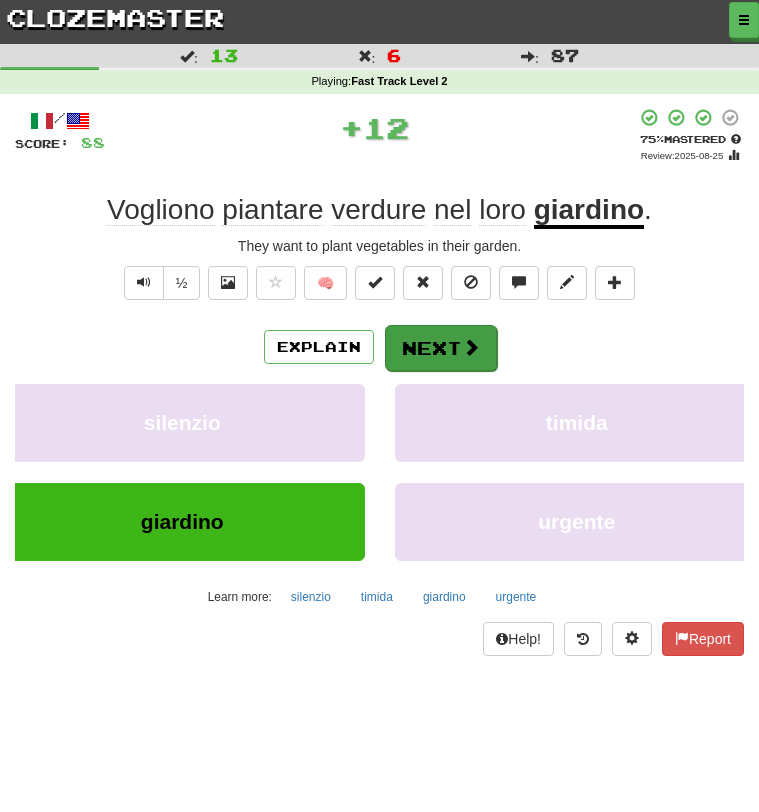 click on "Next" at bounding box center (441, 348) 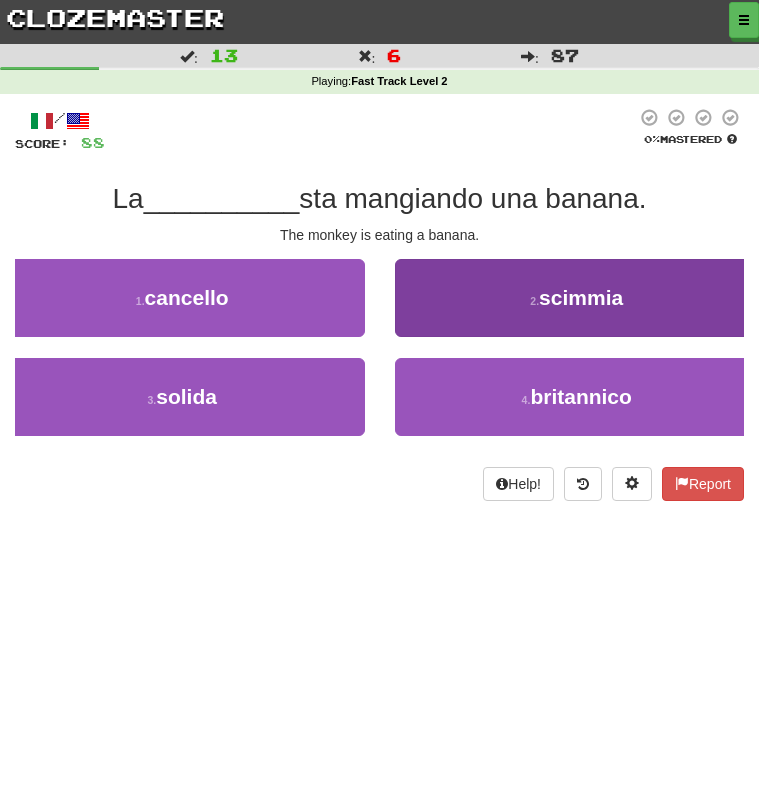 click on "2 .  scimmia" at bounding box center [577, 298] 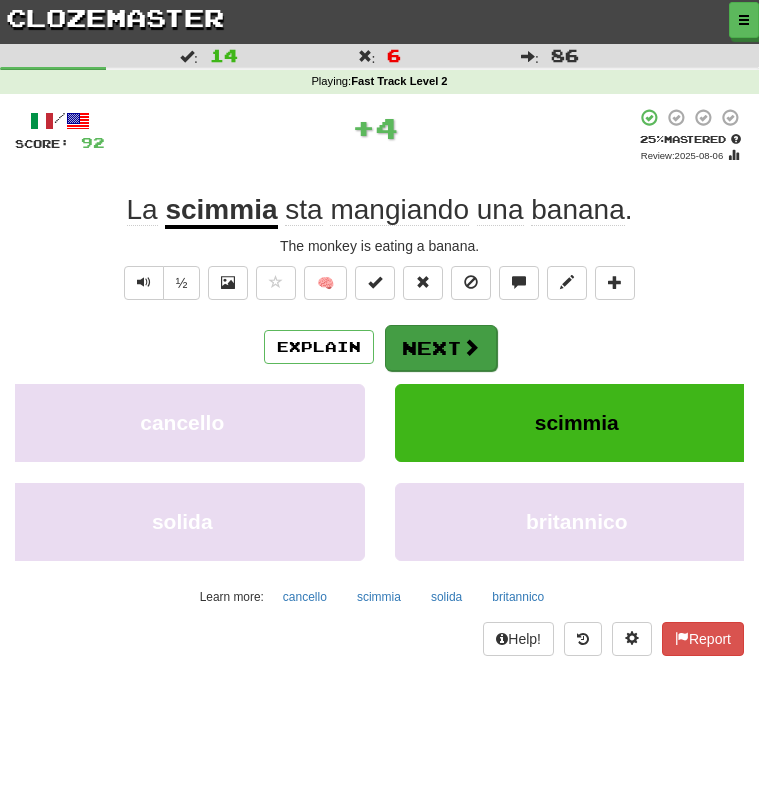 click on "Next" at bounding box center [441, 348] 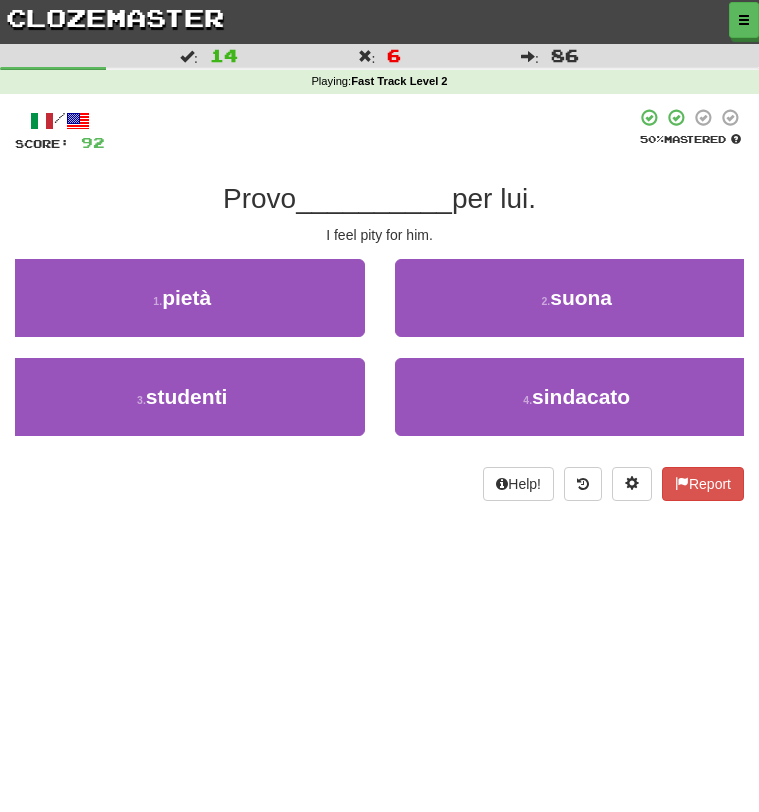 click on "clozemaster" at bounding box center (115, 17) 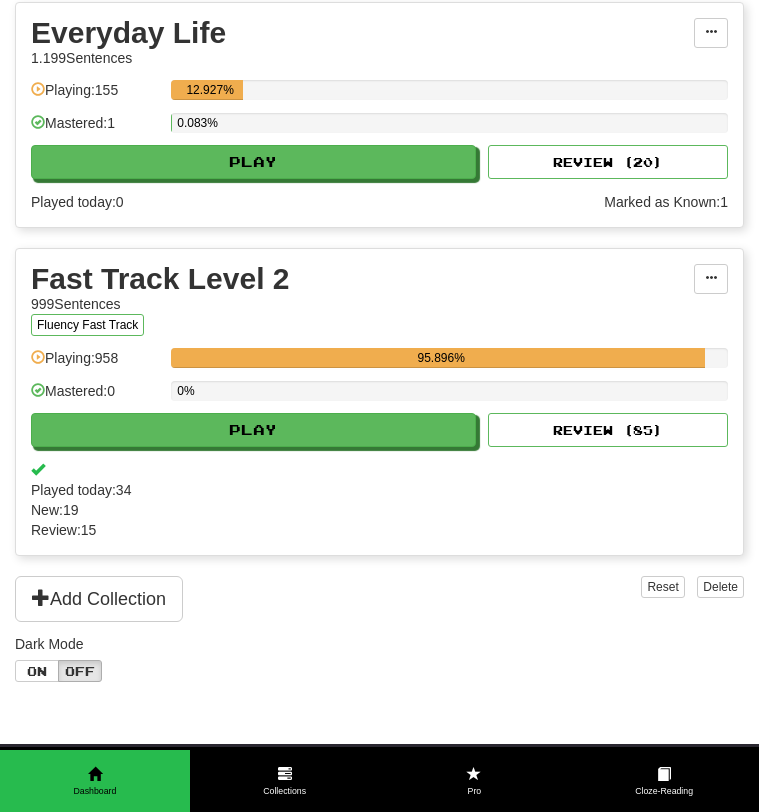 scroll, scrollTop: 897, scrollLeft: 0, axis: vertical 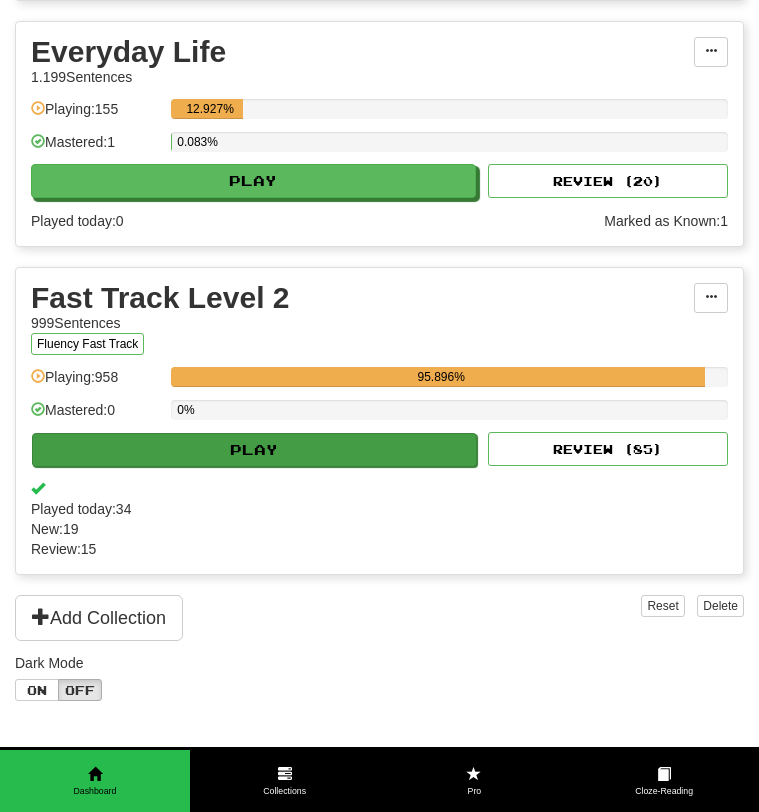 click on "Play" at bounding box center (254, 450) 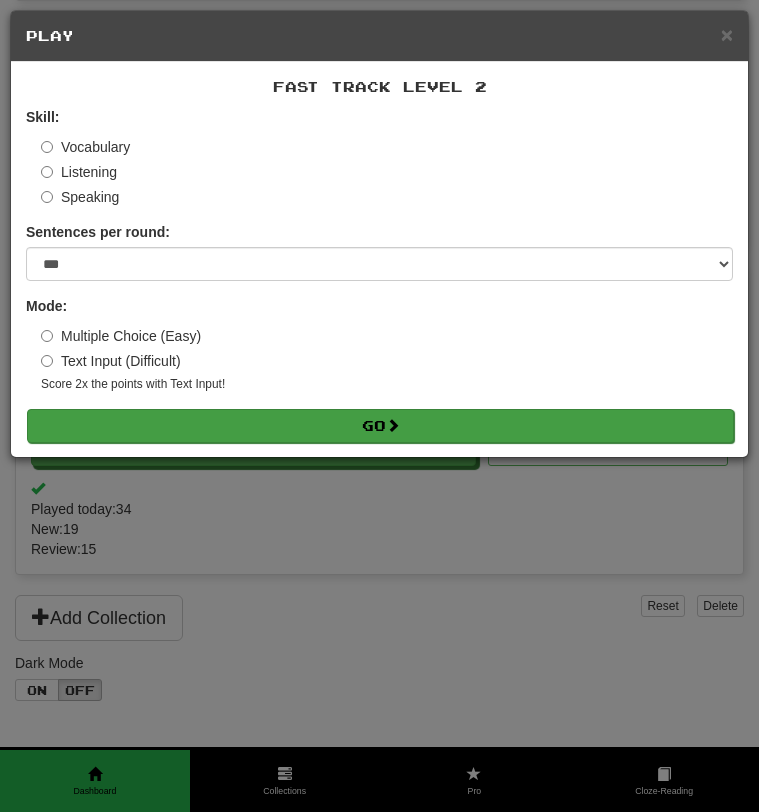 click on "Go" at bounding box center [380, 426] 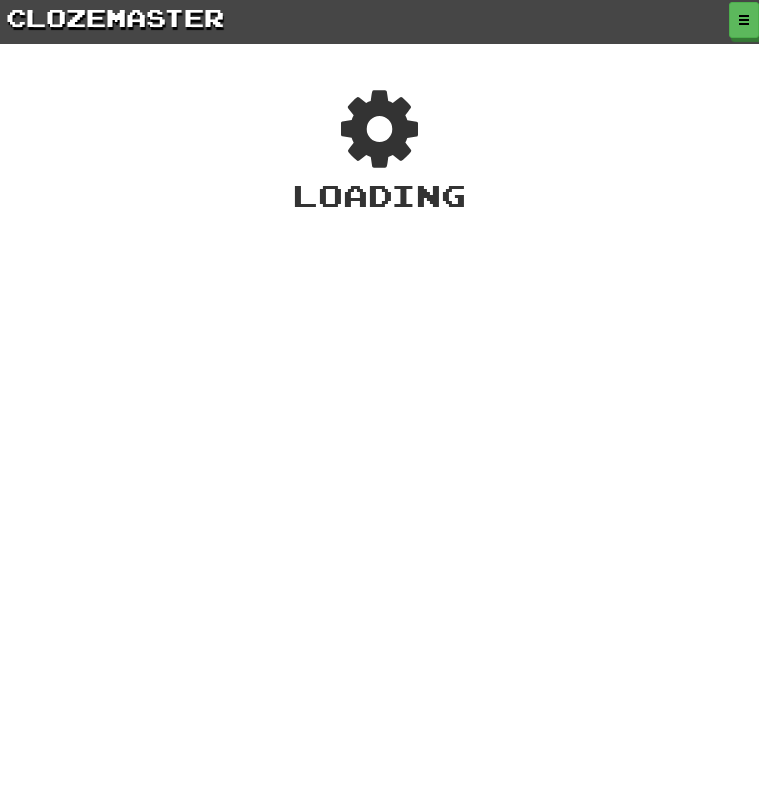 scroll, scrollTop: 0, scrollLeft: 0, axis: both 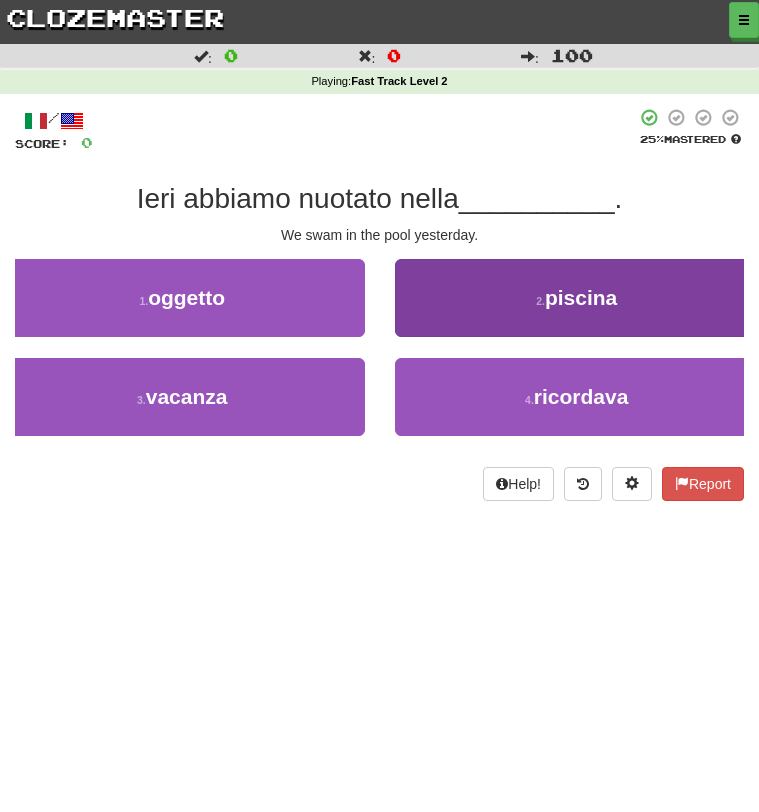 click on "2 .  piscina" at bounding box center [577, 298] 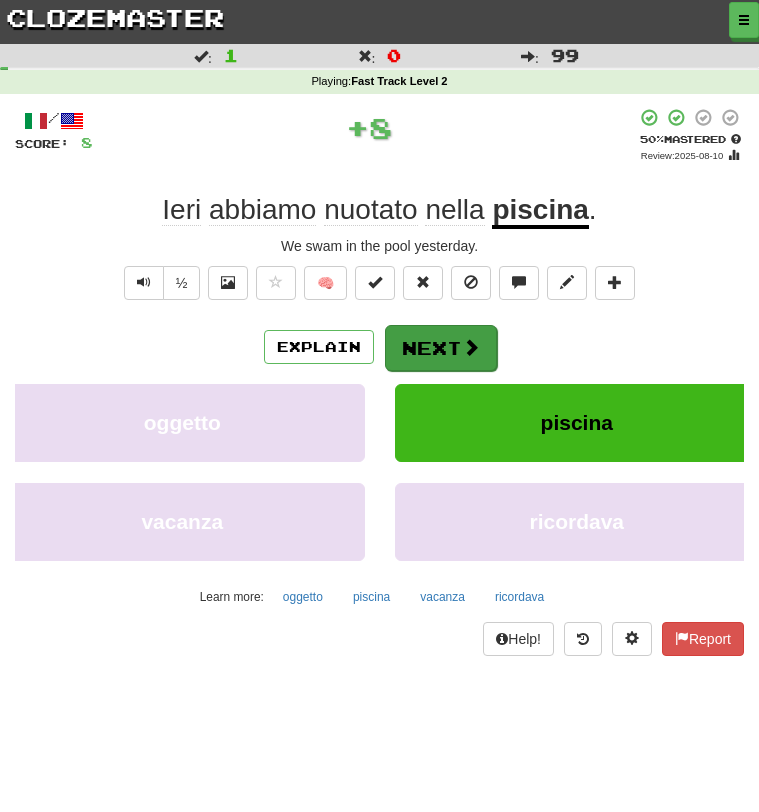 click on "Next" at bounding box center [441, 348] 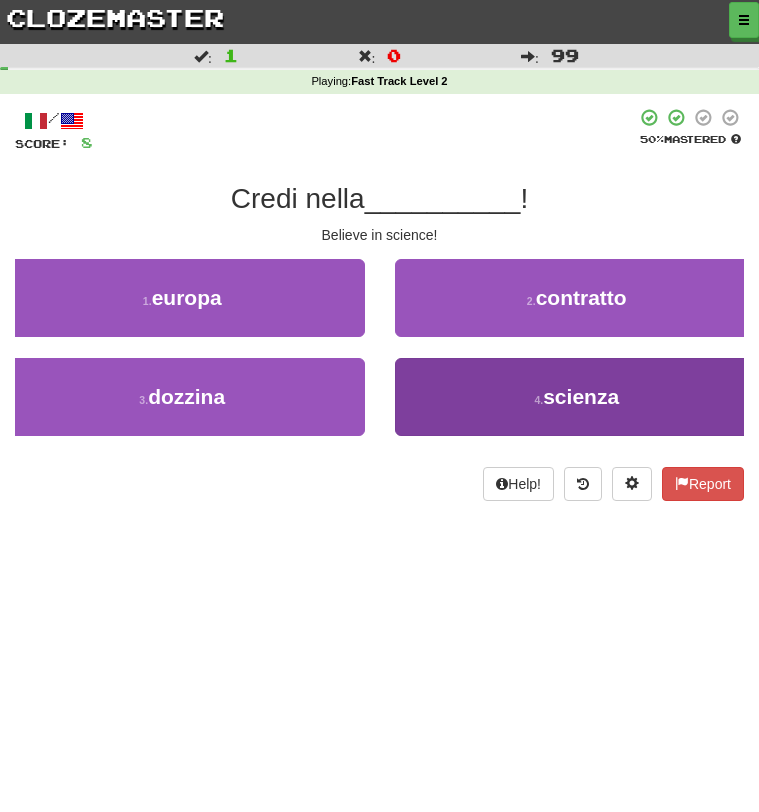 click on "4 .  scienza" at bounding box center (577, 397) 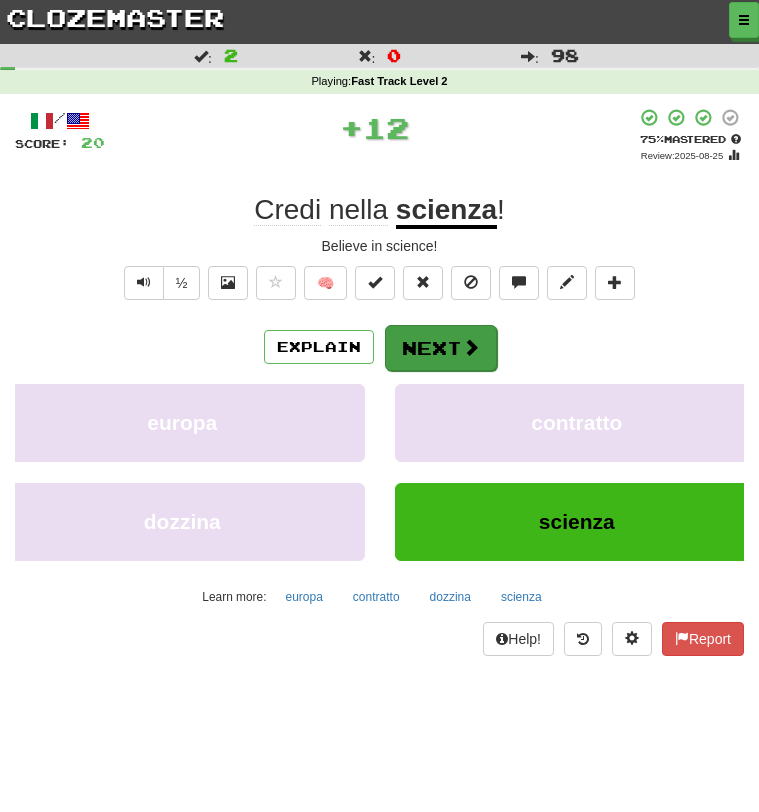 click at bounding box center (471, 347) 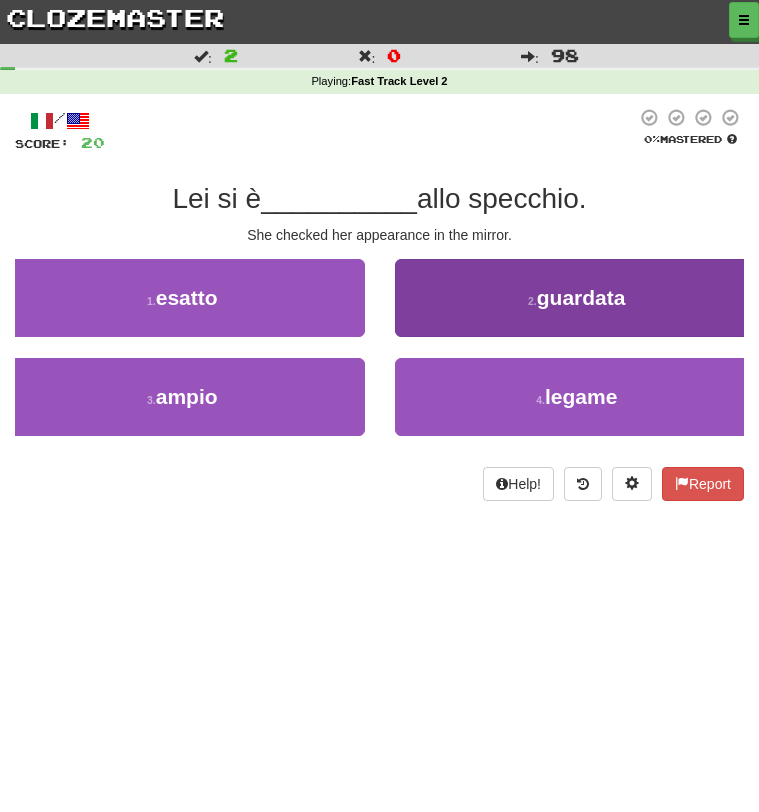 click on "2 .  guardata" at bounding box center [577, 298] 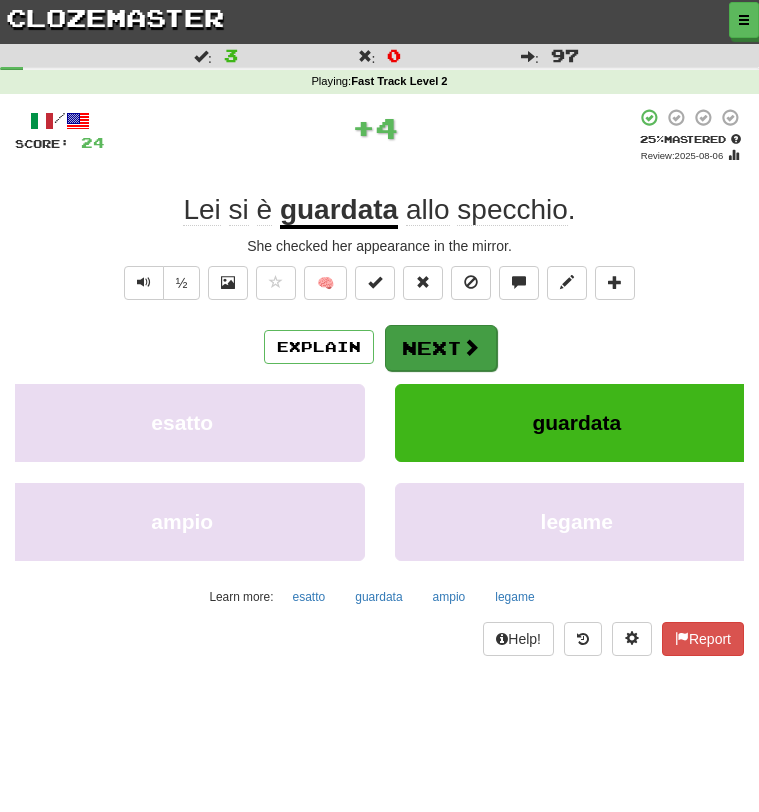 click at bounding box center [471, 347] 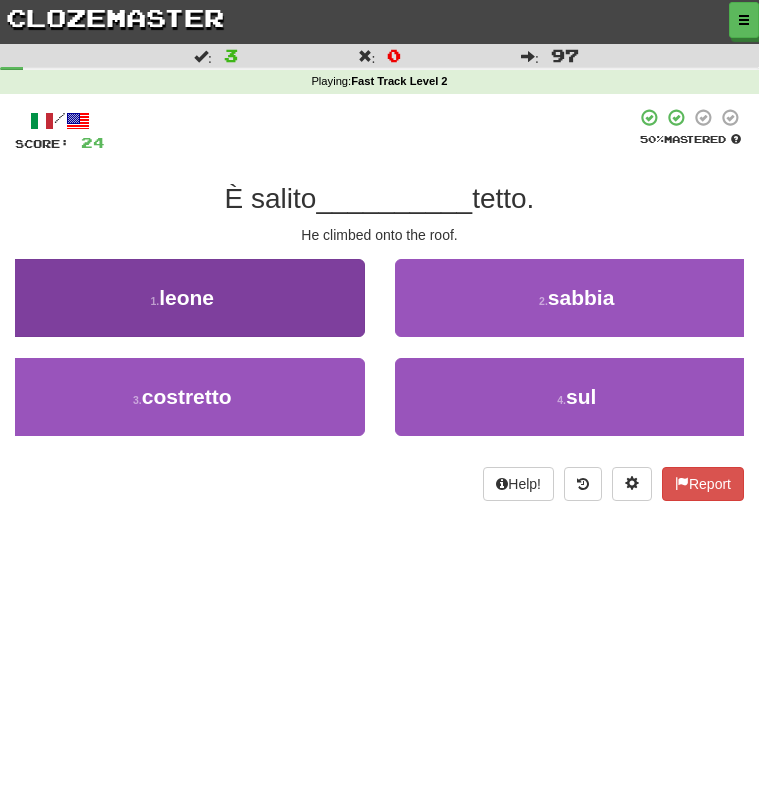 click on "leone" at bounding box center (186, 297) 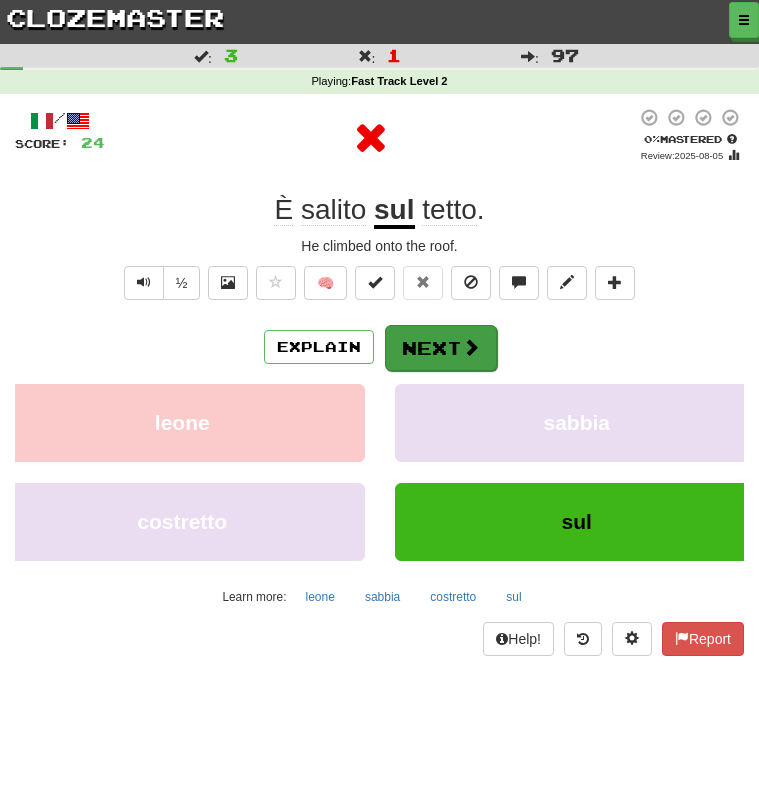 click on "Next" at bounding box center (441, 348) 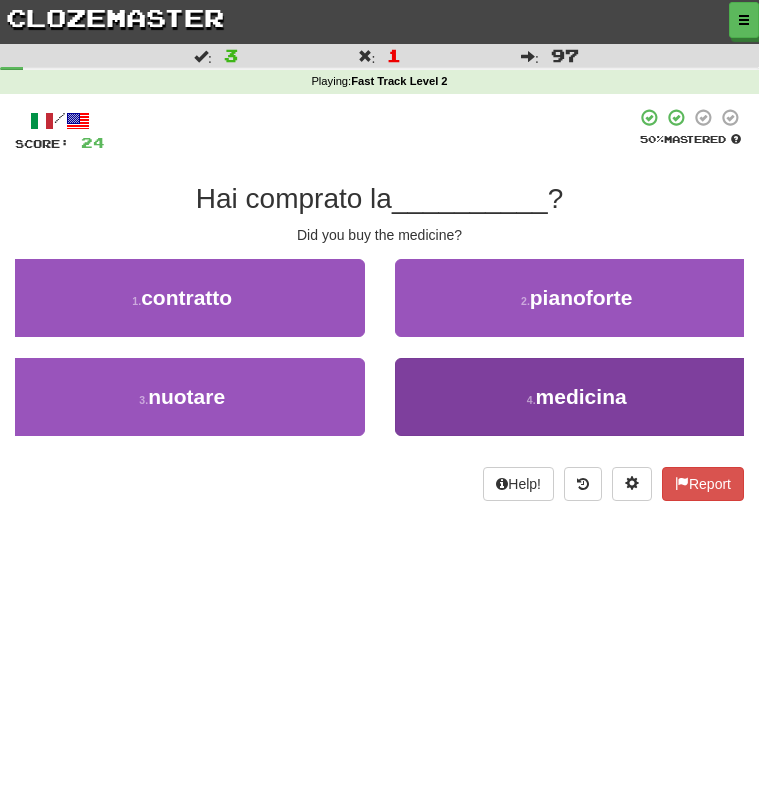 click on "4 .  medicina" at bounding box center [577, 397] 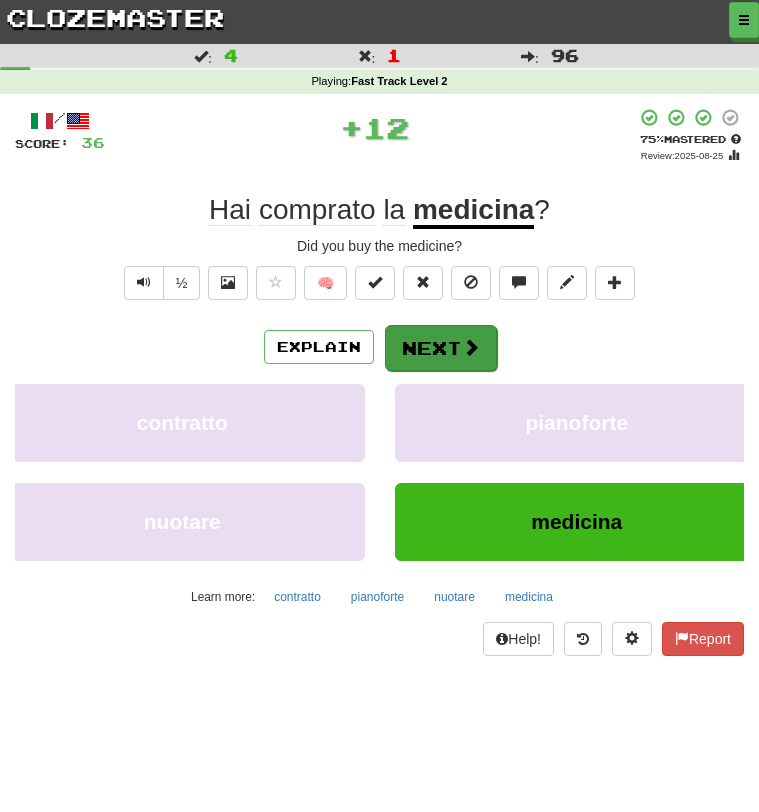 click on "Next" at bounding box center (441, 348) 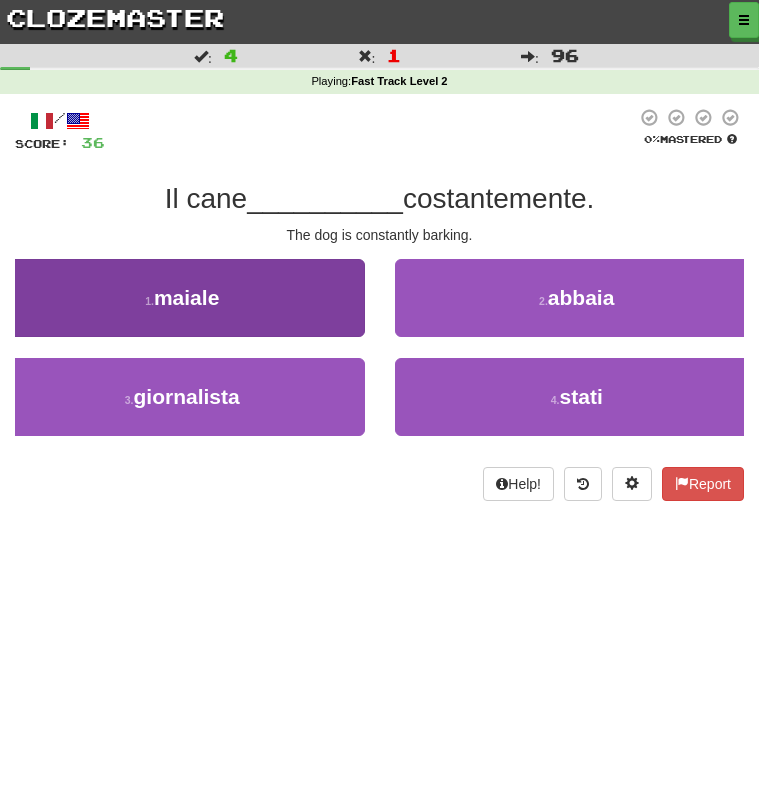 click on "1 .  maiale" at bounding box center (182, 298) 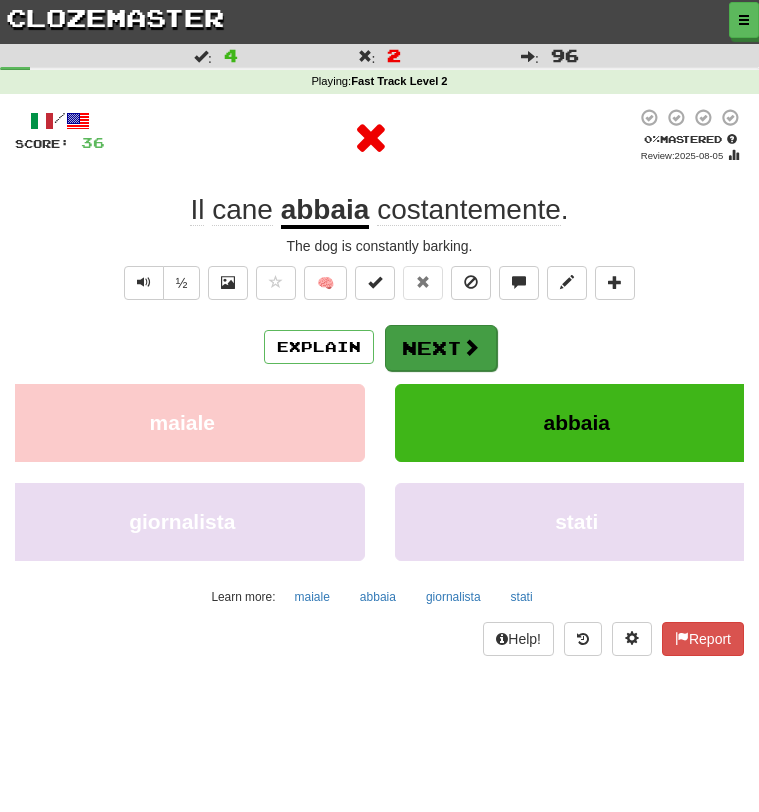 click on "Next" at bounding box center (441, 348) 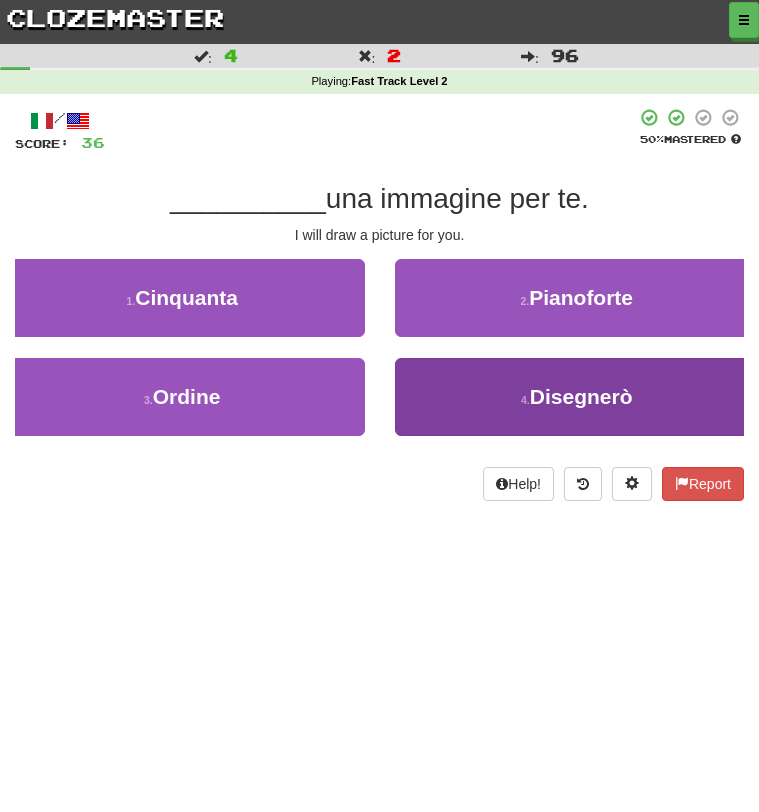 click on "4 .  Disegnerò" at bounding box center (577, 397) 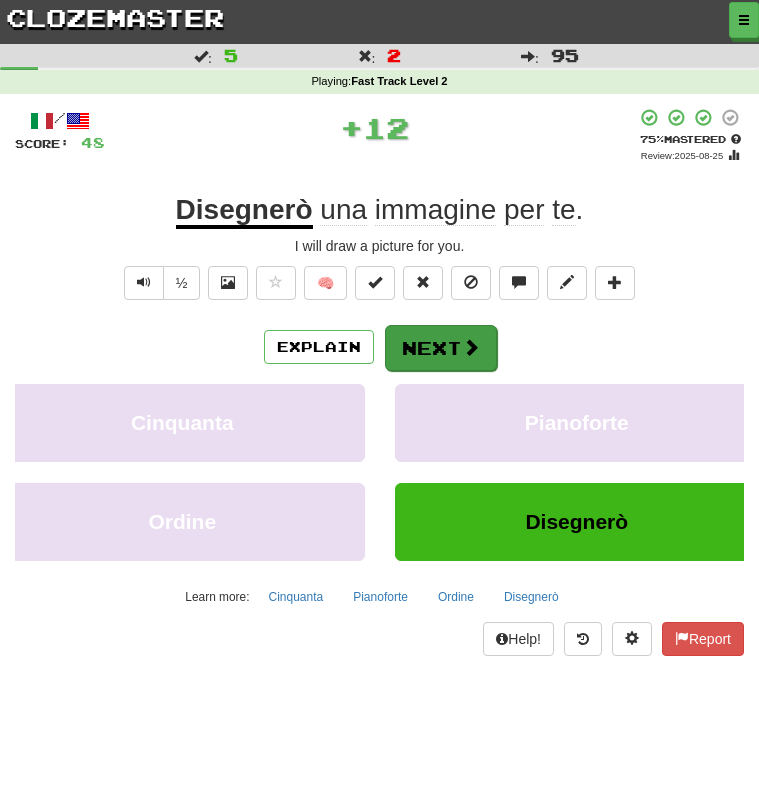 click on "Next" at bounding box center (441, 348) 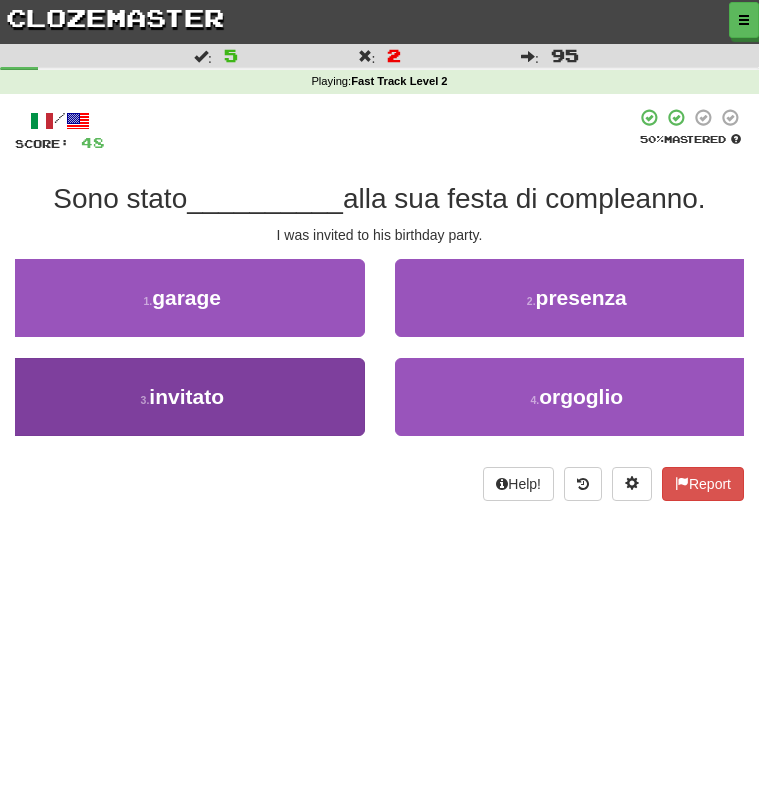 click on "3 .  invitato" at bounding box center [182, 397] 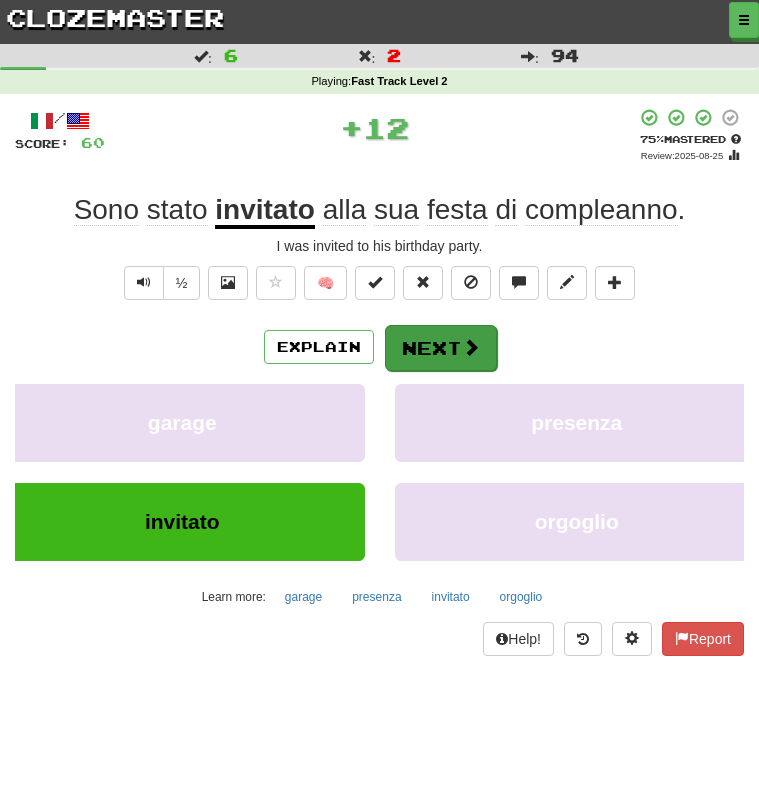 click on "Next" at bounding box center [441, 348] 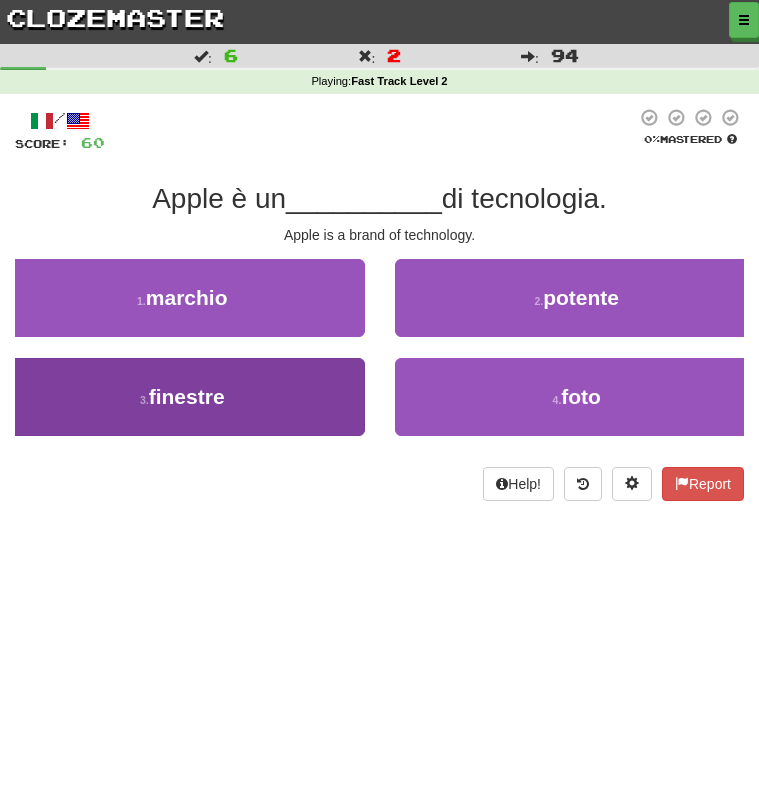 click on "3 .  finestre" at bounding box center (182, 397) 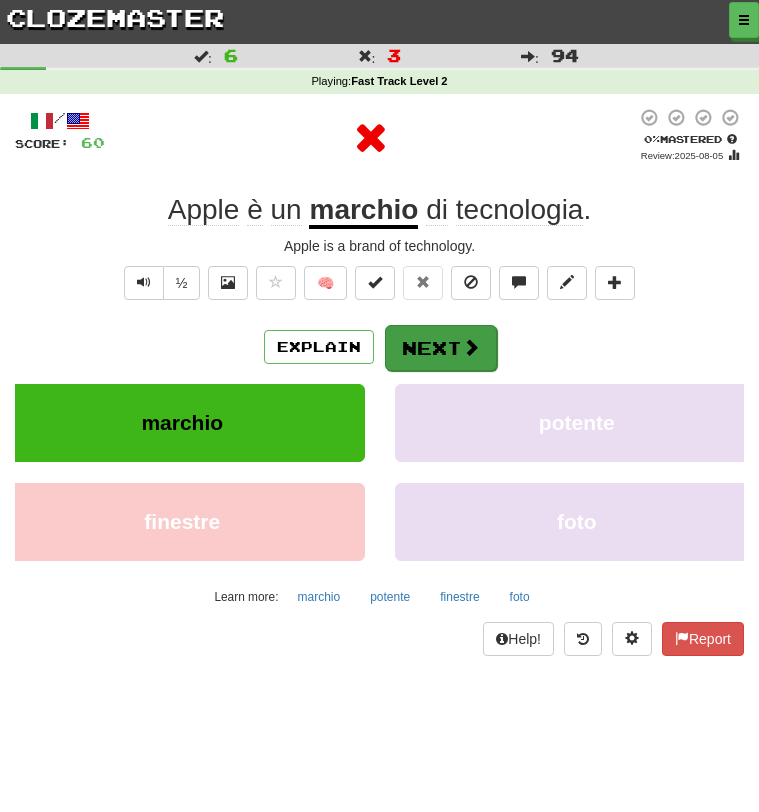 click on "Next" at bounding box center (441, 348) 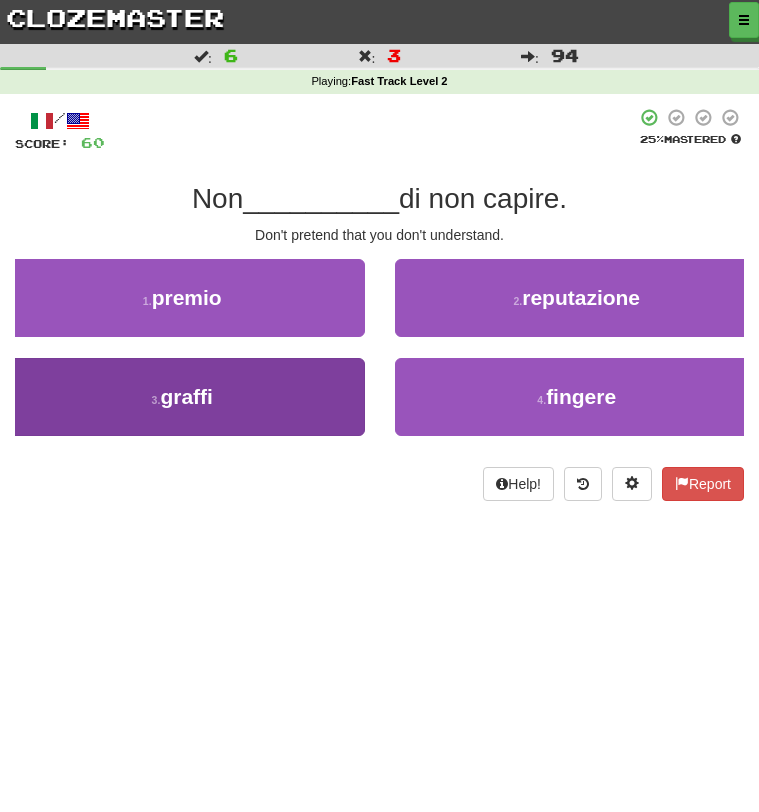 click on "3 .  graffi" at bounding box center [182, 397] 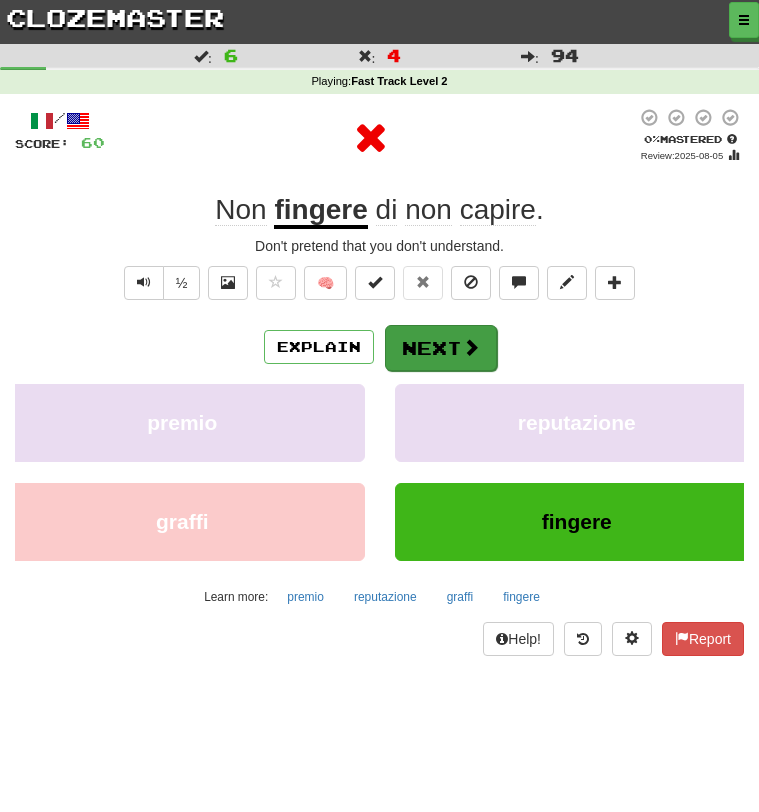 click on "Next" at bounding box center (441, 348) 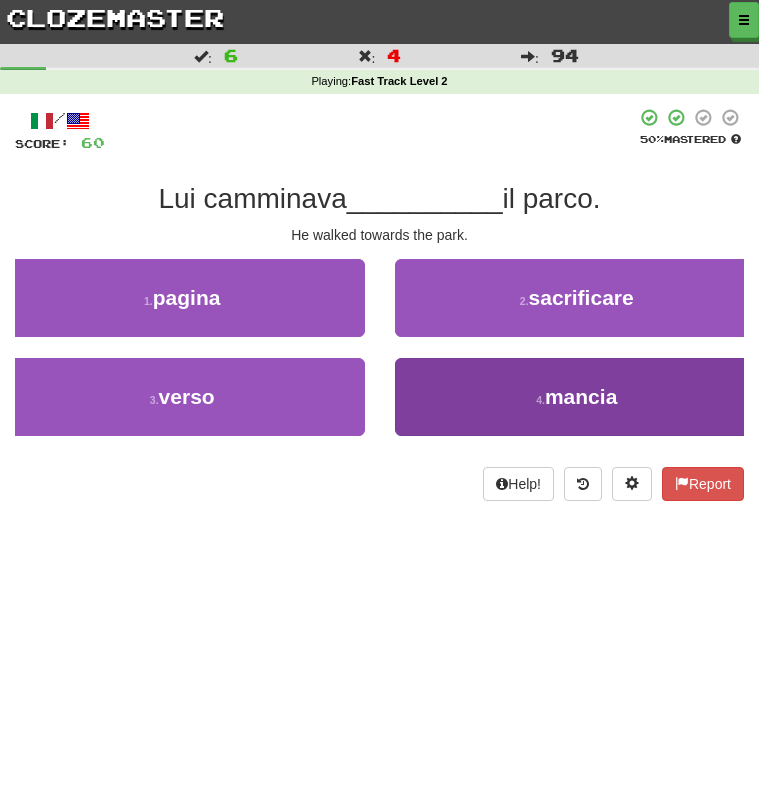 click on "4 .  mancia" at bounding box center (577, 397) 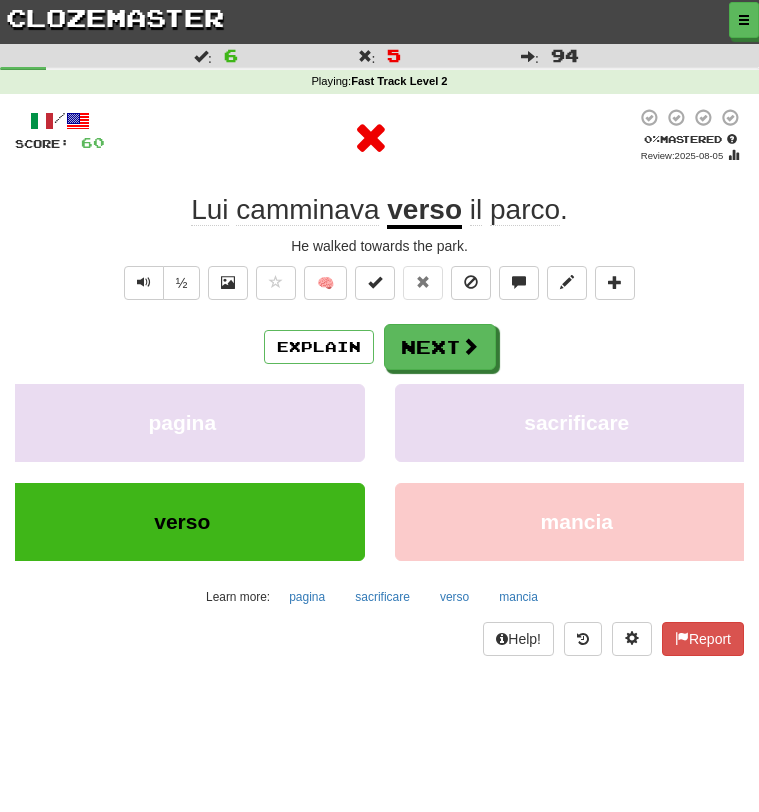 click on "Explain Next pagina sacrificare verso mancia Learn more: pagina sacrificare verso mancia" at bounding box center (379, 468) 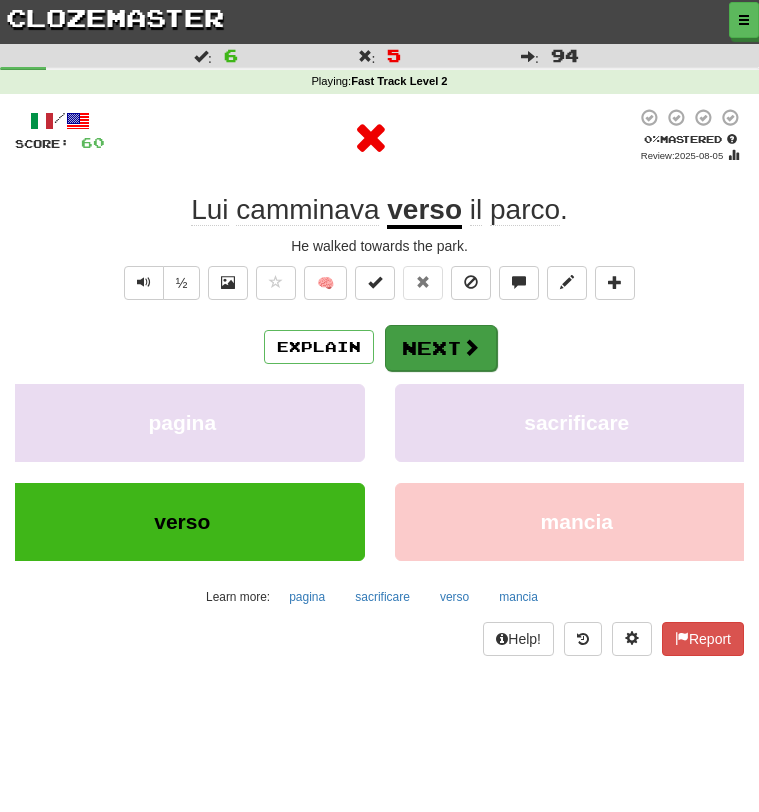 click on "Next" at bounding box center (441, 348) 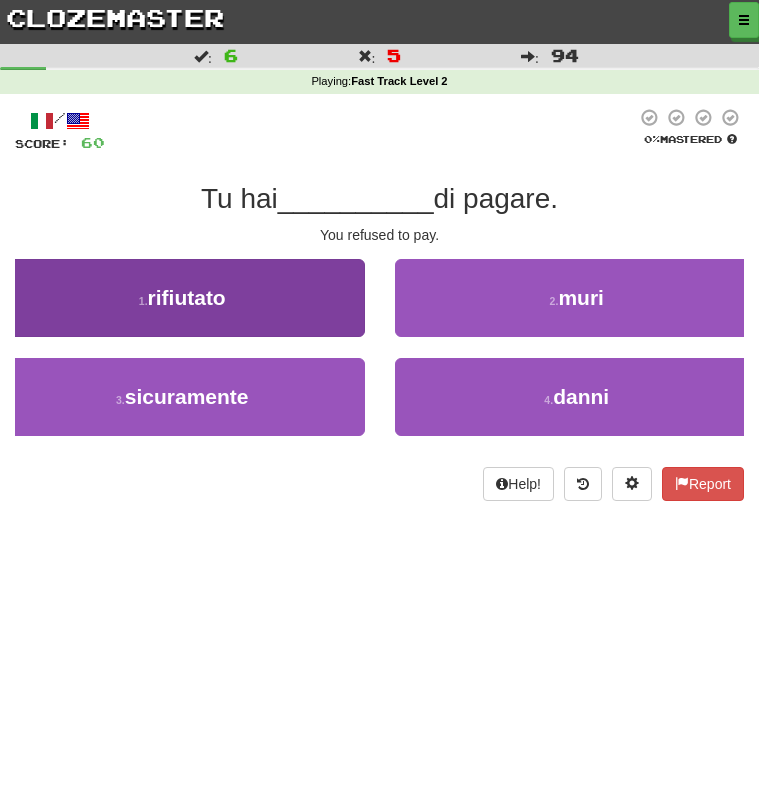 click on "1 .  rifiutato" at bounding box center (182, 298) 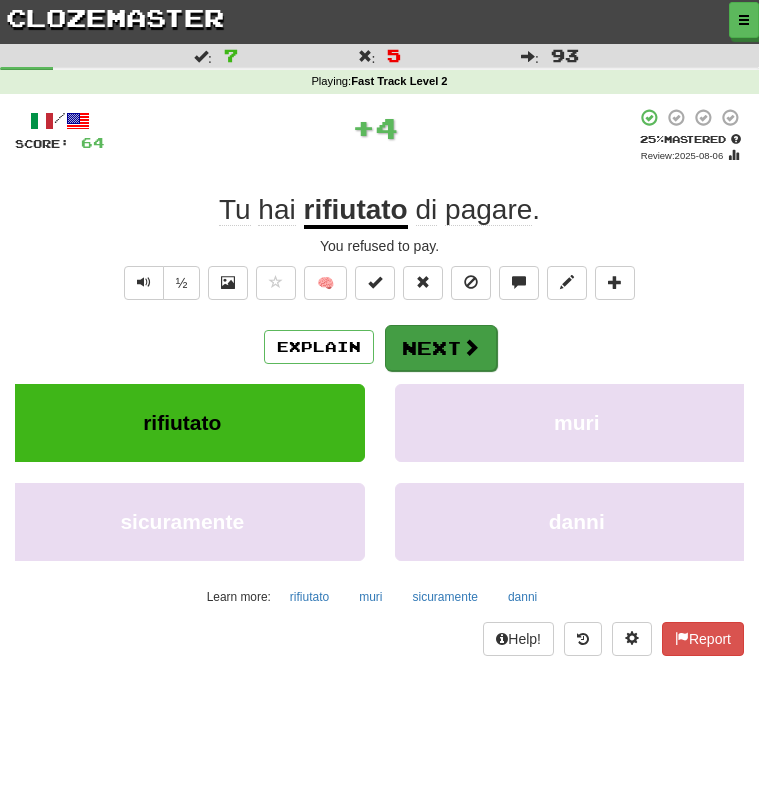 click on "Next" at bounding box center [441, 348] 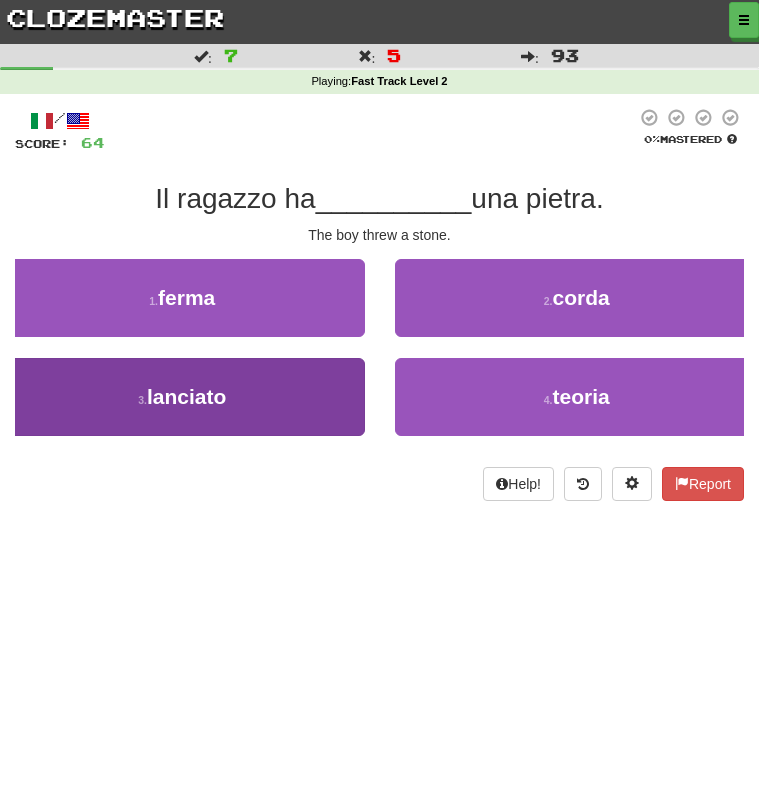 drag, startPoint x: 477, startPoint y: 320, endPoint x: 330, endPoint y: 379, distance: 158.39824 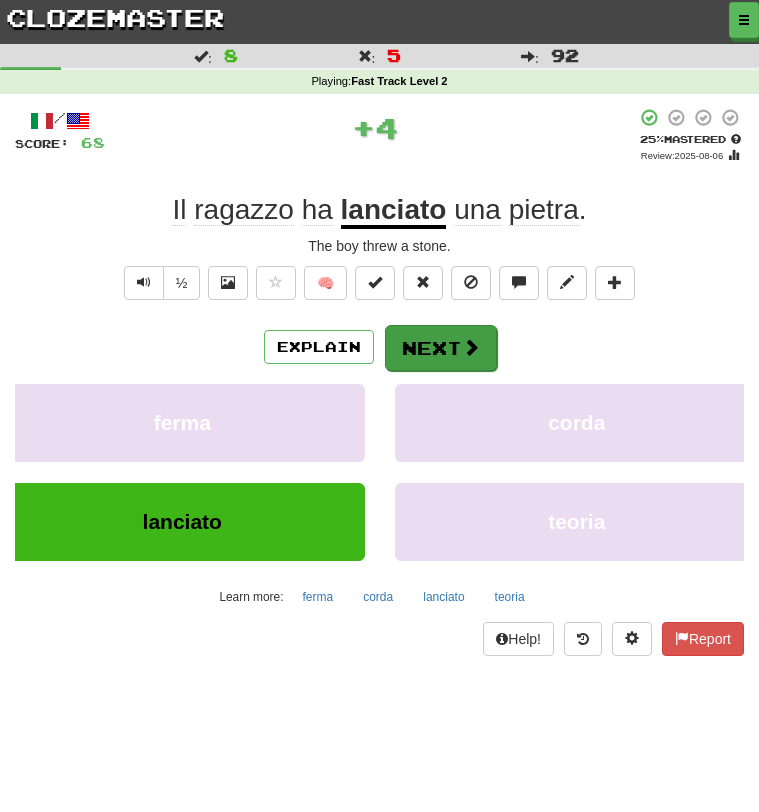 click on "Next" at bounding box center (441, 348) 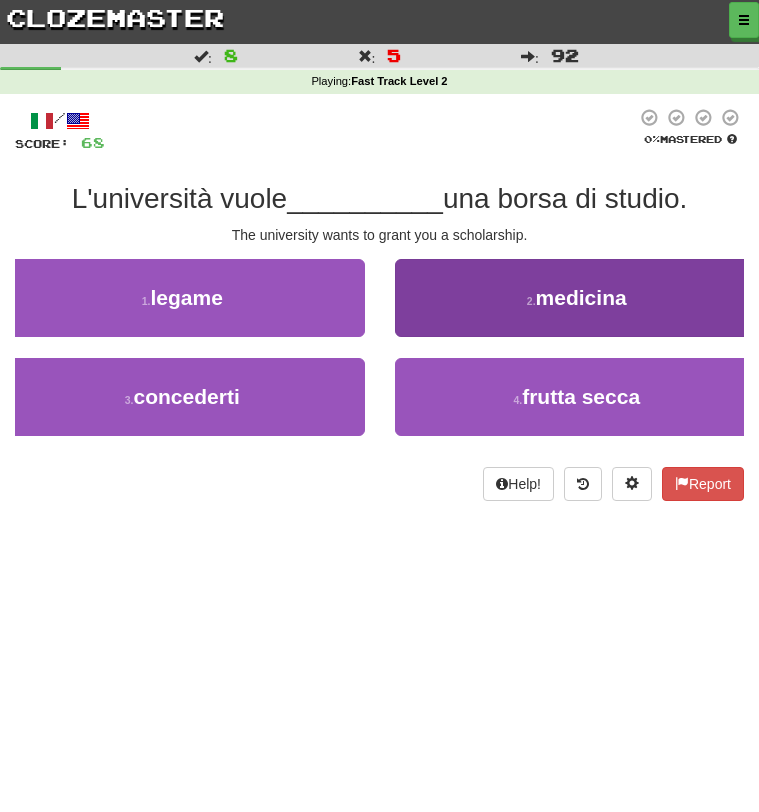 drag, startPoint x: 322, startPoint y: 319, endPoint x: 471, endPoint y: 263, distance: 159.17601 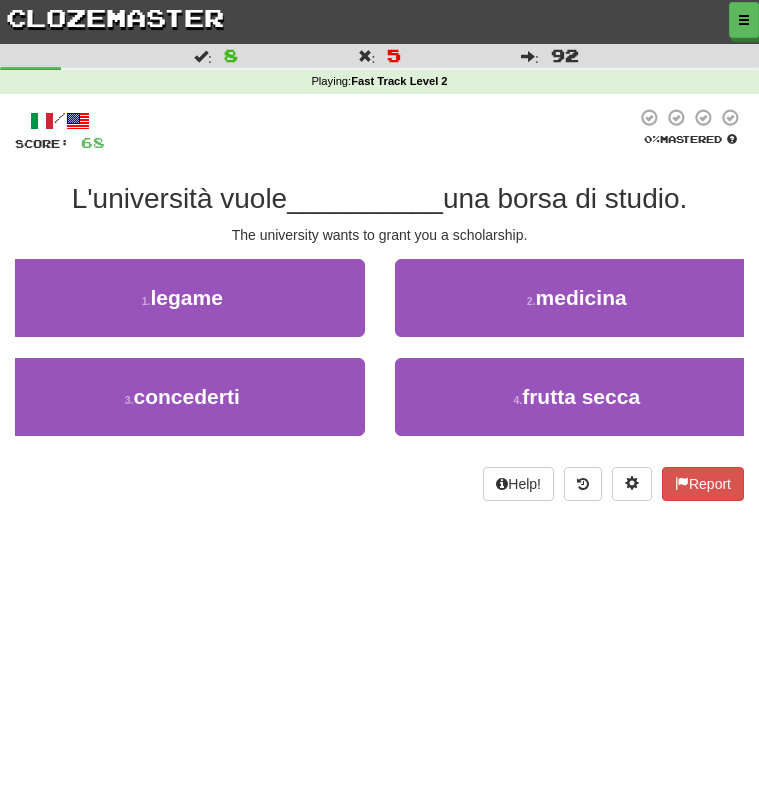 drag, startPoint x: 331, startPoint y: 386, endPoint x: 372, endPoint y: 382, distance: 41.19466 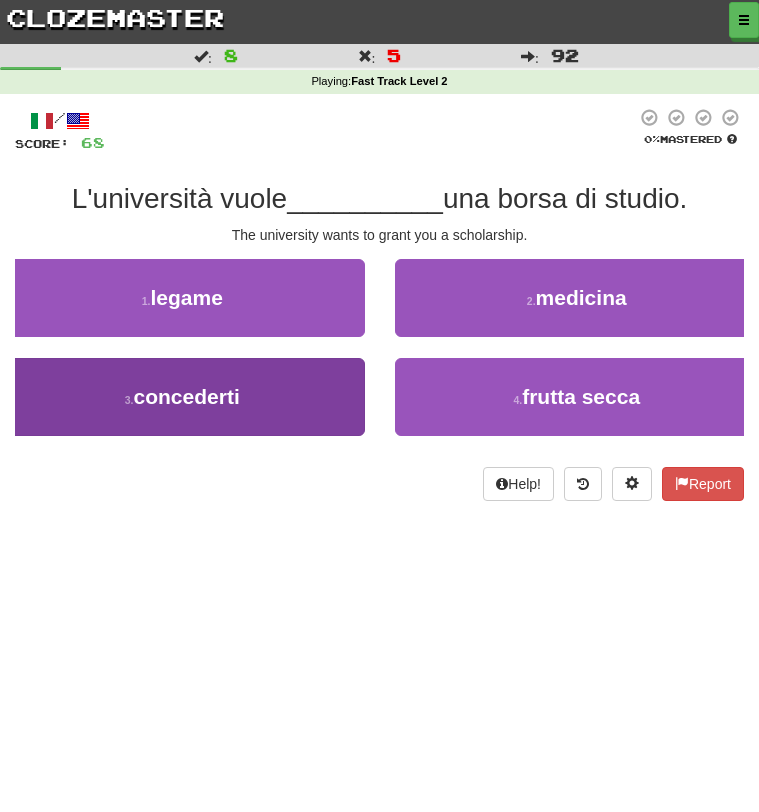 click on "3 .  concederti" at bounding box center [182, 397] 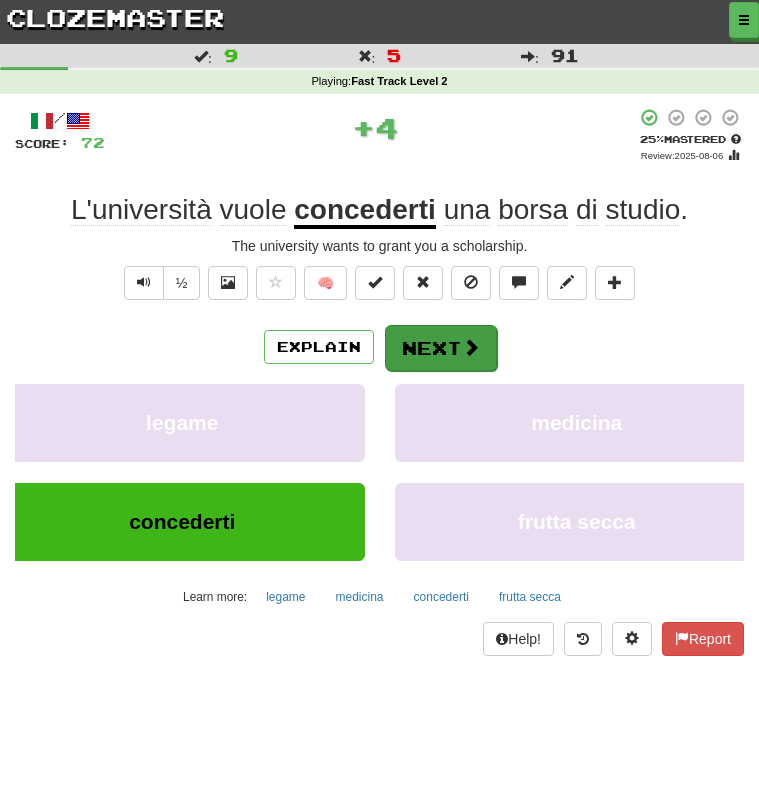 click at bounding box center (471, 347) 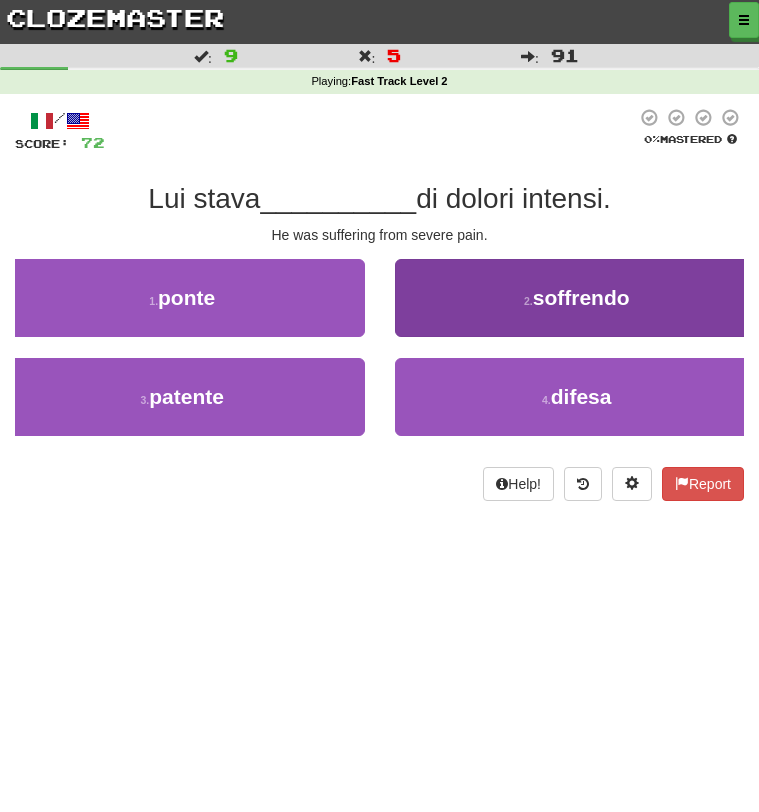 click on "2 .  soffrendo" at bounding box center (577, 298) 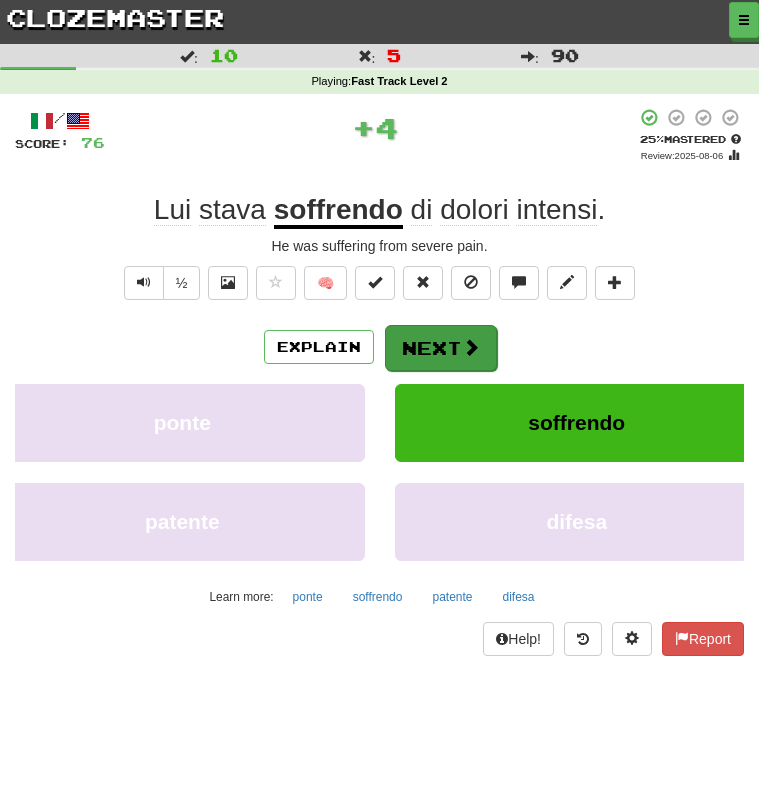click on "Next" at bounding box center [441, 348] 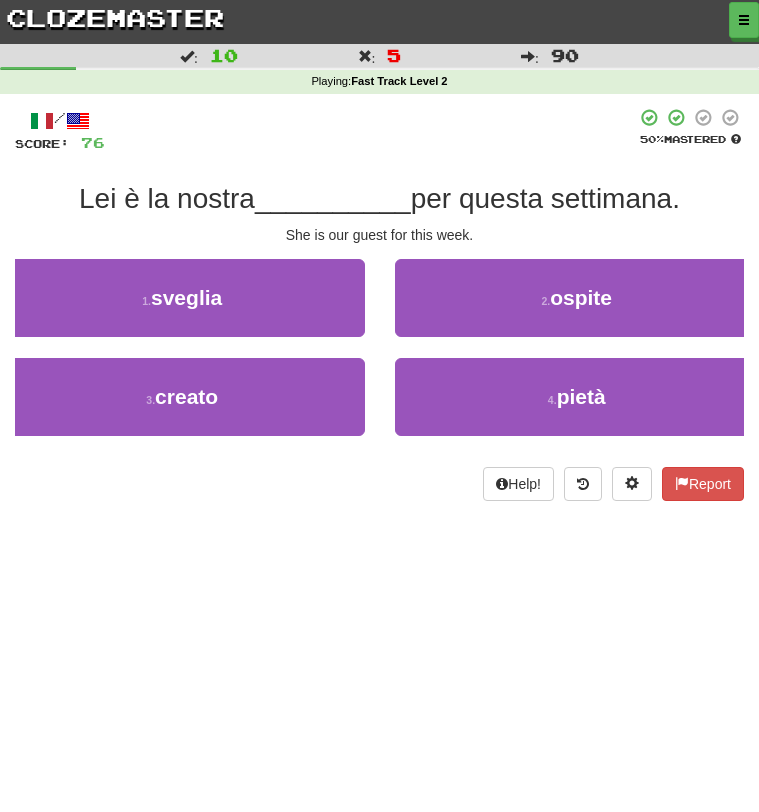 click on "2 .  ospite" at bounding box center (577, 308) 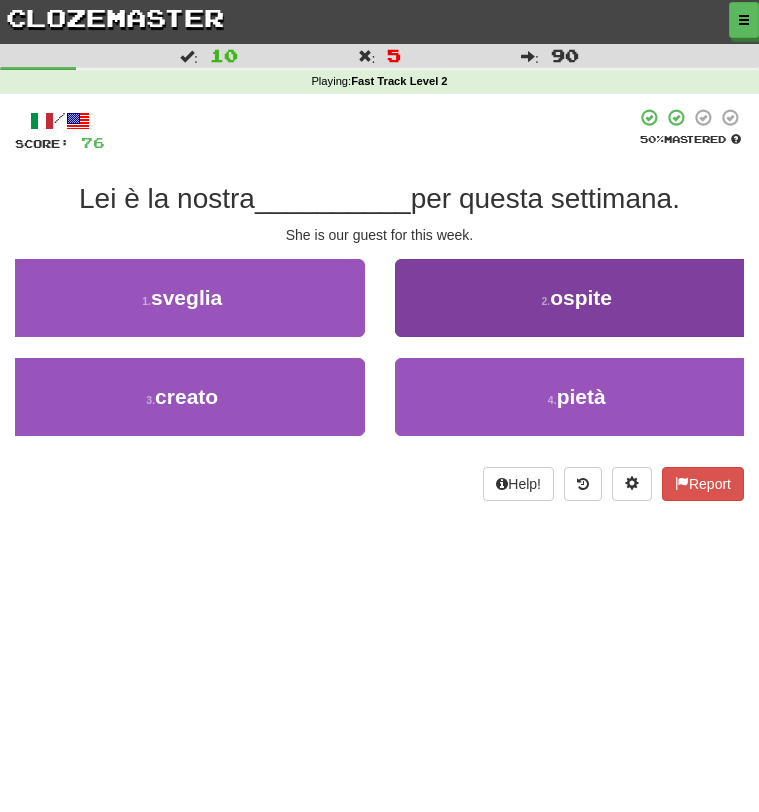 click on "2 .  ospite" at bounding box center [577, 298] 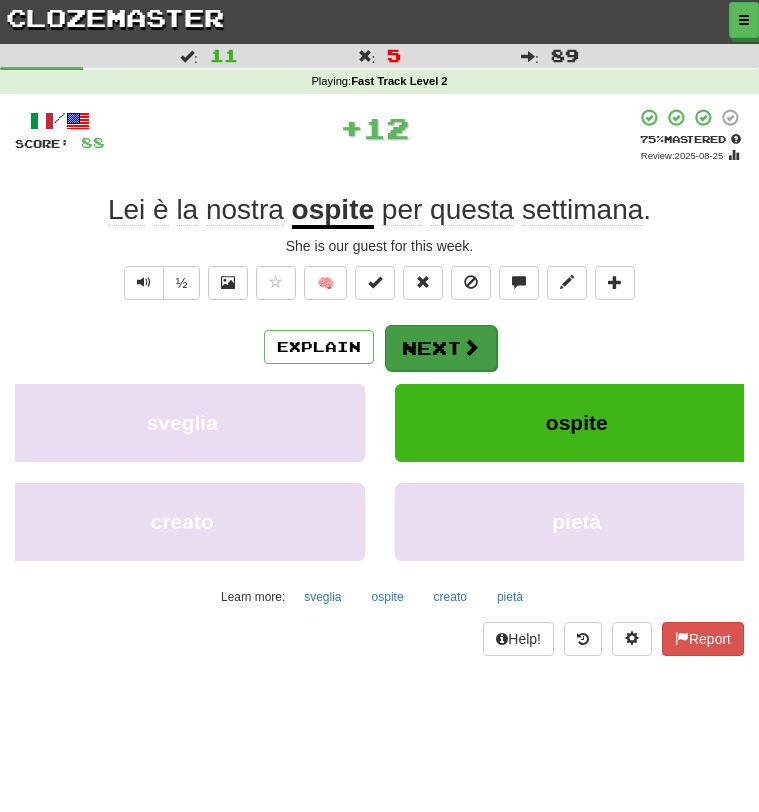 click on "Next" at bounding box center (441, 348) 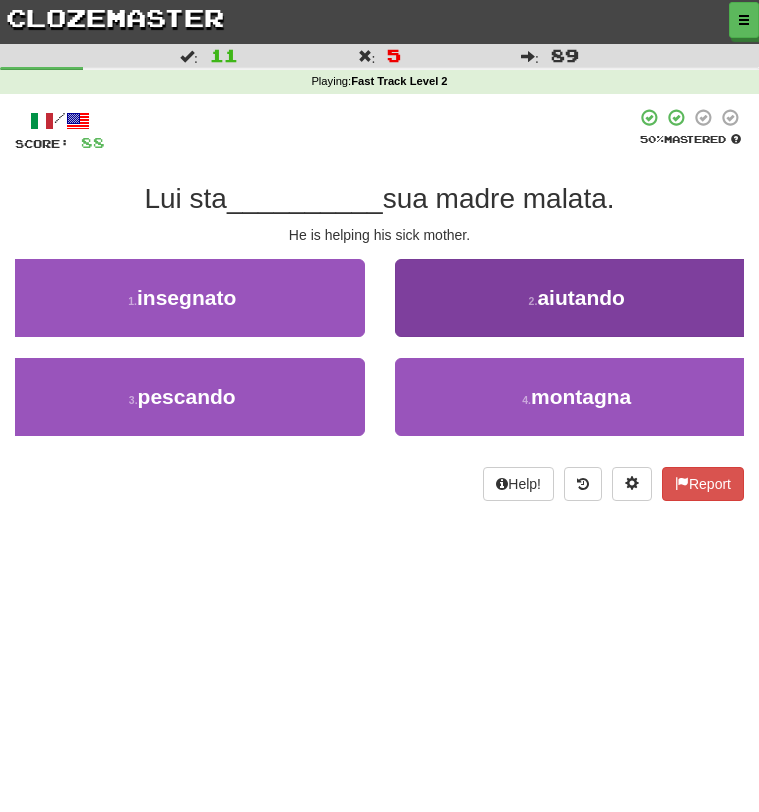 click on "2 .  aiutando" at bounding box center (577, 298) 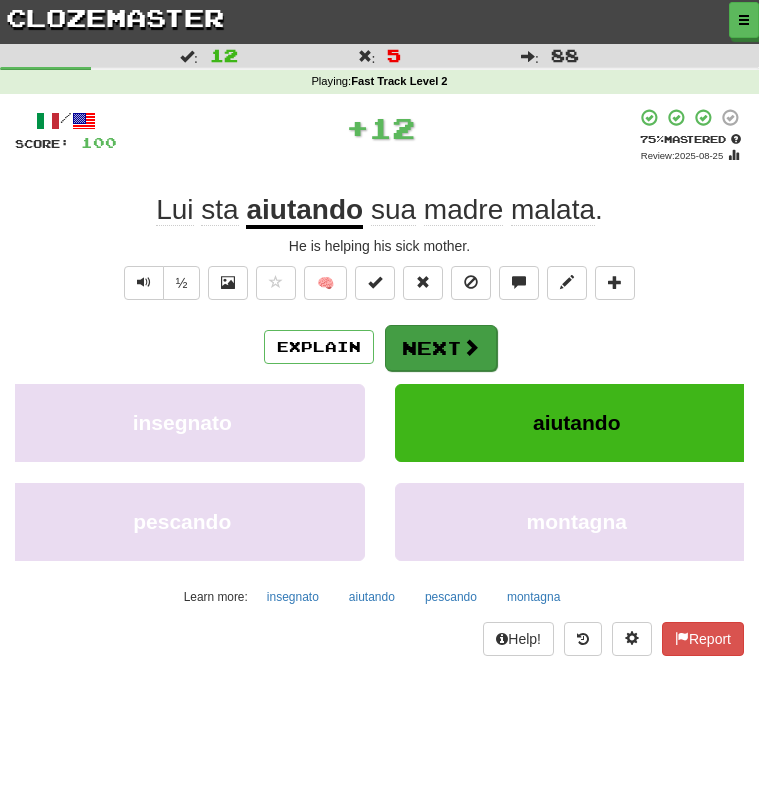 click on "Next" at bounding box center (441, 348) 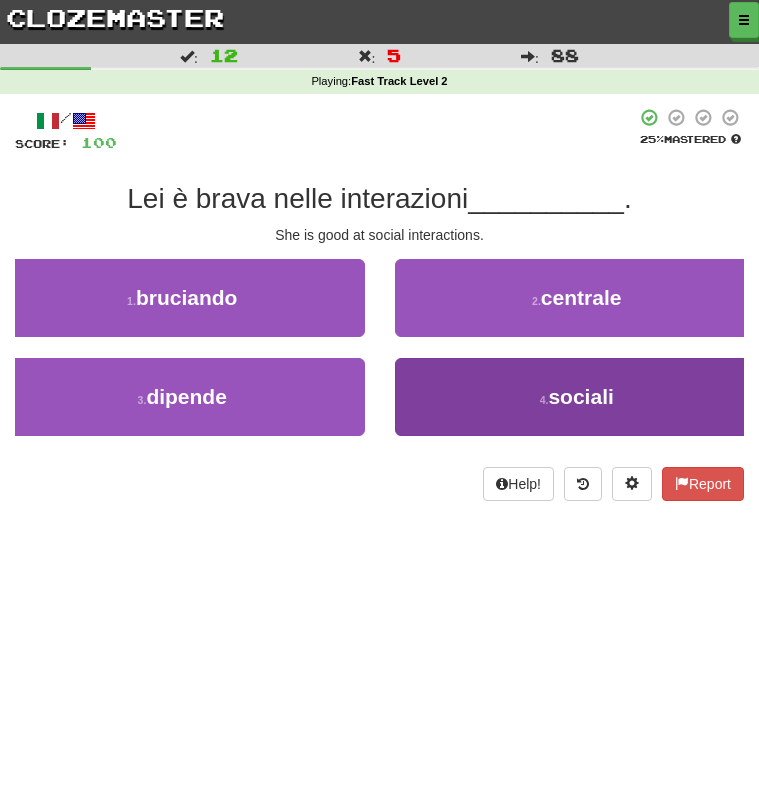 click on "4 .  sociali" at bounding box center [577, 397] 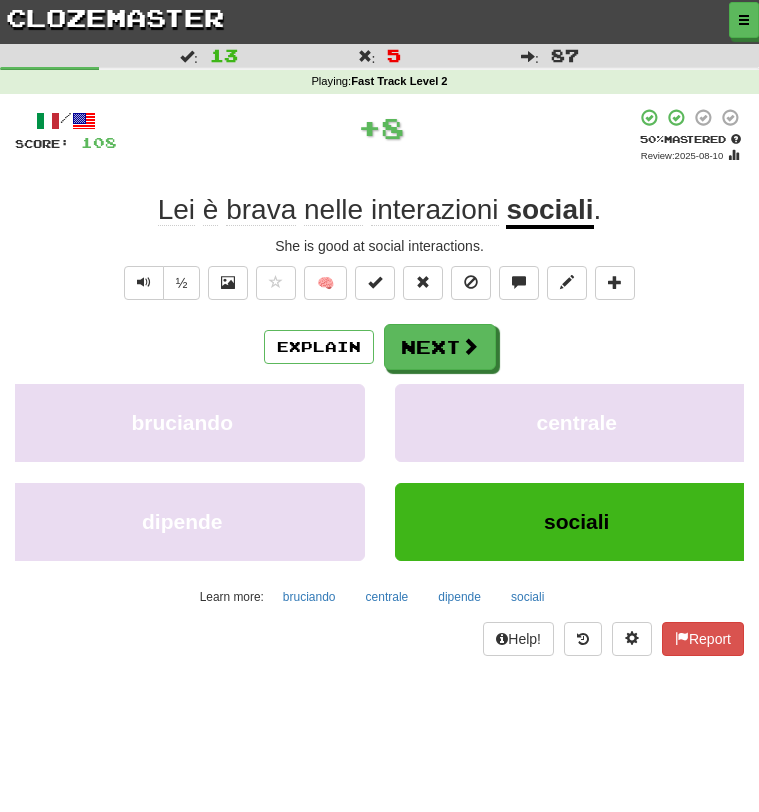 click on "Explain Next bruciando centrale dipende sociali Learn more: bruciando centrale dipende sociali" at bounding box center (379, 468) 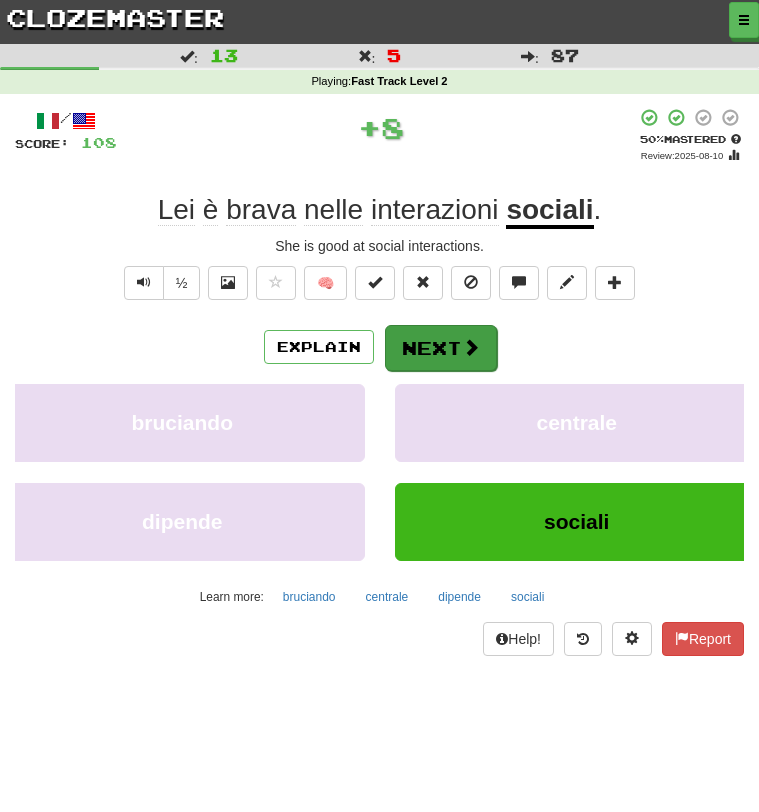 click on "Next" at bounding box center (441, 348) 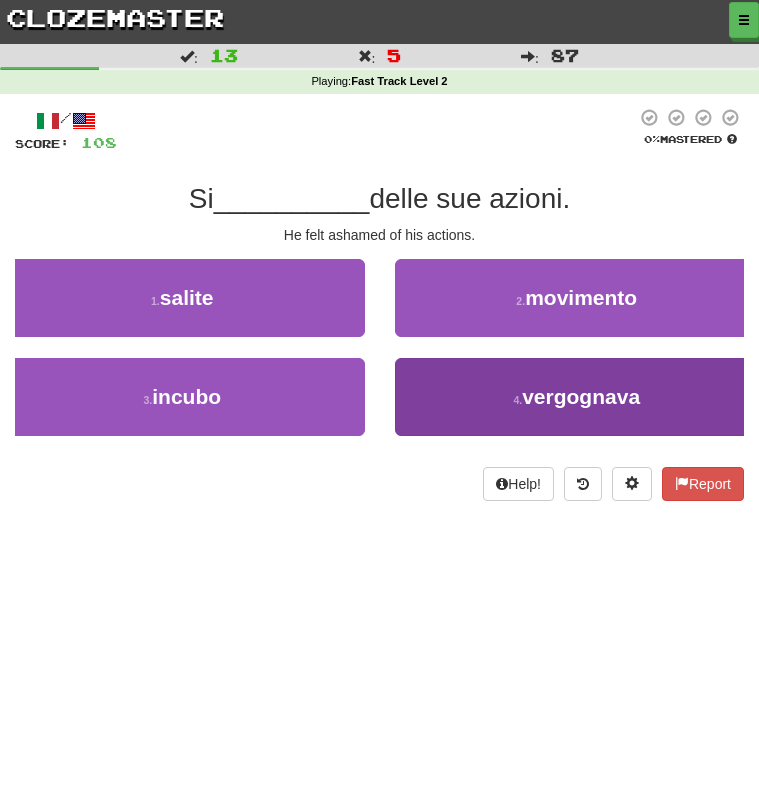 click on "4 .  vergognava" at bounding box center [577, 397] 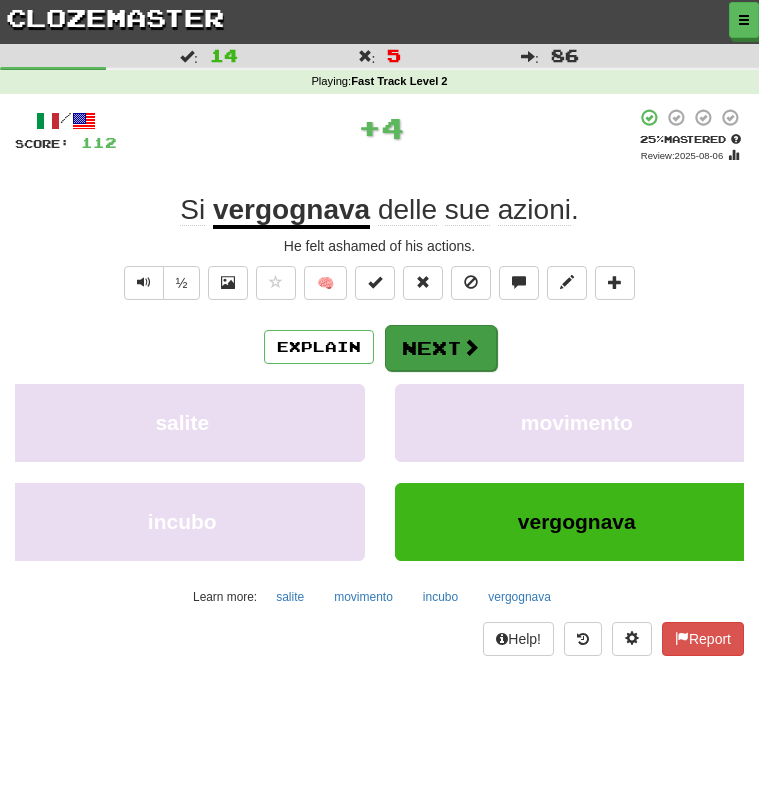click on "Next" at bounding box center (441, 348) 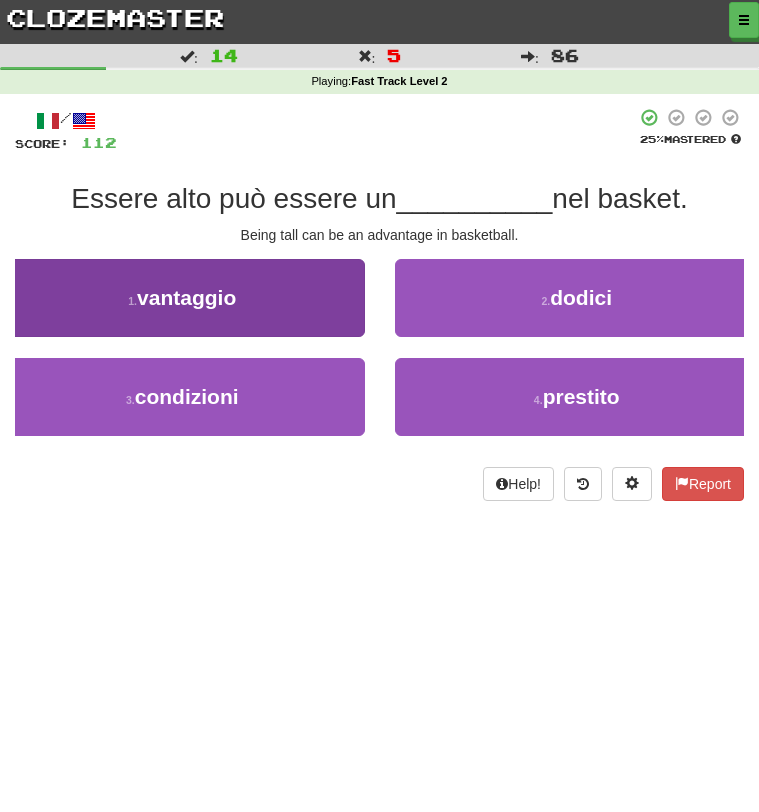click on "1 .  vantaggio" at bounding box center (182, 298) 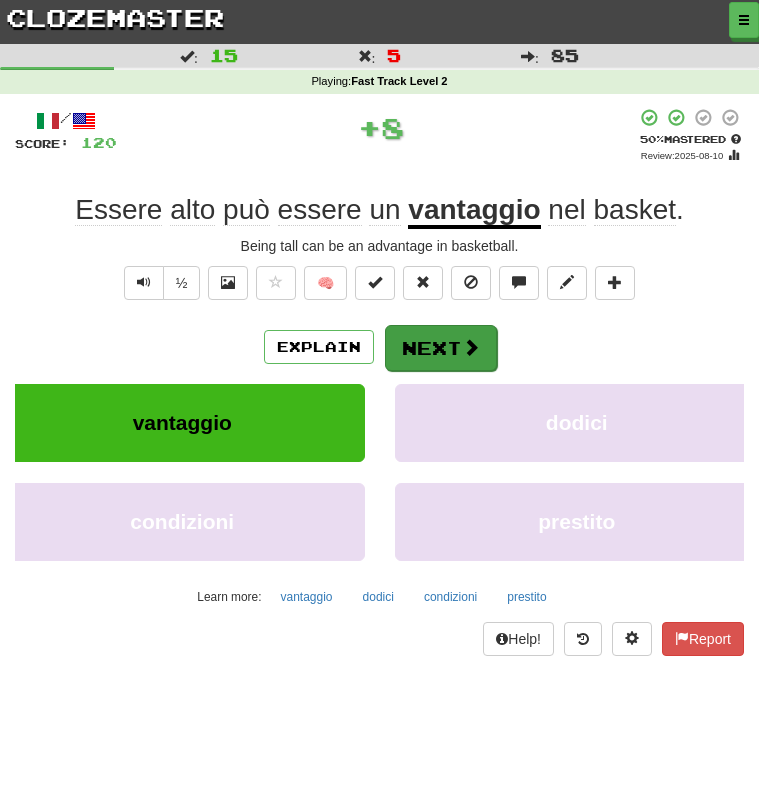 click on "Next" at bounding box center [441, 348] 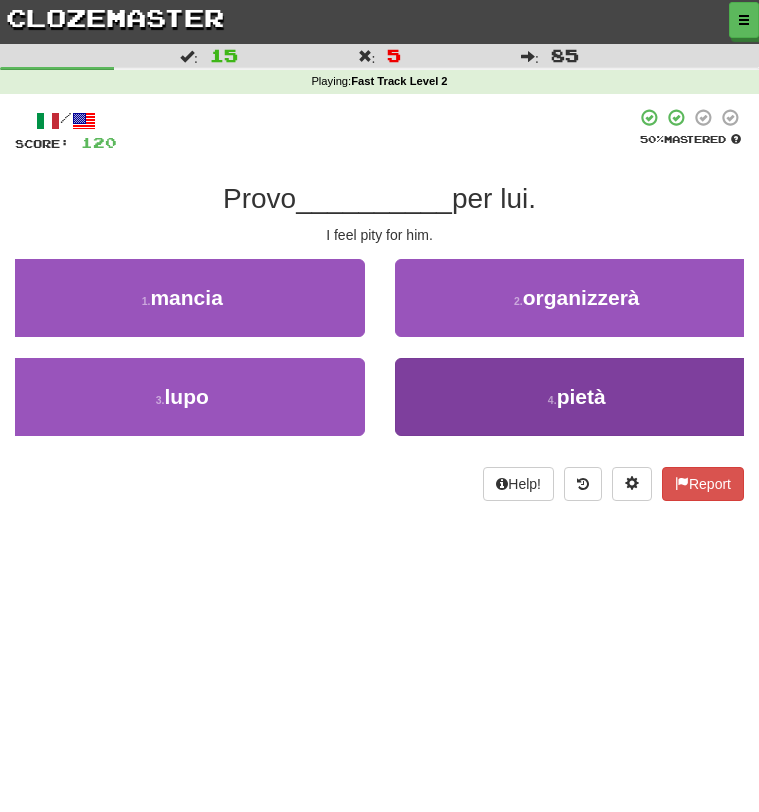click on "4 .  pietà" at bounding box center (577, 397) 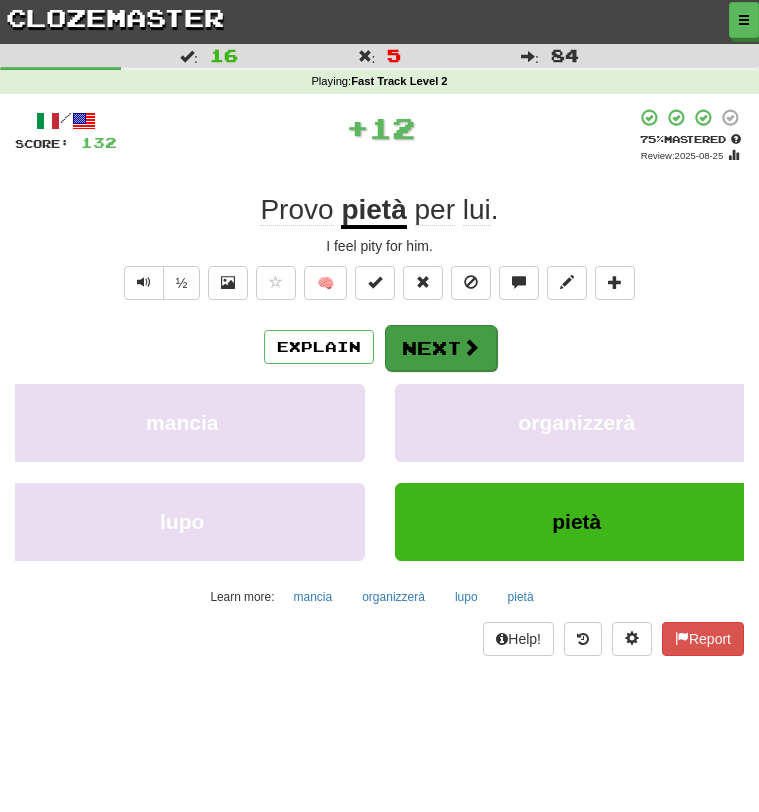 click on "Next" at bounding box center [441, 348] 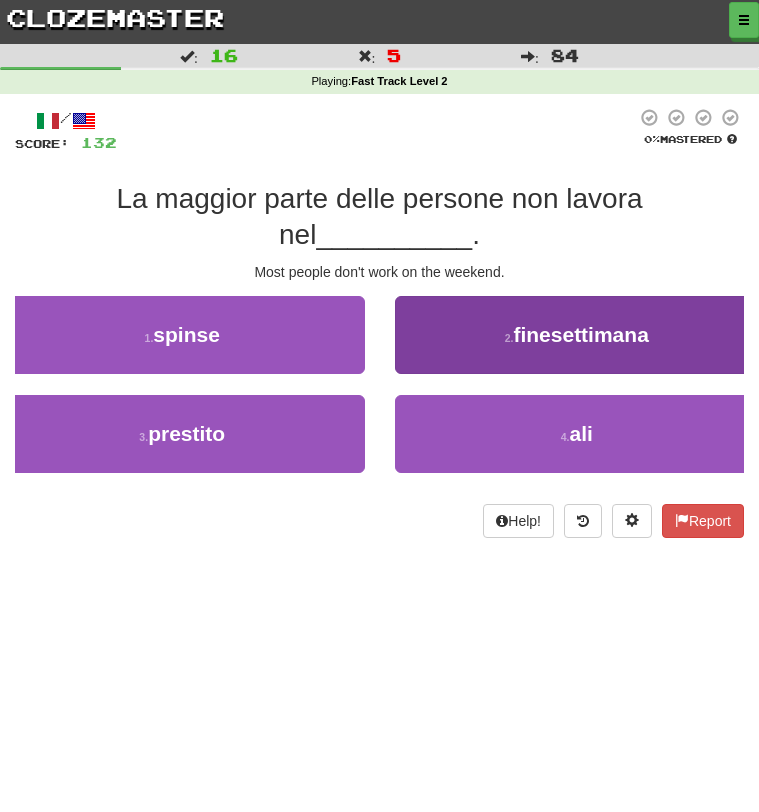 click on "2 .  finesettimana" at bounding box center (577, 335) 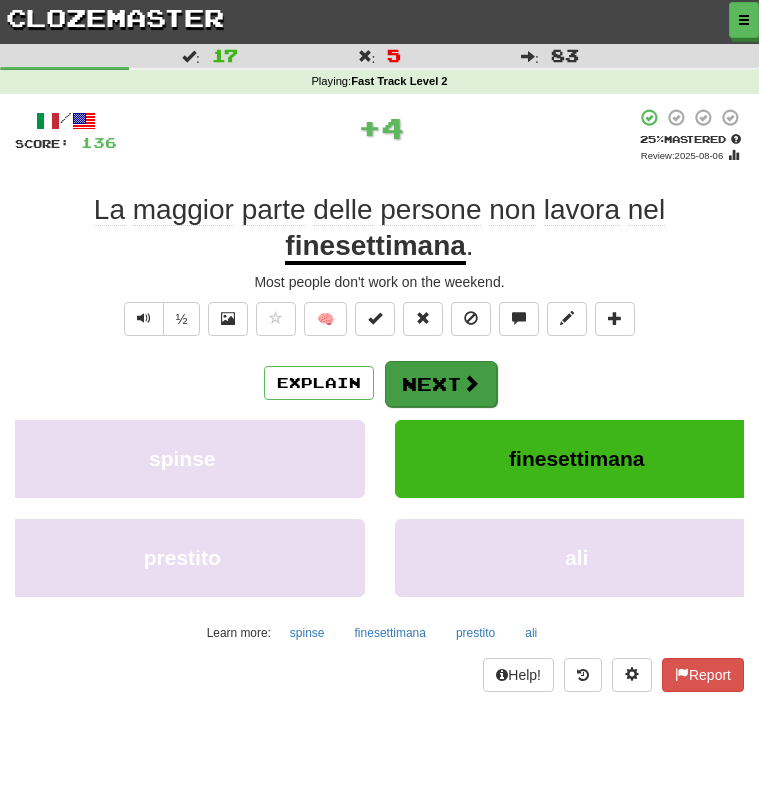 click on "Next" at bounding box center (441, 384) 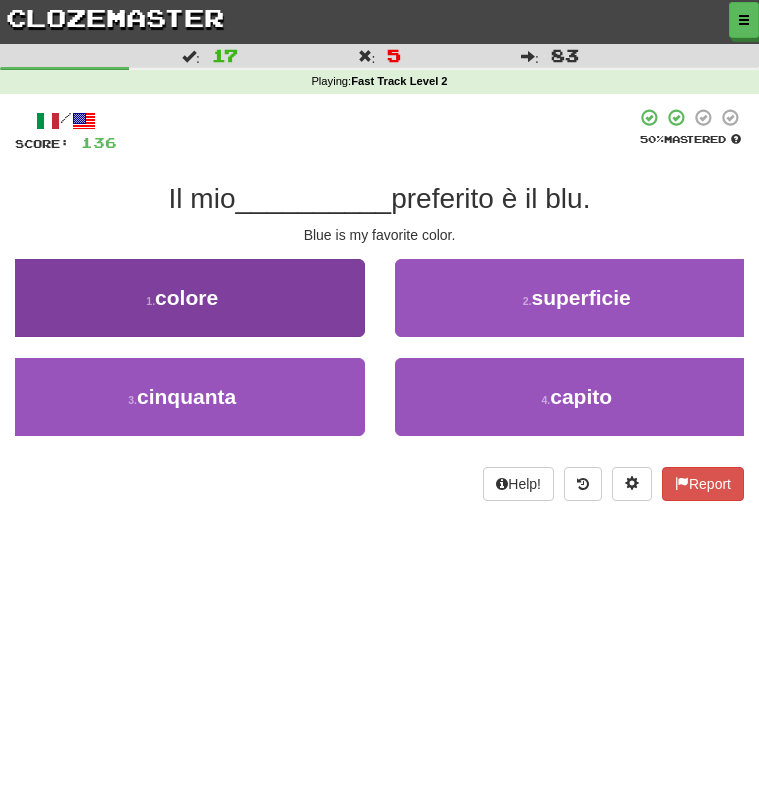 click on "1 .  colore" at bounding box center (182, 298) 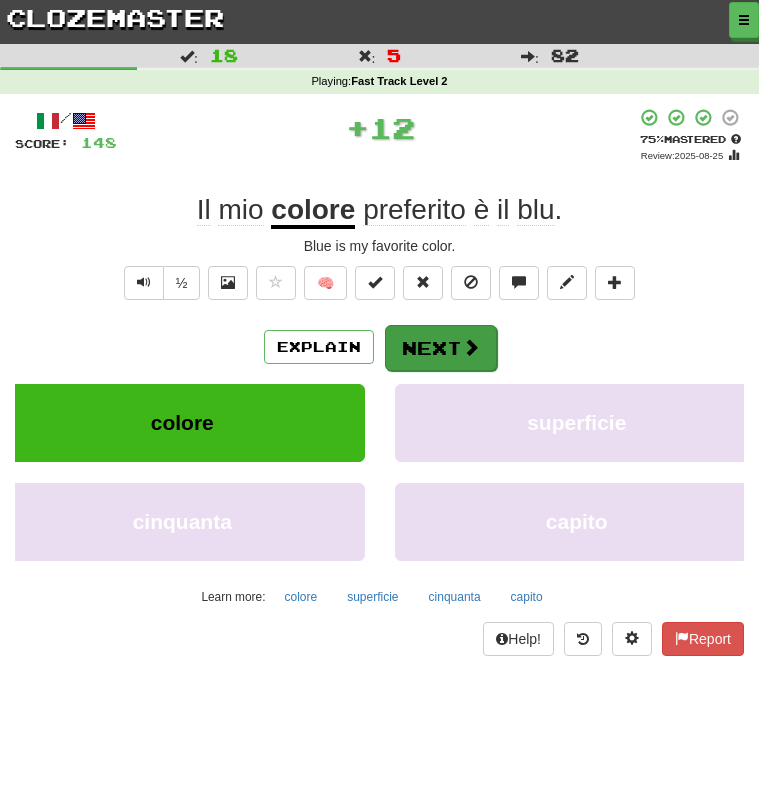 click on "Next" at bounding box center (441, 348) 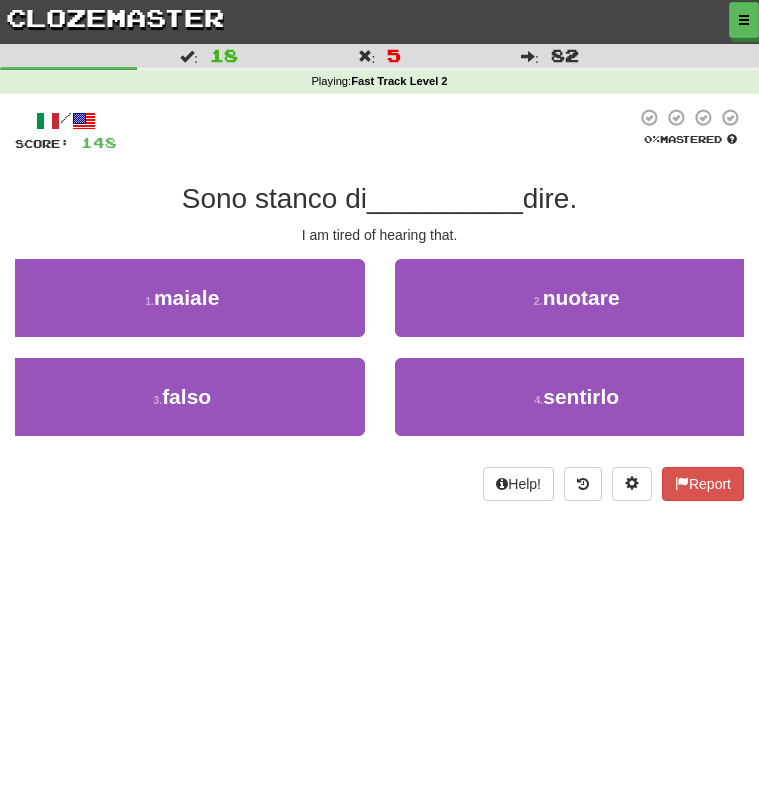 drag, startPoint x: 532, startPoint y: 66, endPoint x: 264, endPoint y: 204, distance: 301.4432 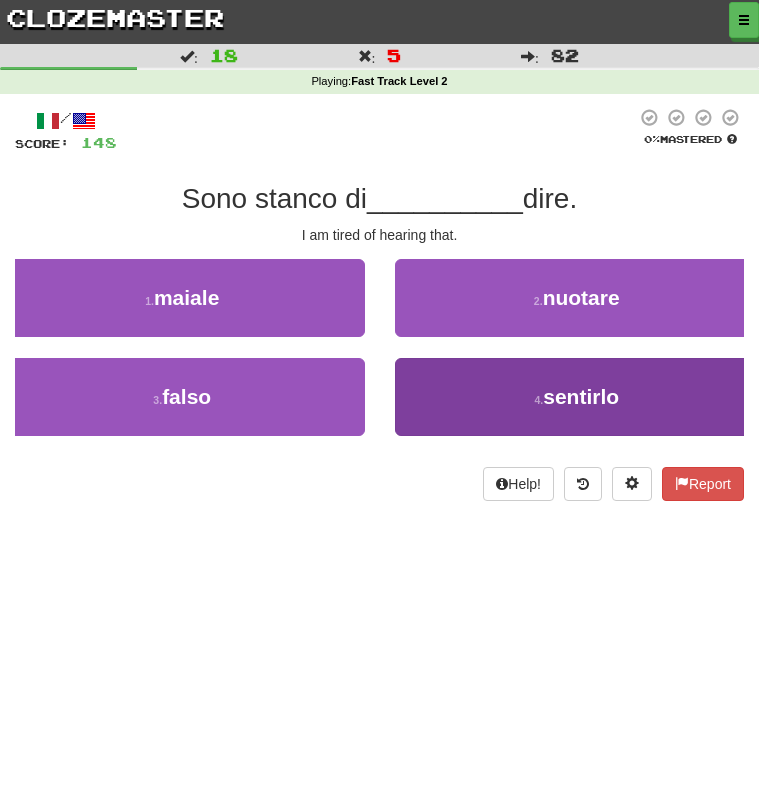 click on "4 .  sentirlo" at bounding box center (577, 397) 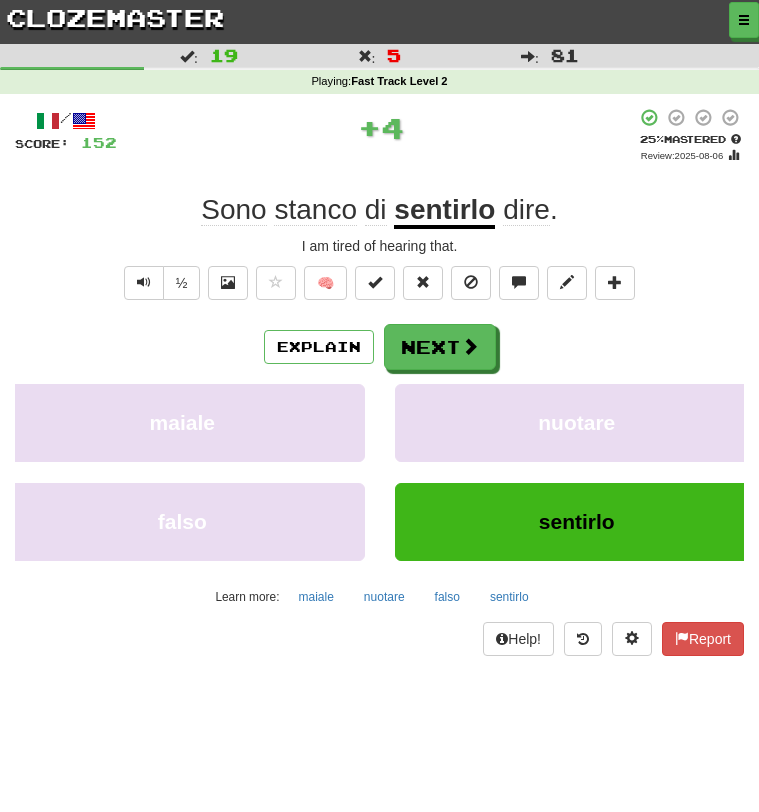 click on "Next" at bounding box center [440, 347] 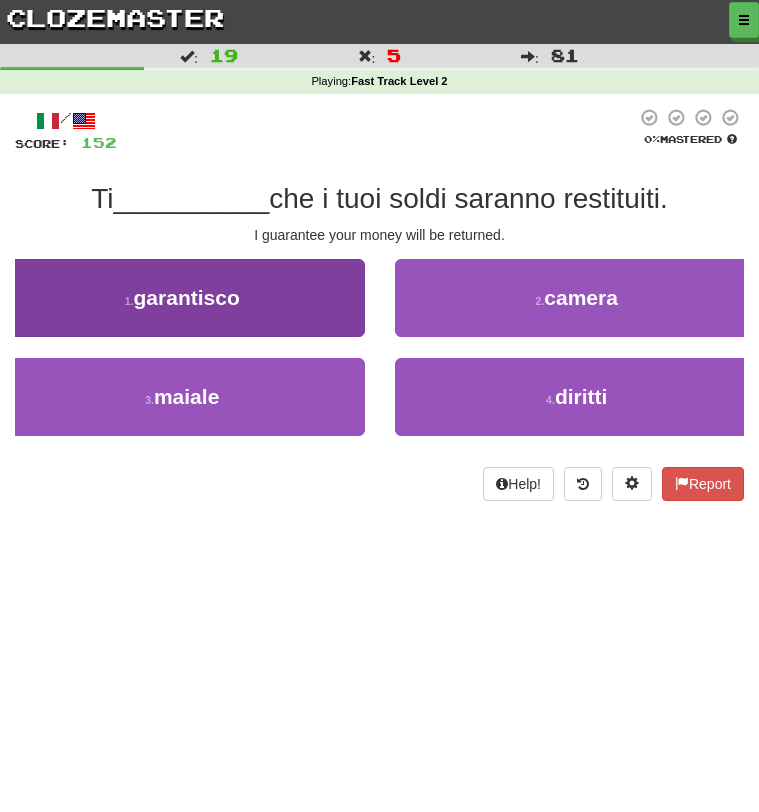 click on "1 .  garantisco" at bounding box center [182, 298] 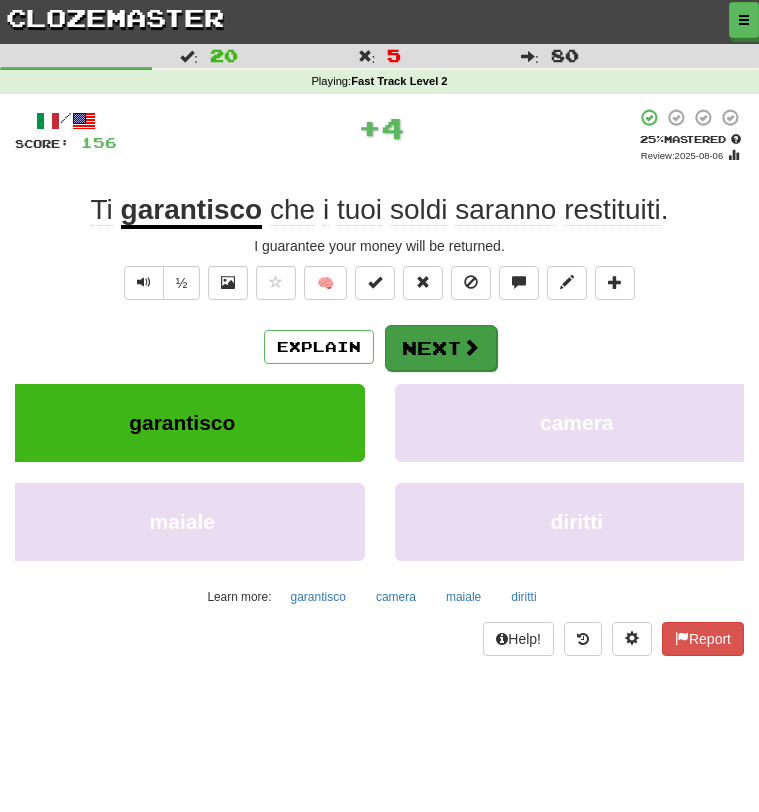 click on "Next" at bounding box center [441, 348] 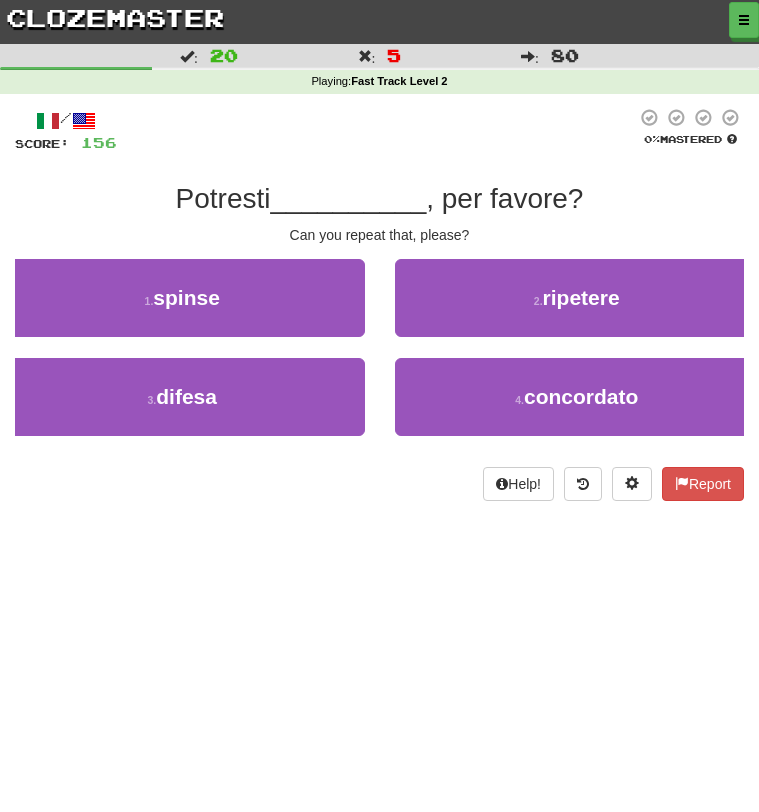 click on "clozemaster" at bounding box center [115, 17] 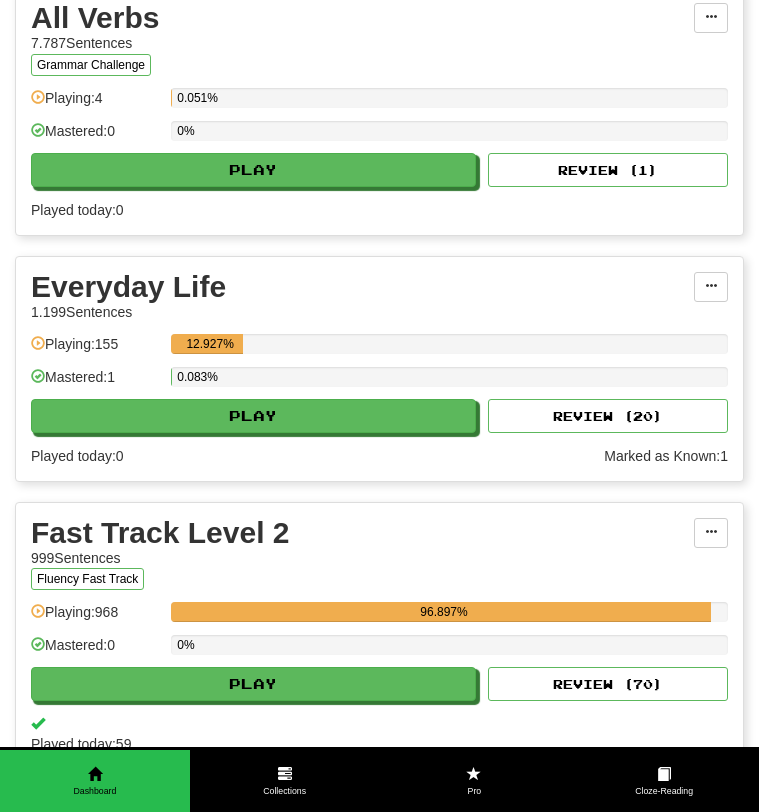 scroll, scrollTop: 712, scrollLeft: 0, axis: vertical 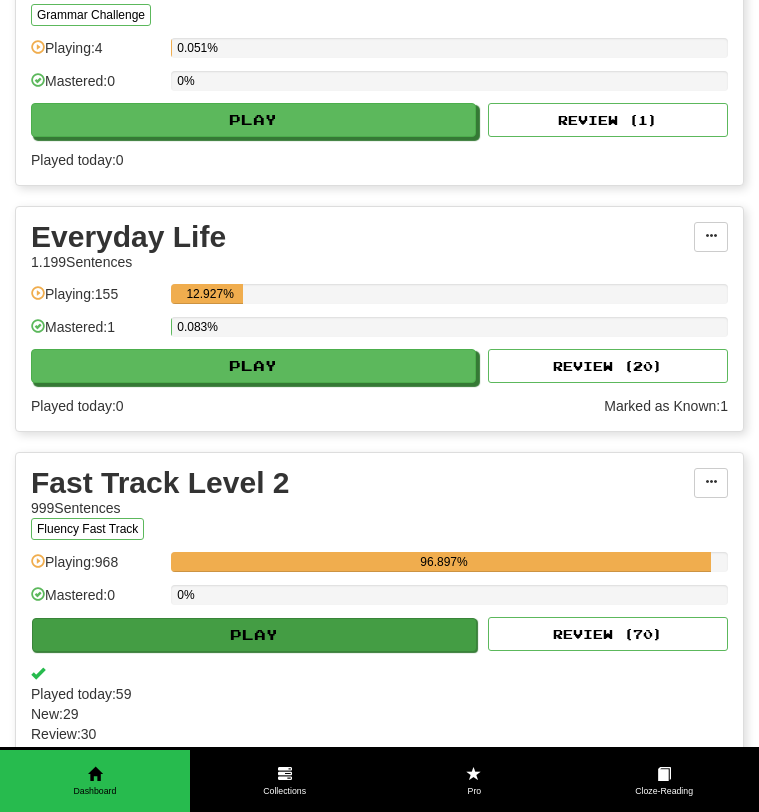 click on "Play" at bounding box center [254, 635] 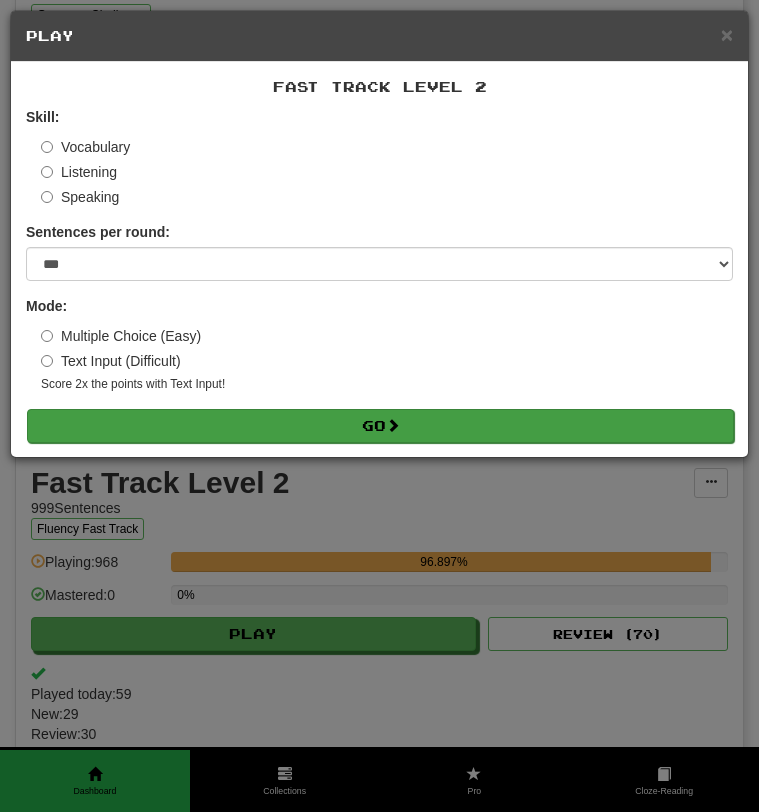click on "Go" at bounding box center (380, 426) 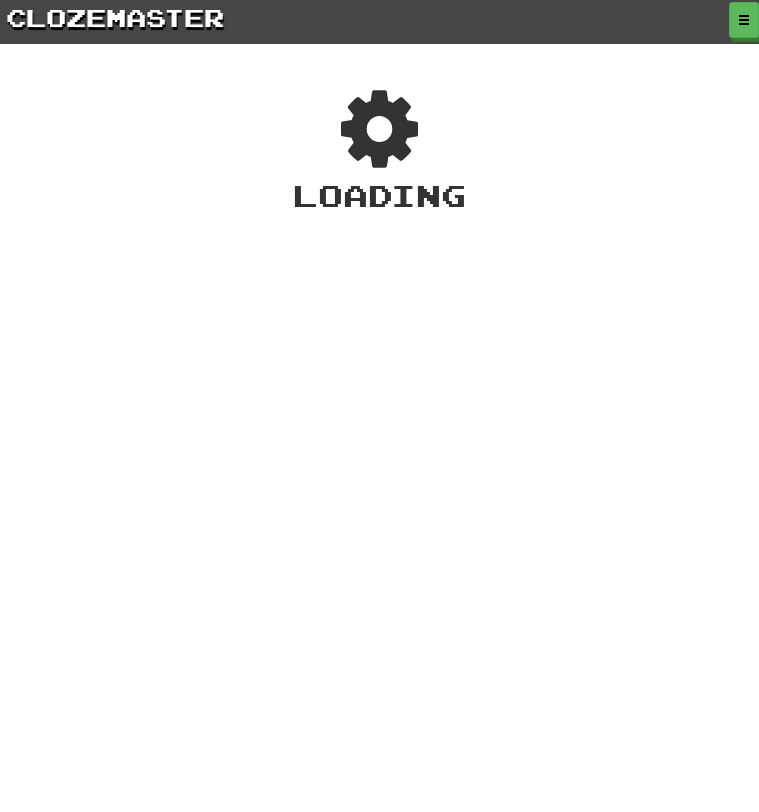scroll, scrollTop: 0, scrollLeft: 0, axis: both 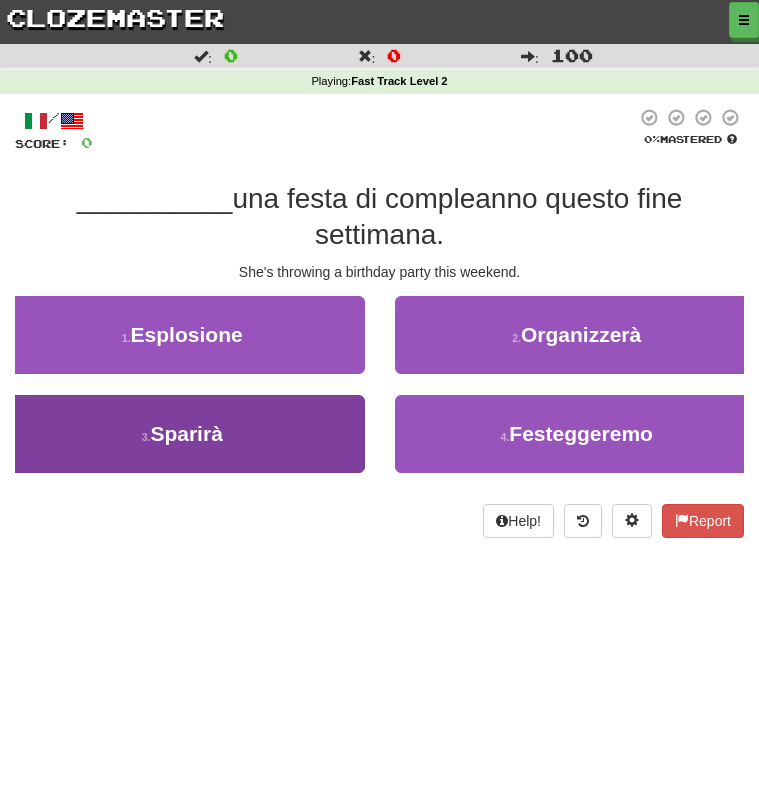 click on "3 .  Sparirà" at bounding box center (182, 434) 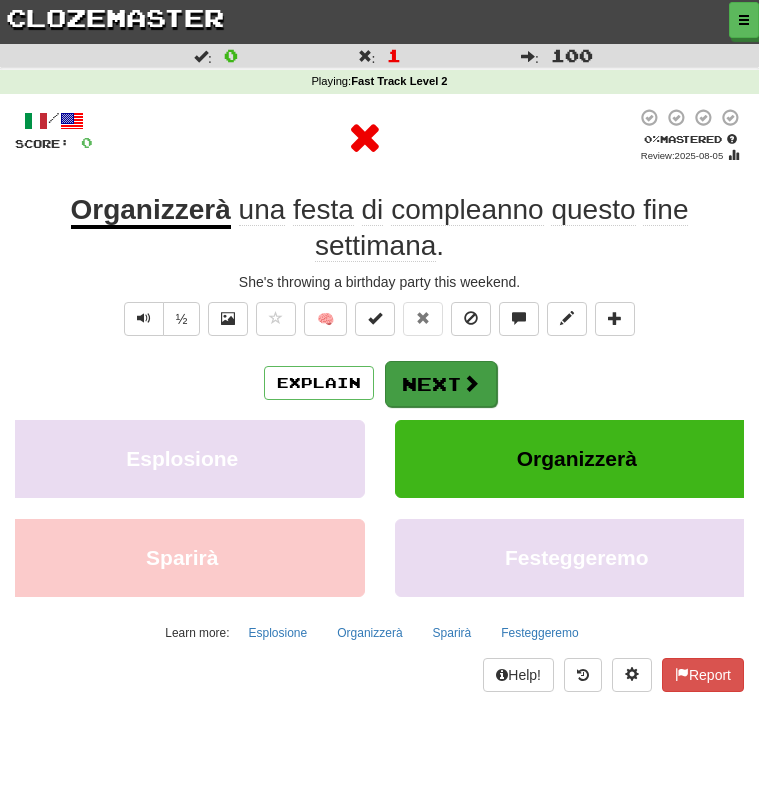 click on "Next" at bounding box center (441, 384) 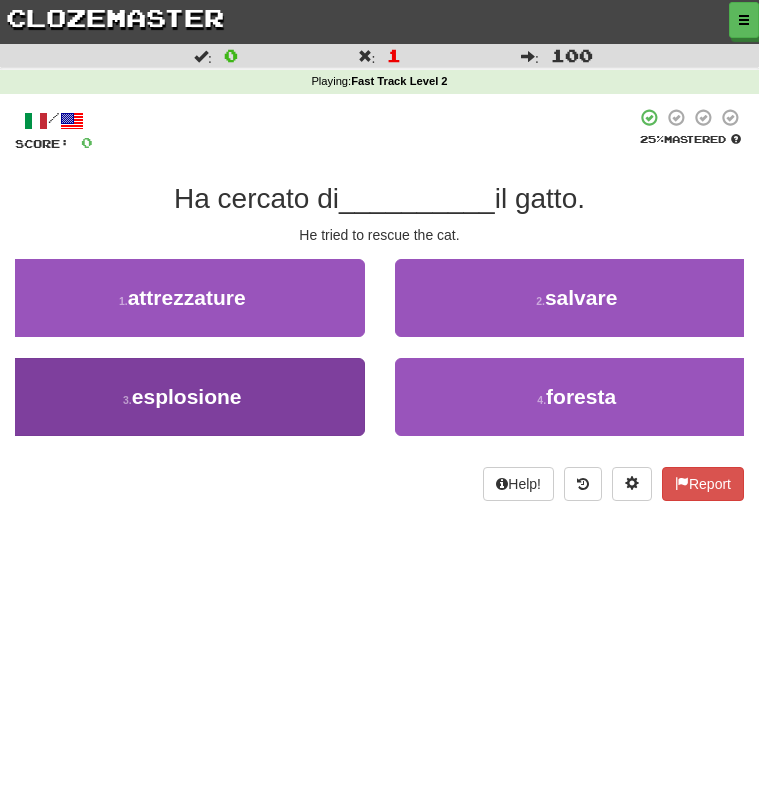 click on "3 .  esplosione" at bounding box center (182, 397) 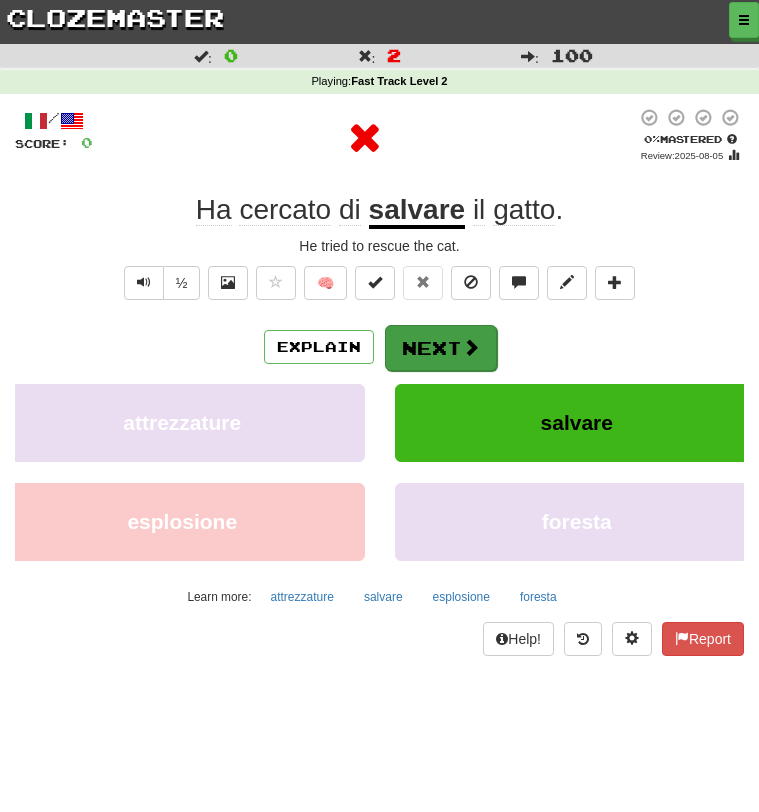 click on "Next" at bounding box center (441, 348) 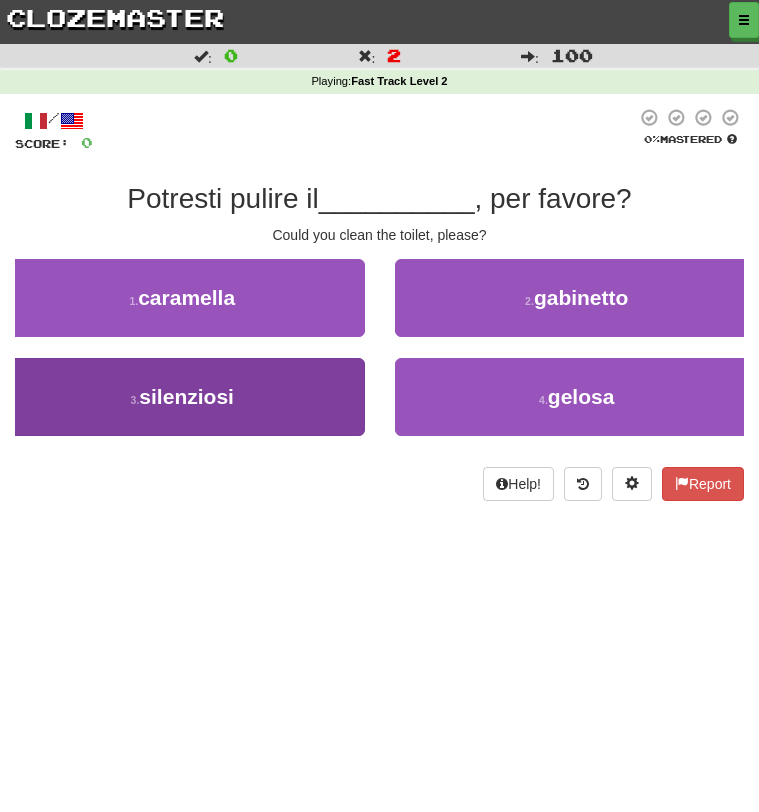 click on "3 .  silenziosi" at bounding box center (182, 397) 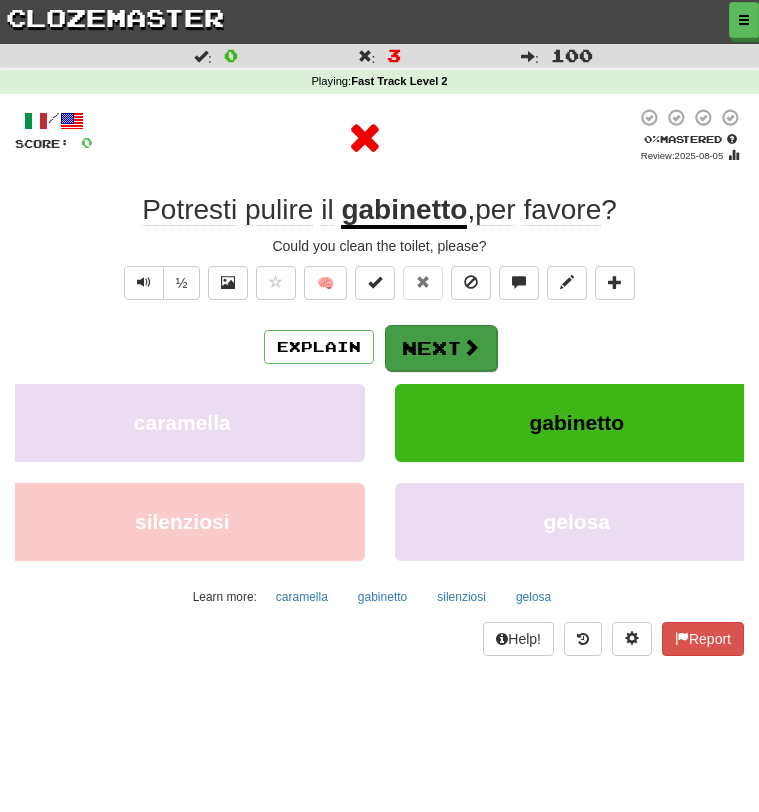 click on "Next" at bounding box center [441, 348] 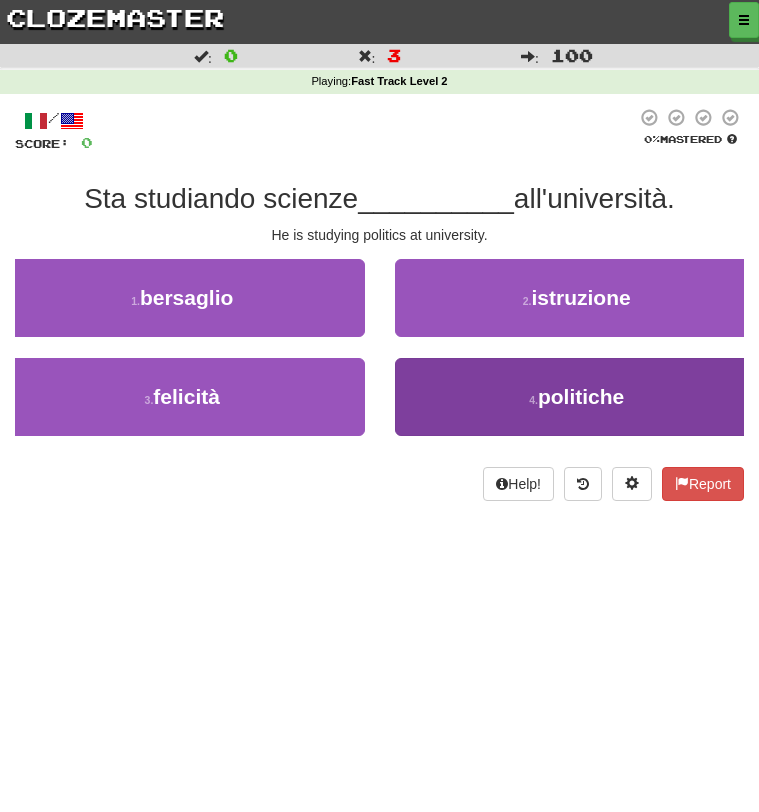 click on "4 .  politiche" at bounding box center (577, 397) 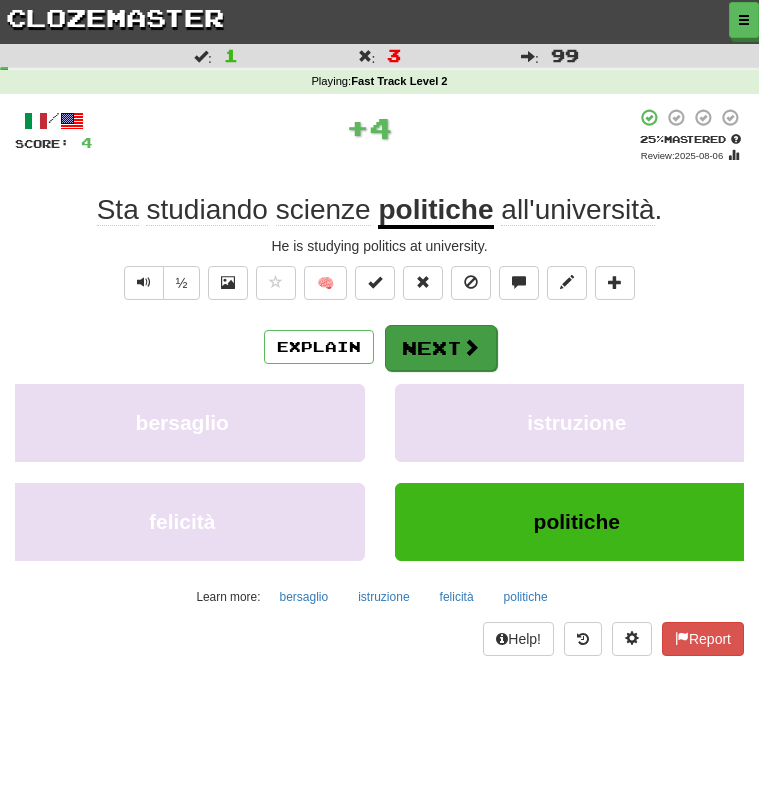 click on "Next" at bounding box center [441, 348] 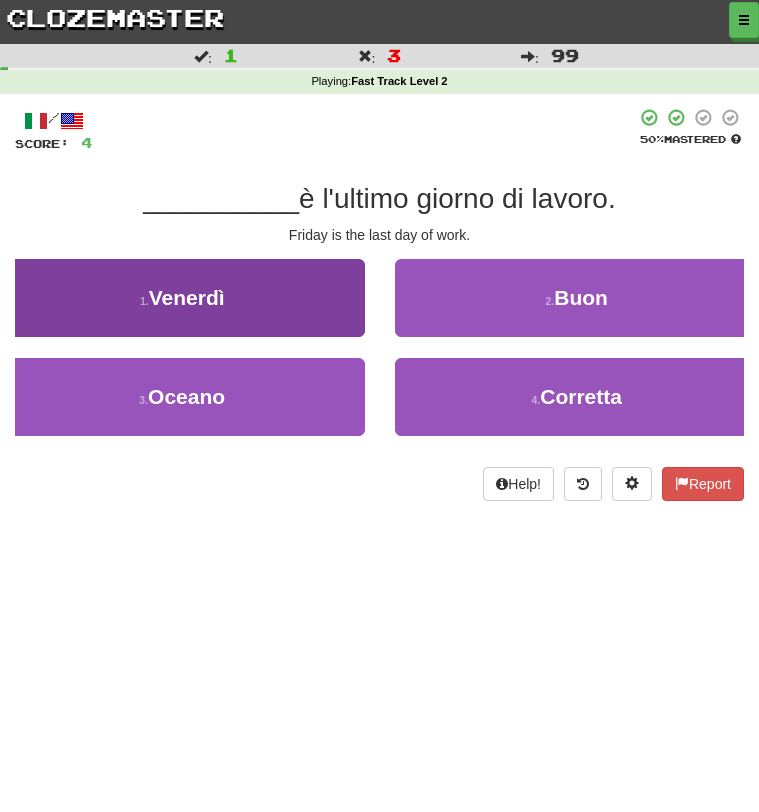click on "1 .  Venerdì" at bounding box center (182, 298) 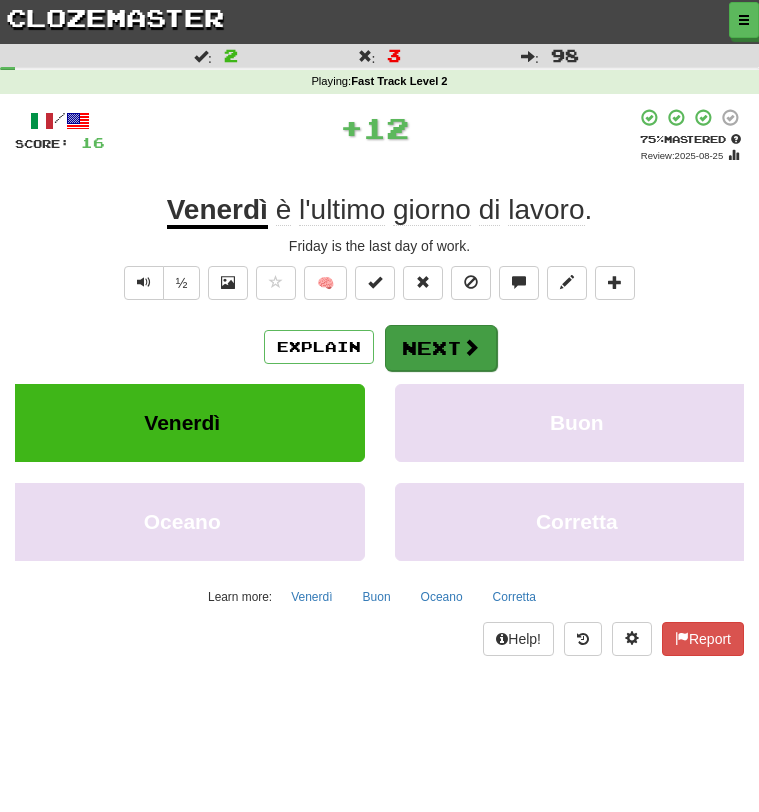 click on "Next" at bounding box center [441, 348] 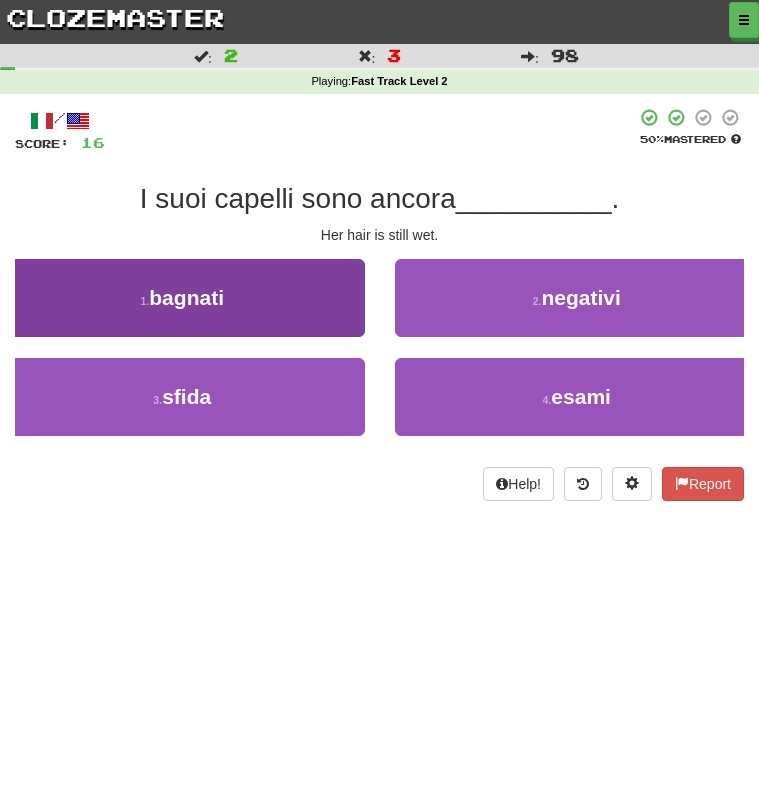 click on "1 .  bagnati" at bounding box center [182, 298] 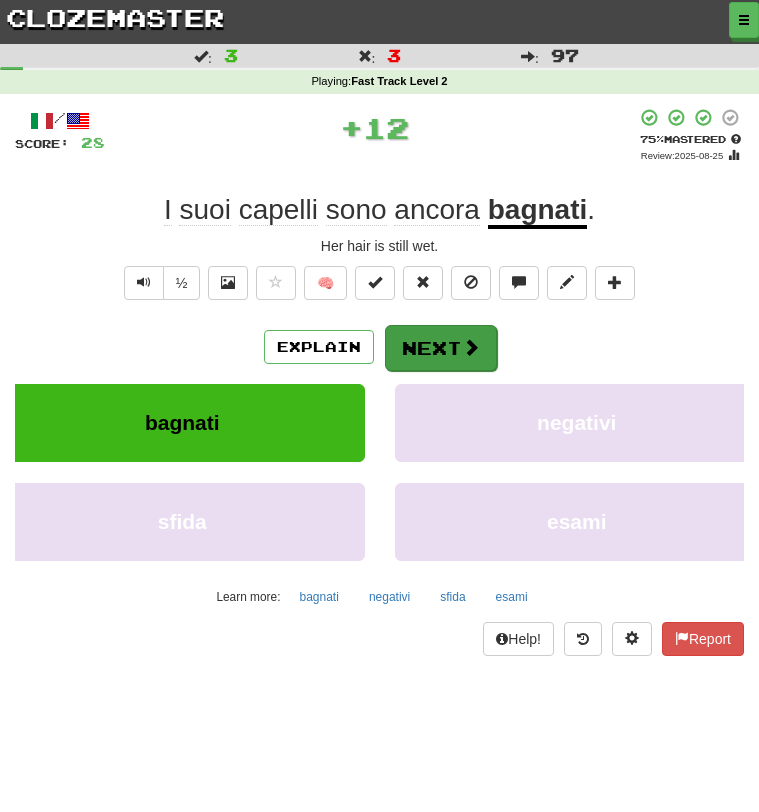 click on "Next" at bounding box center [441, 348] 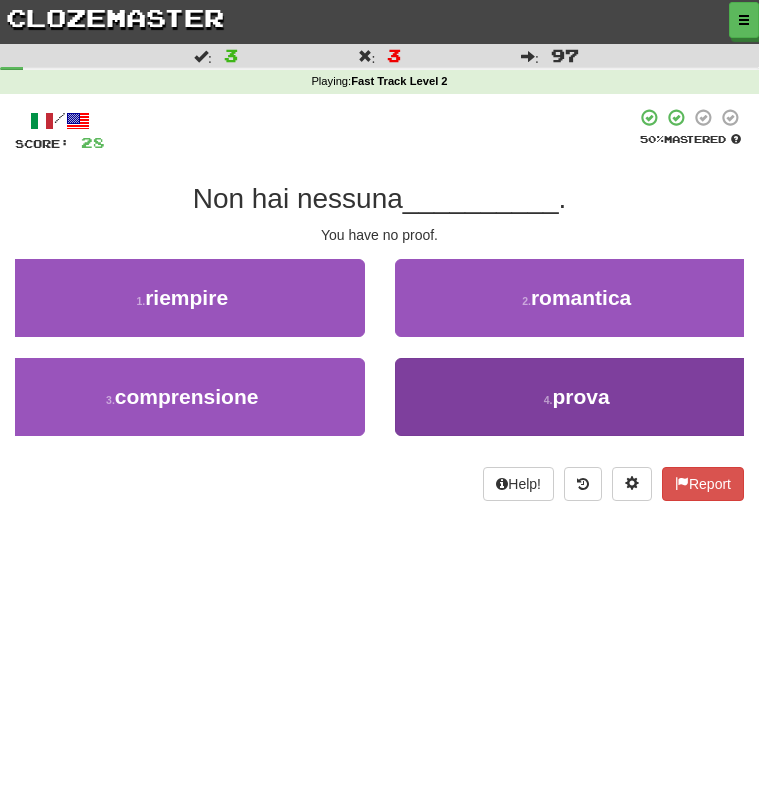 click on "4 .  prova" at bounding box center [577, 397] 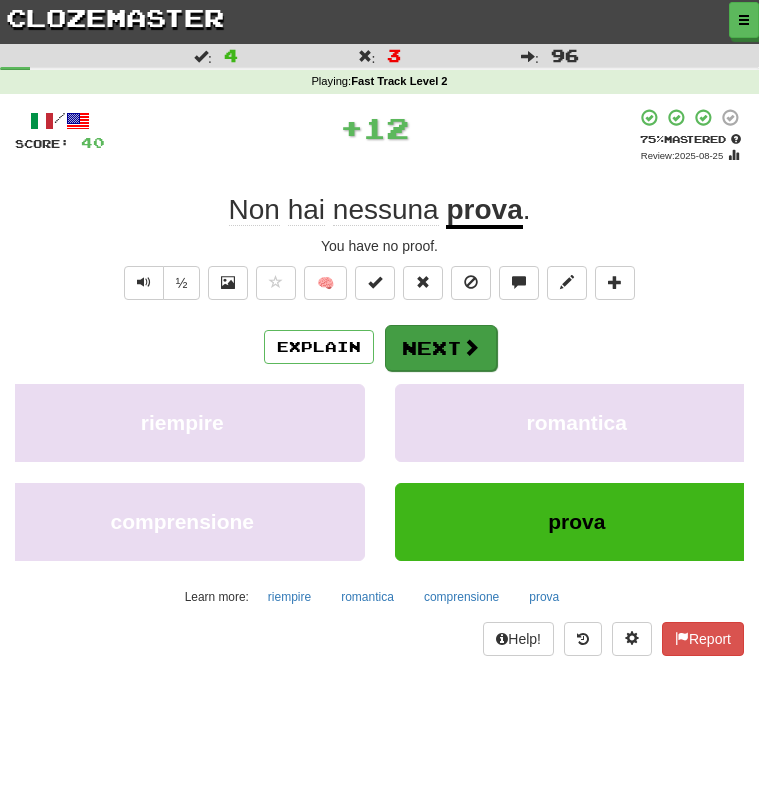 click on "Next" at bounding box center (441, 348) 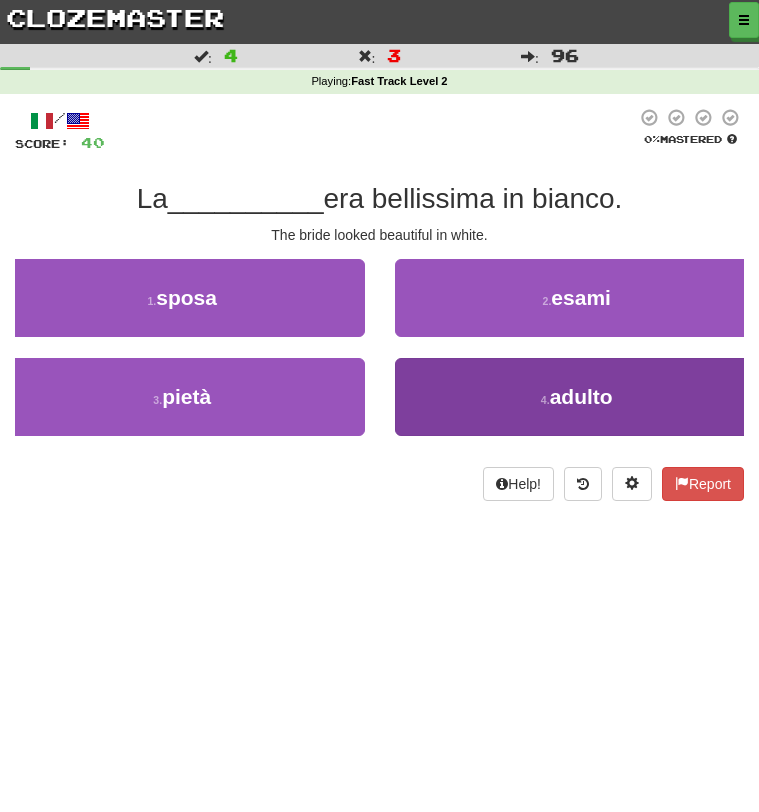 click on "4 .  adulto" at bounding box center [577, 397] 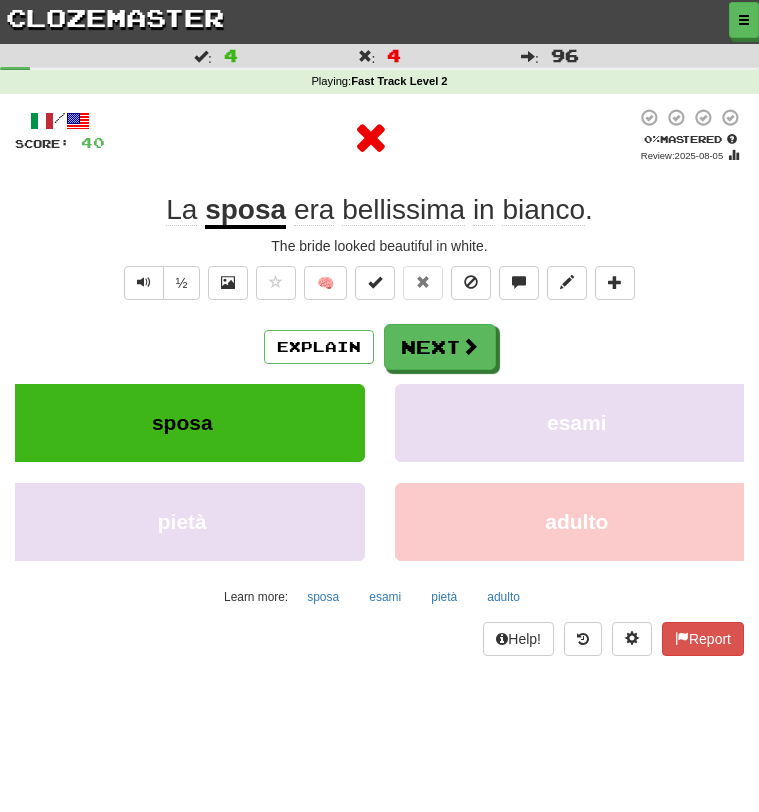 click on "Next" at bounding box center (440, 347) 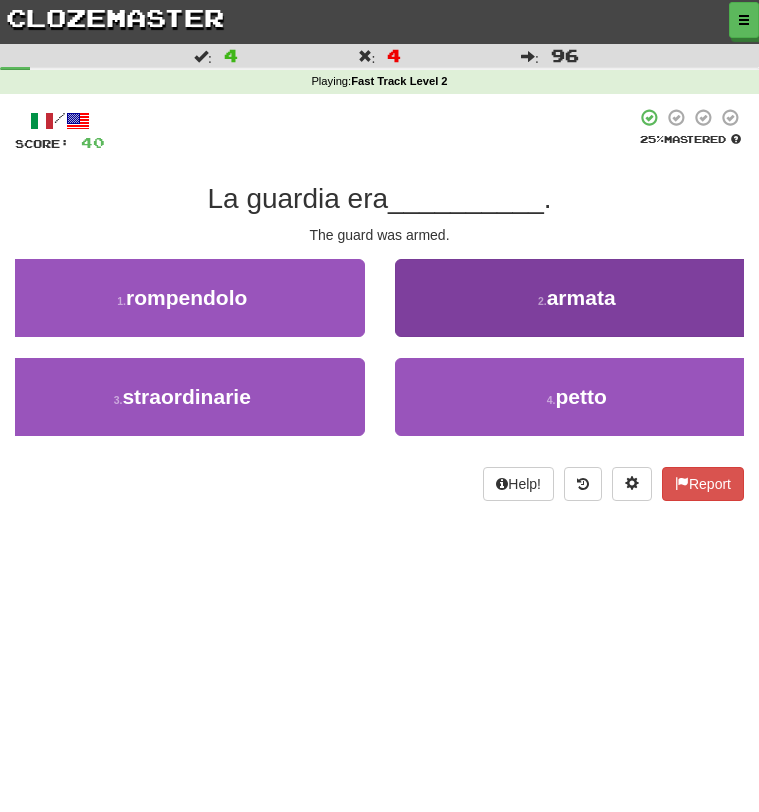 click on "2 .  armata" at bounding box center (577, 298) 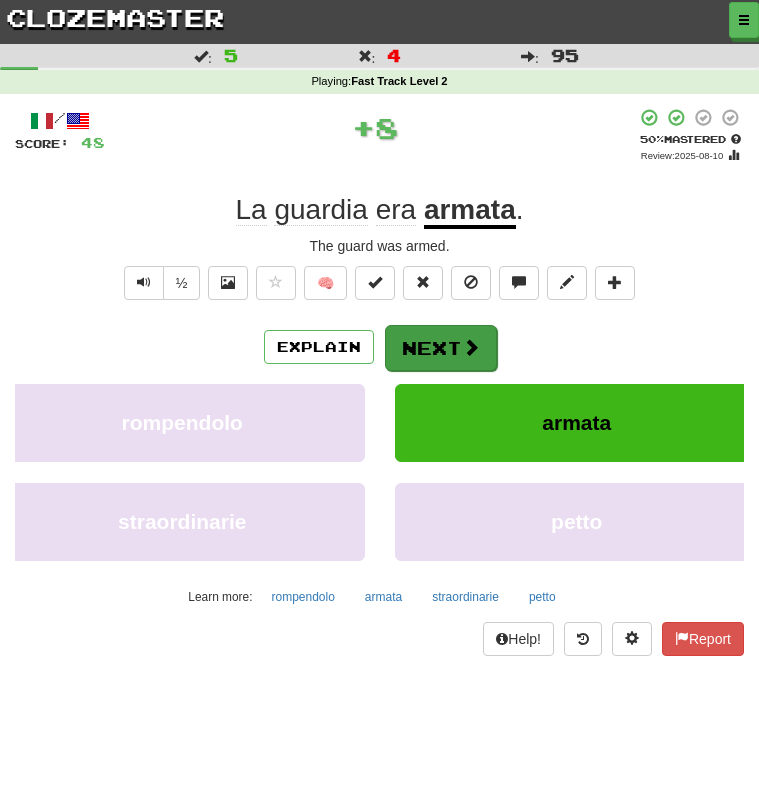click on "Next" at bounding box center (441, 348) 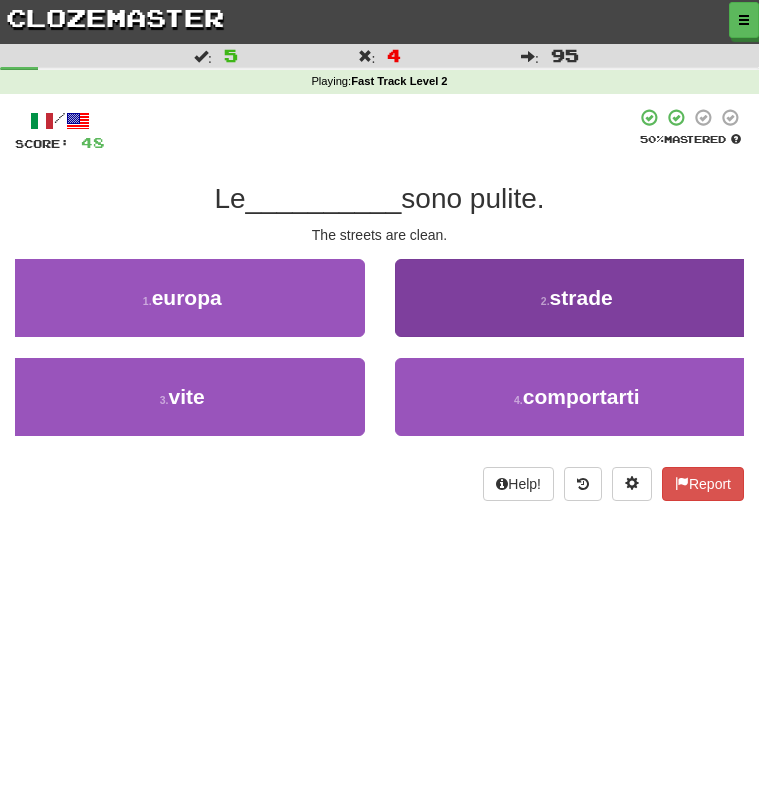click on "2 .  strade" at bounding box center [577, 298] 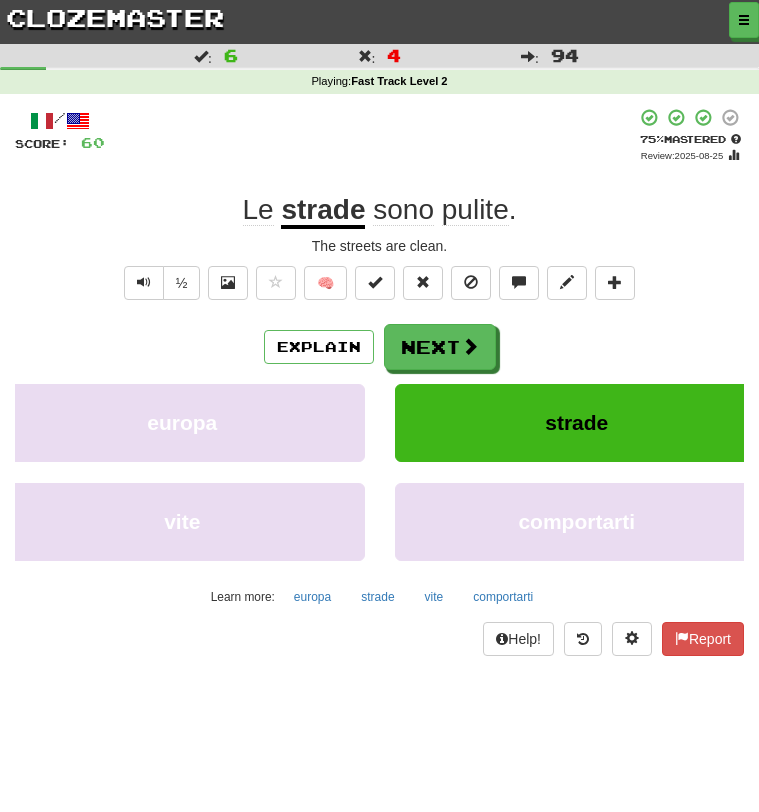 click on "Next" at bounding box center [440, 347] 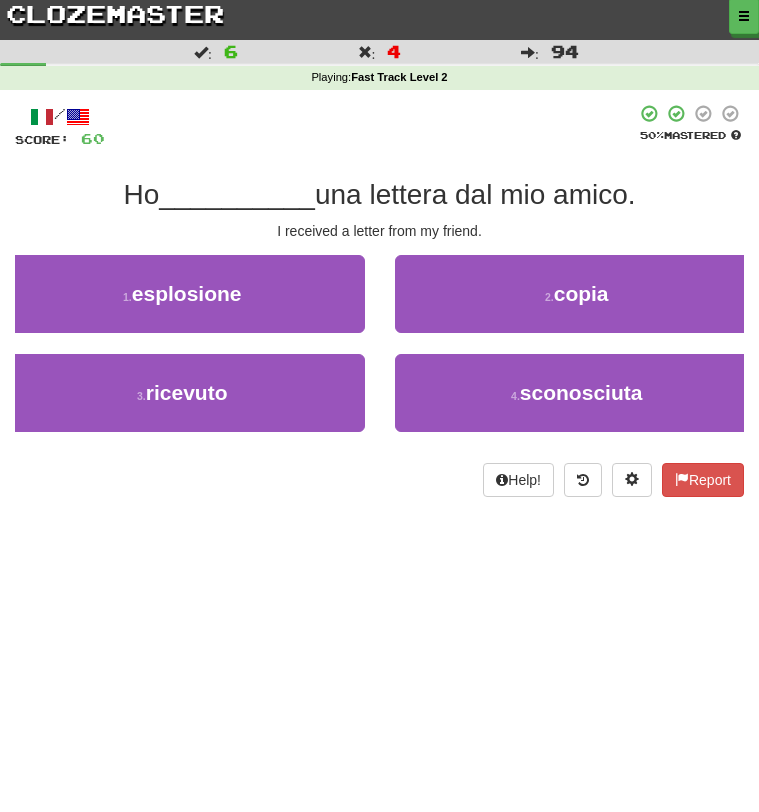 scroll, scrollTop: 4, scrollLeft: 0, axis: vertical 